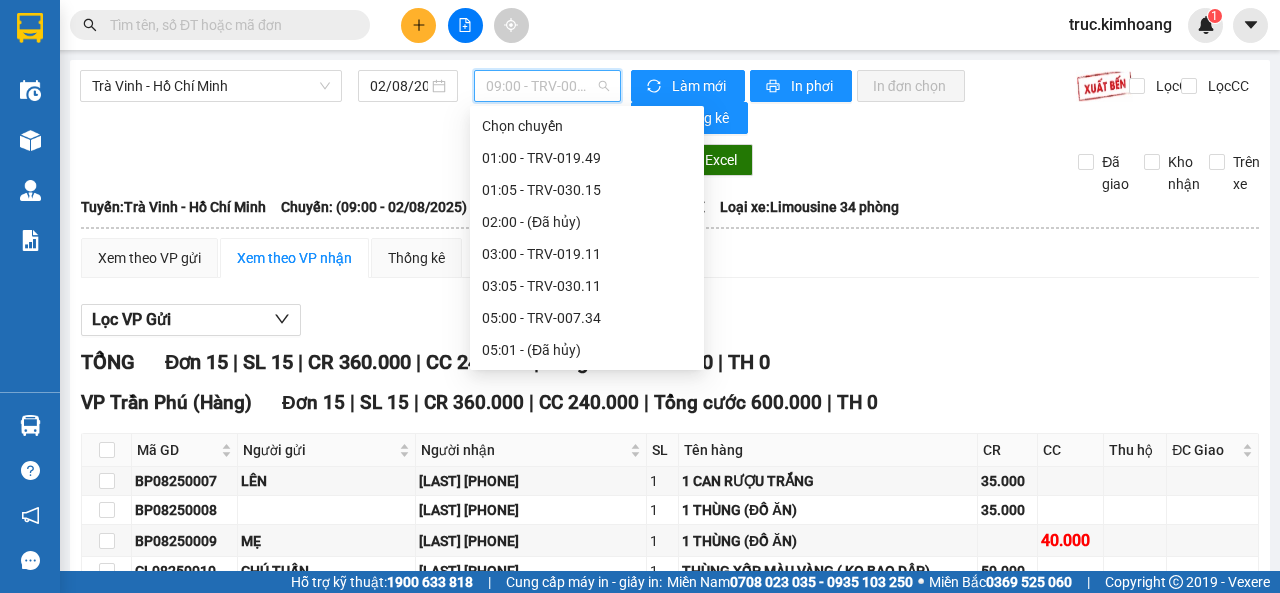 scroll, scrollTop: 0, scrollLeft: 0, axis: both 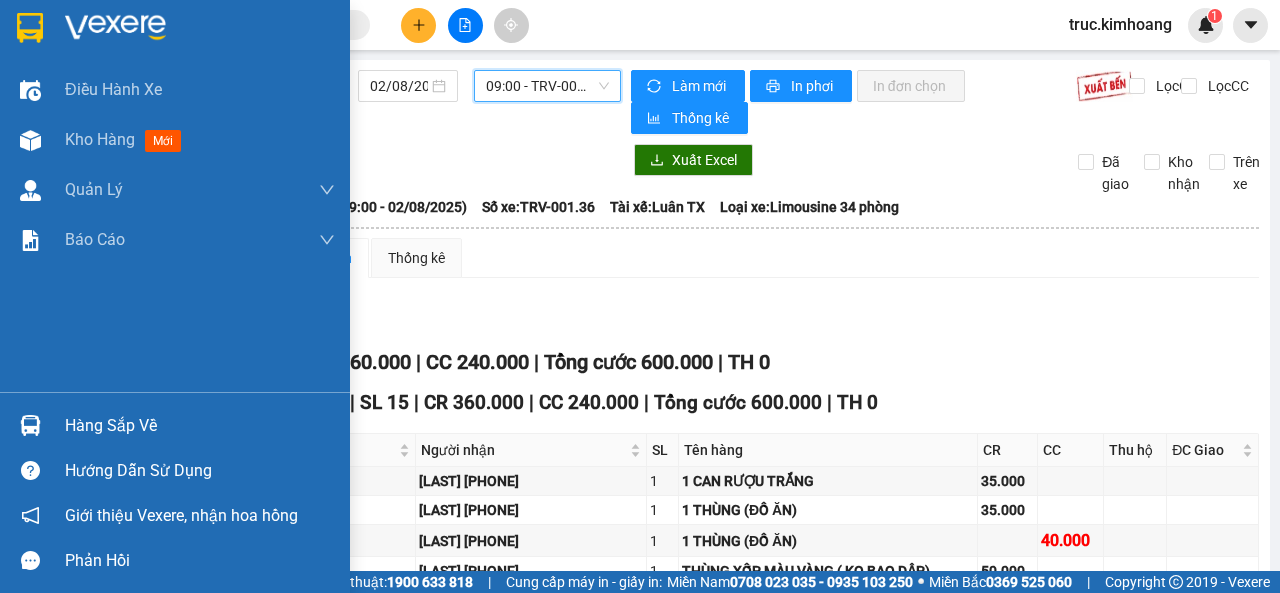 click on "Hàng sắp về" at bounding box center [200, 426] 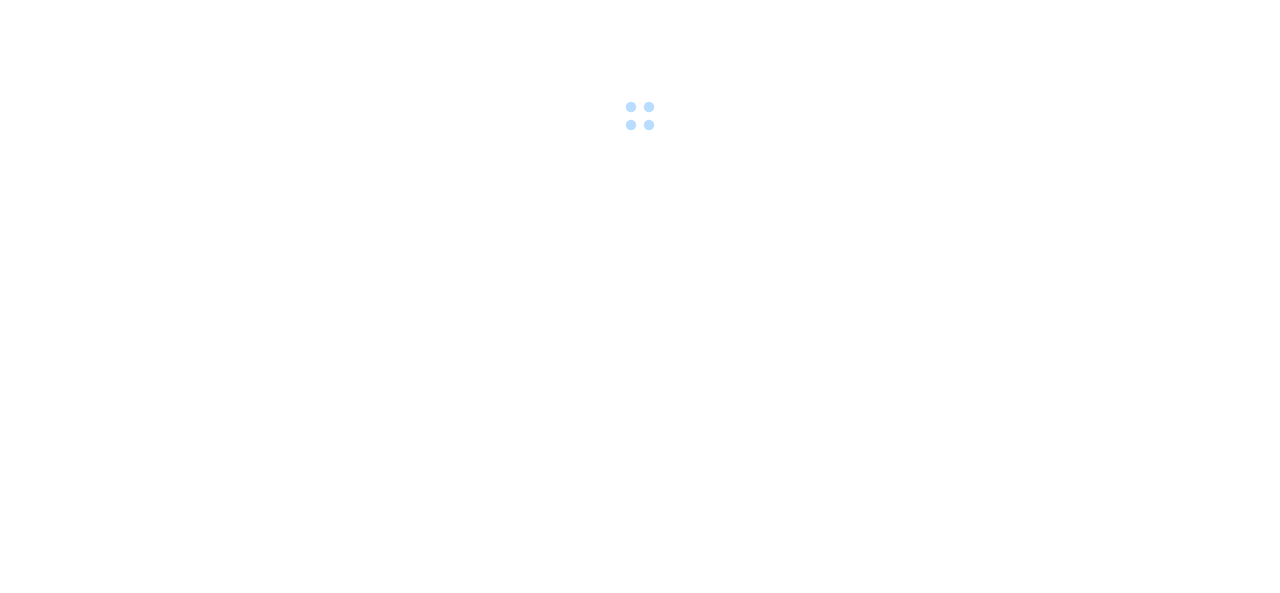 scroll, scrollTop: 0, scrollLeft: 0, axis: both 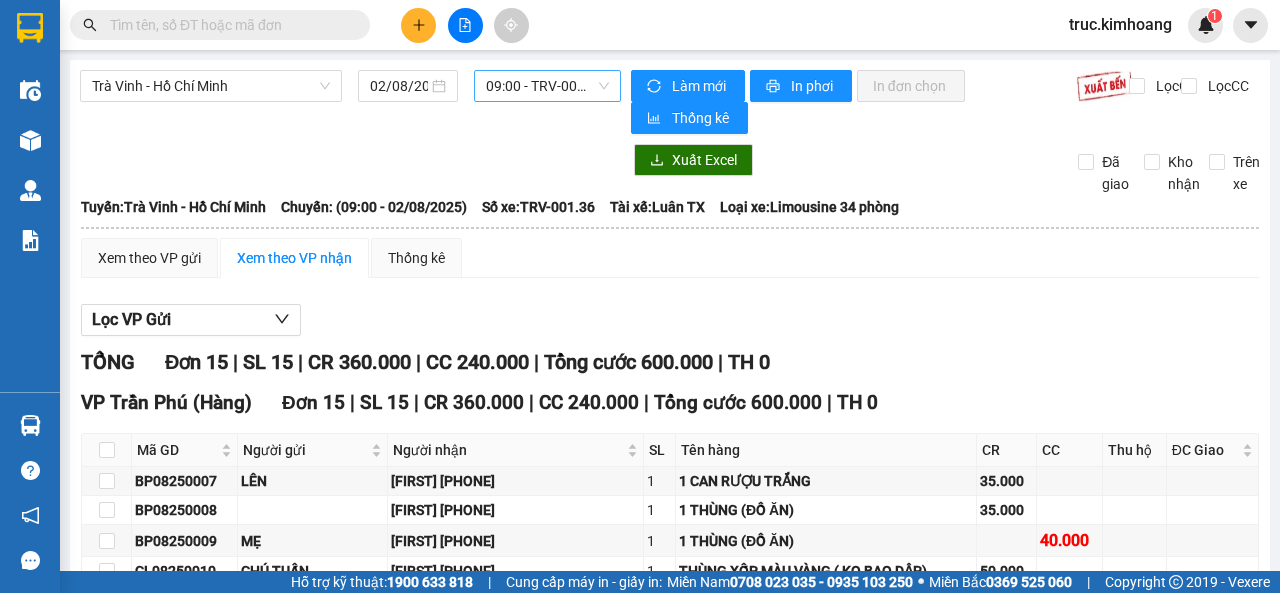 click on "09:00     - TRV-001.36" at bounding box center (547, 86) 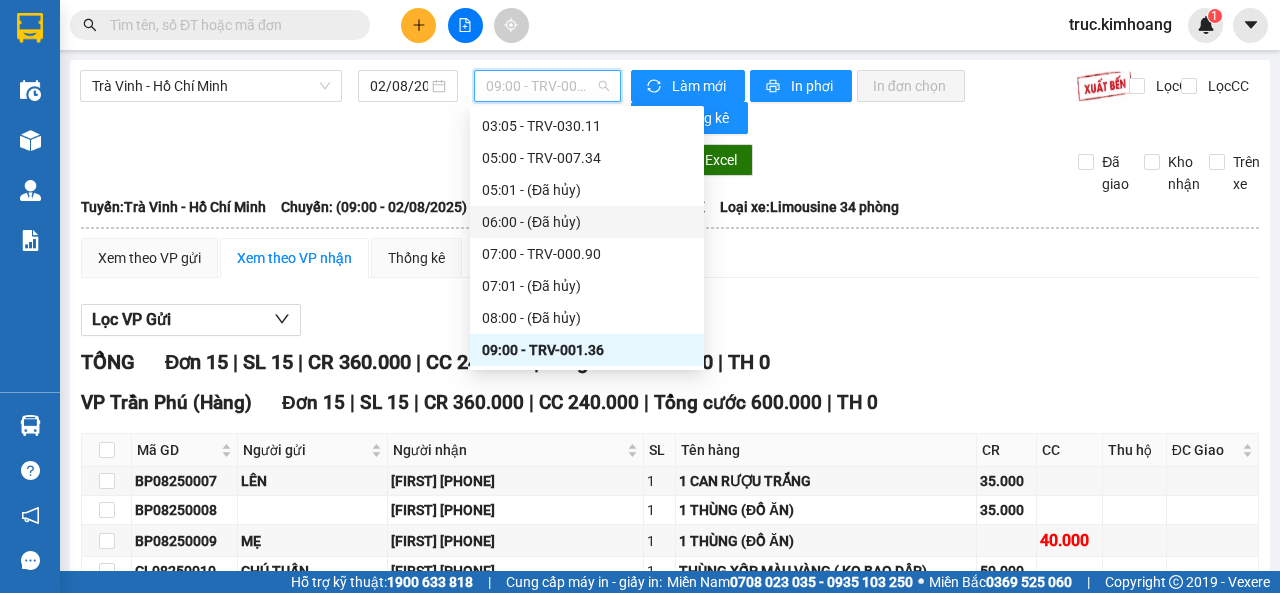 scroll, scrollTop: 260, scrollLeft: 0, axis: vertical 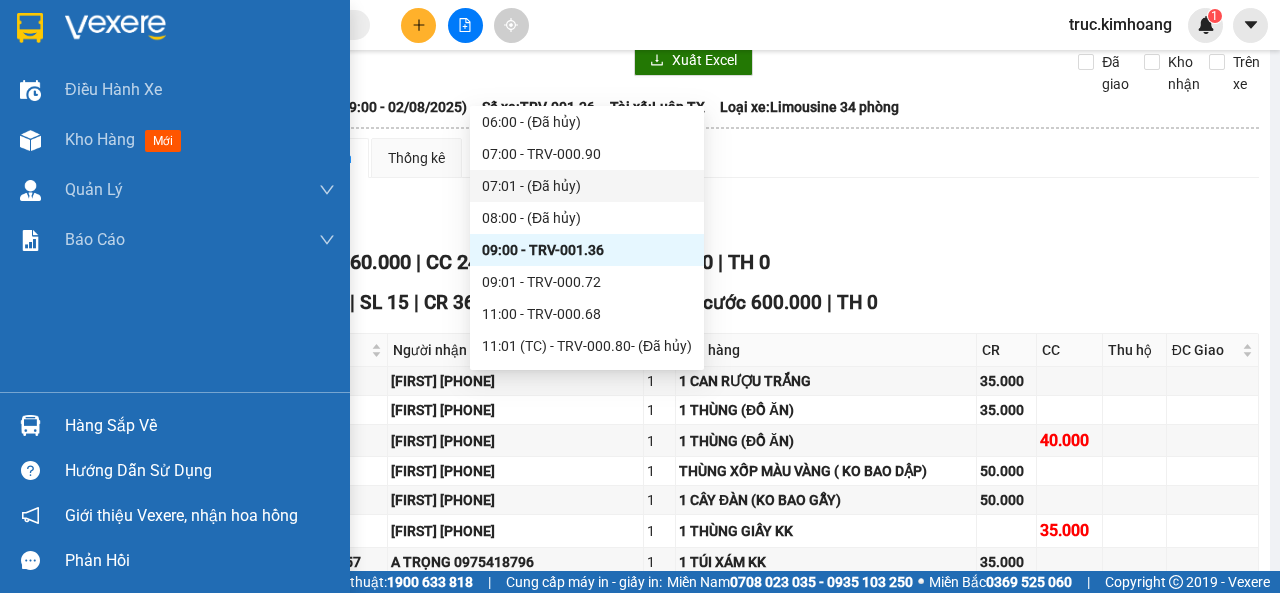 click on "Hàng sắp về" at bounding box center [175, 425] 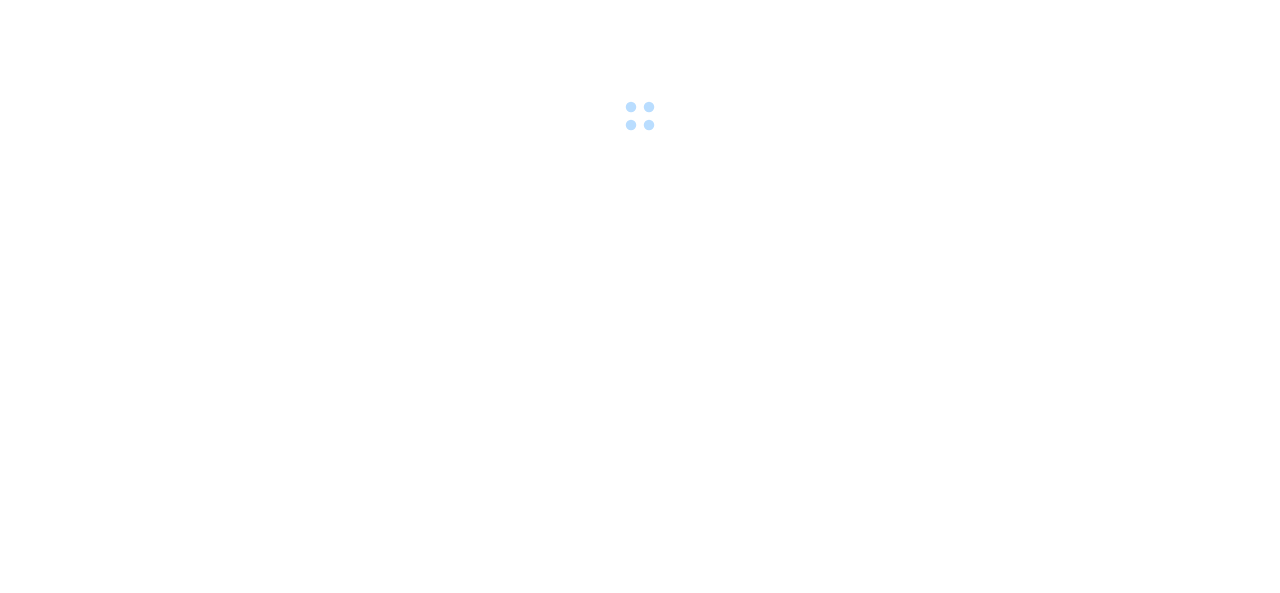 scroll, scrollTop: 0, scrollLeft: 0, axis: both 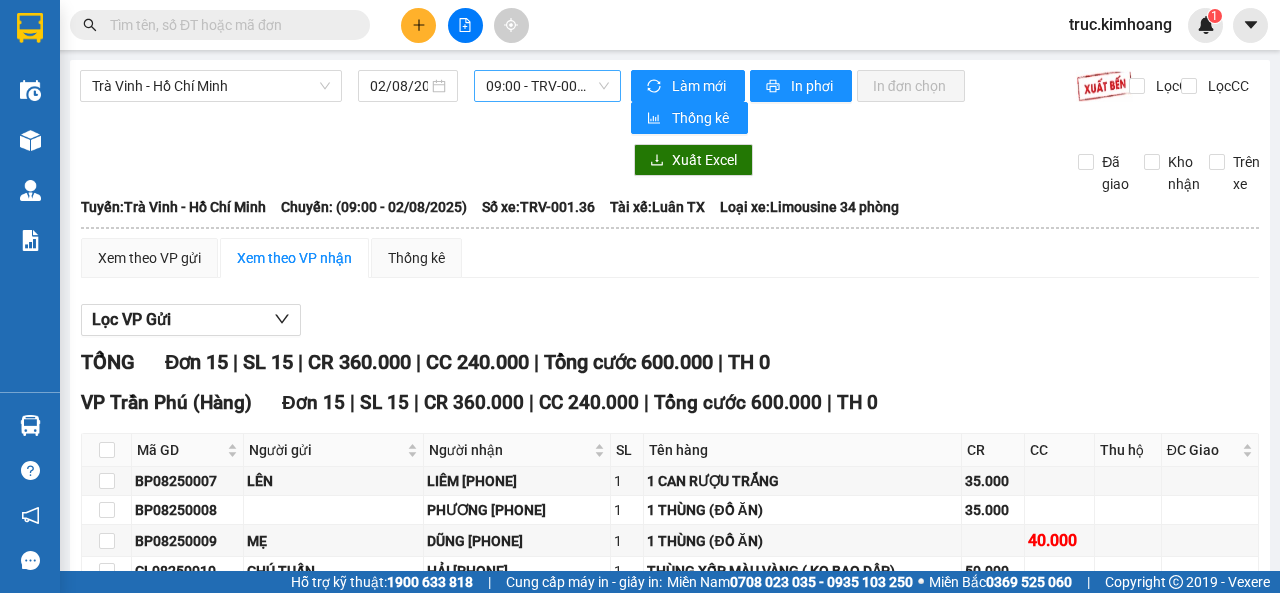 click on "09:00     - TRV-001.36" at bounding box center (547, 86) 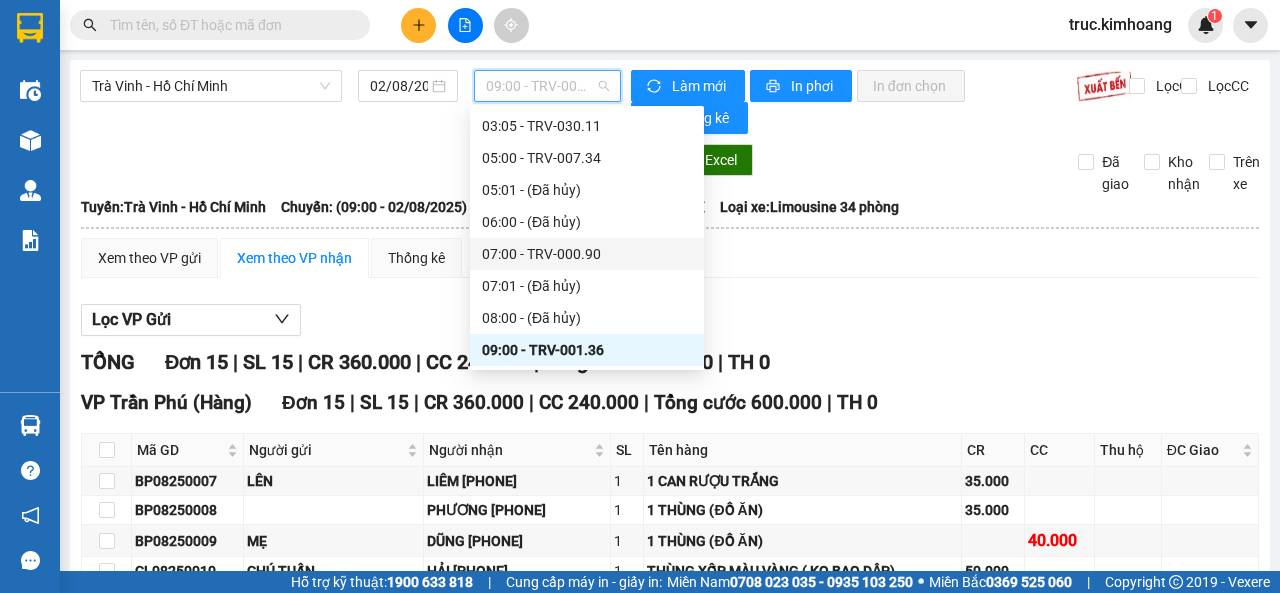 scroll, scrollTop: 260, scrollLeft: 0, axis: vertical 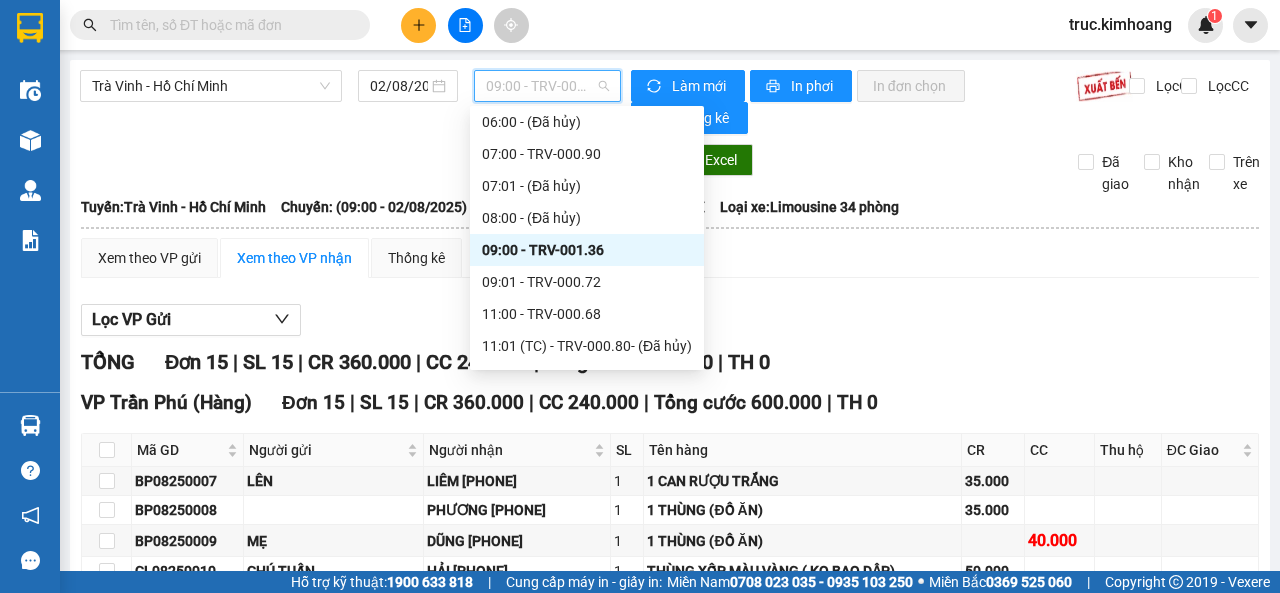 drag, startPoint x: 640, startPoint y: 246, endPoint x: 308, endPoint y: 25, distance: 398.82953 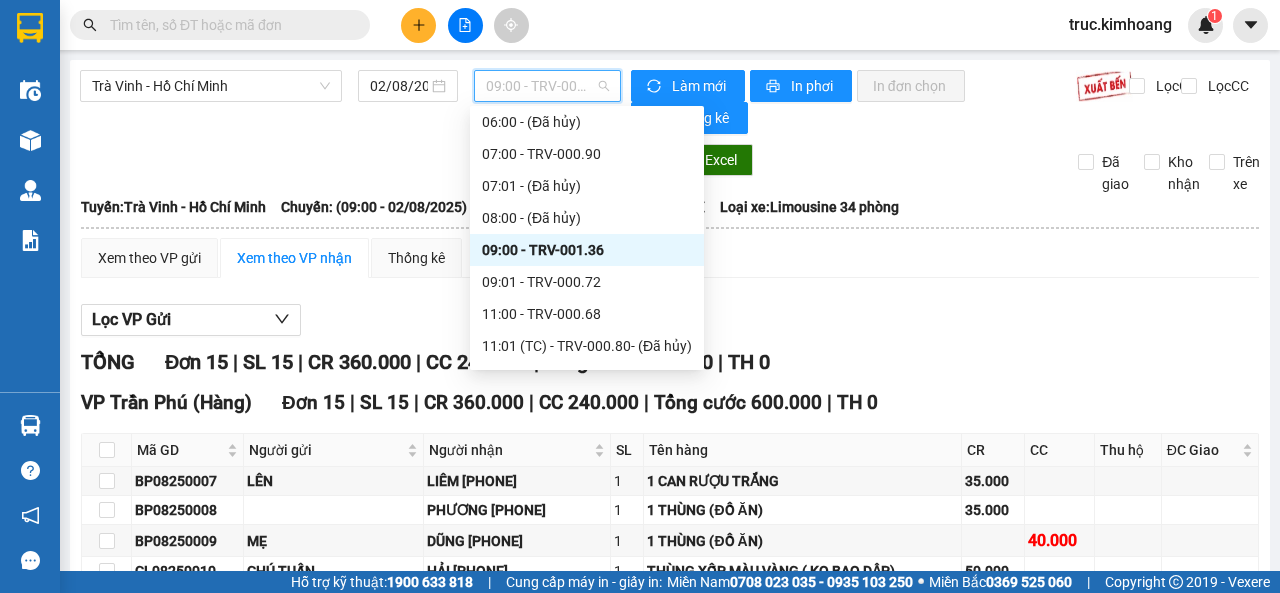 click at bounding box center [228, 25] 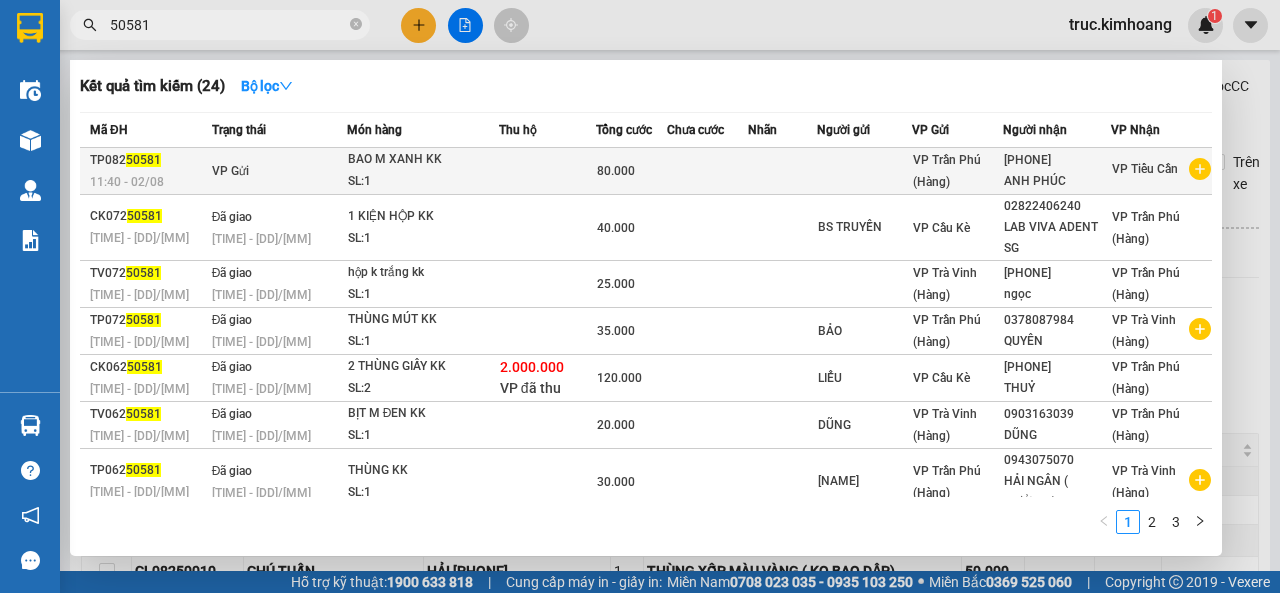 type on "50581" 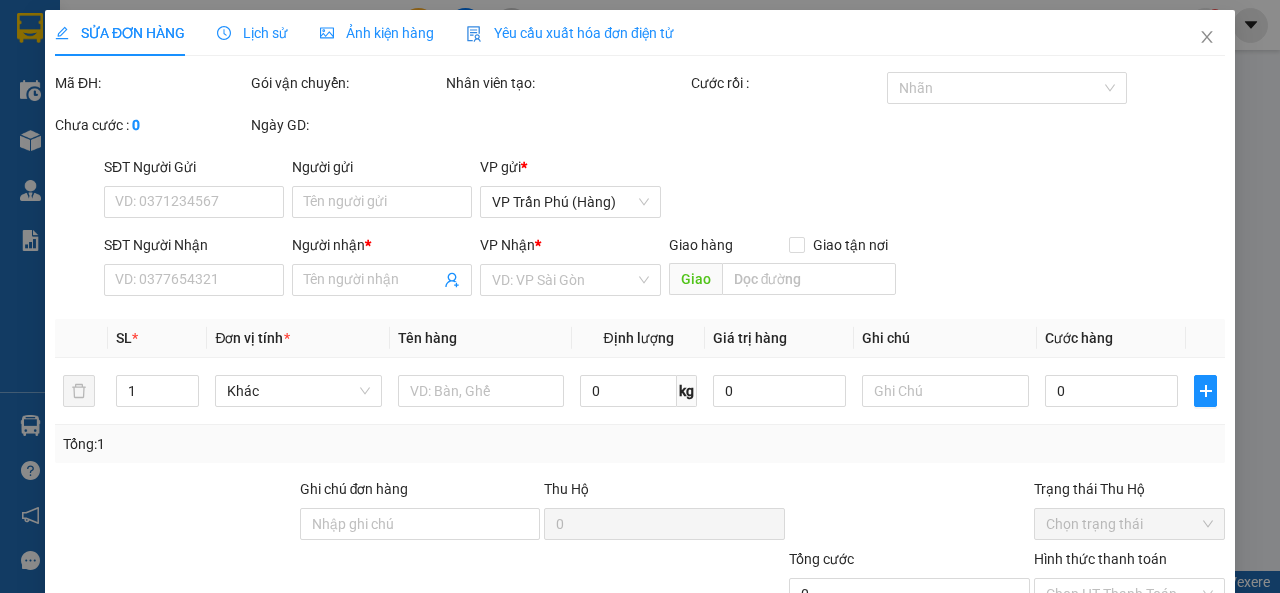 type on "0397864156" 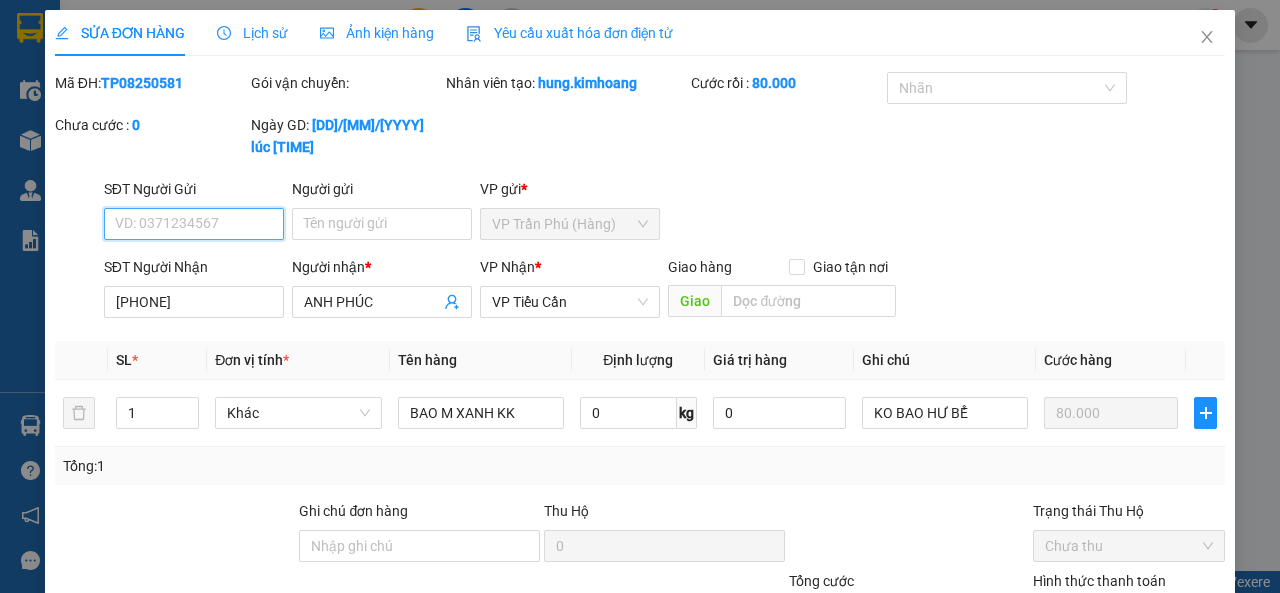 scroll, scrollTop: 173, scrollLeft: 0, axis: vertical 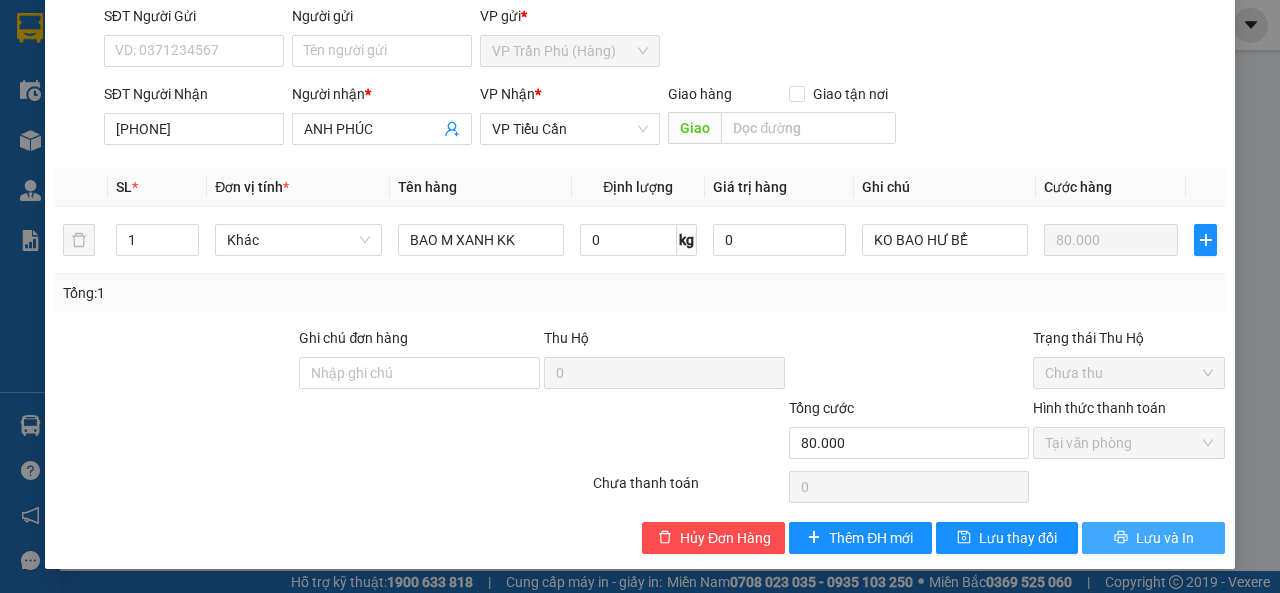 click on "Lưu và In" at bounding box center [1165, 538] 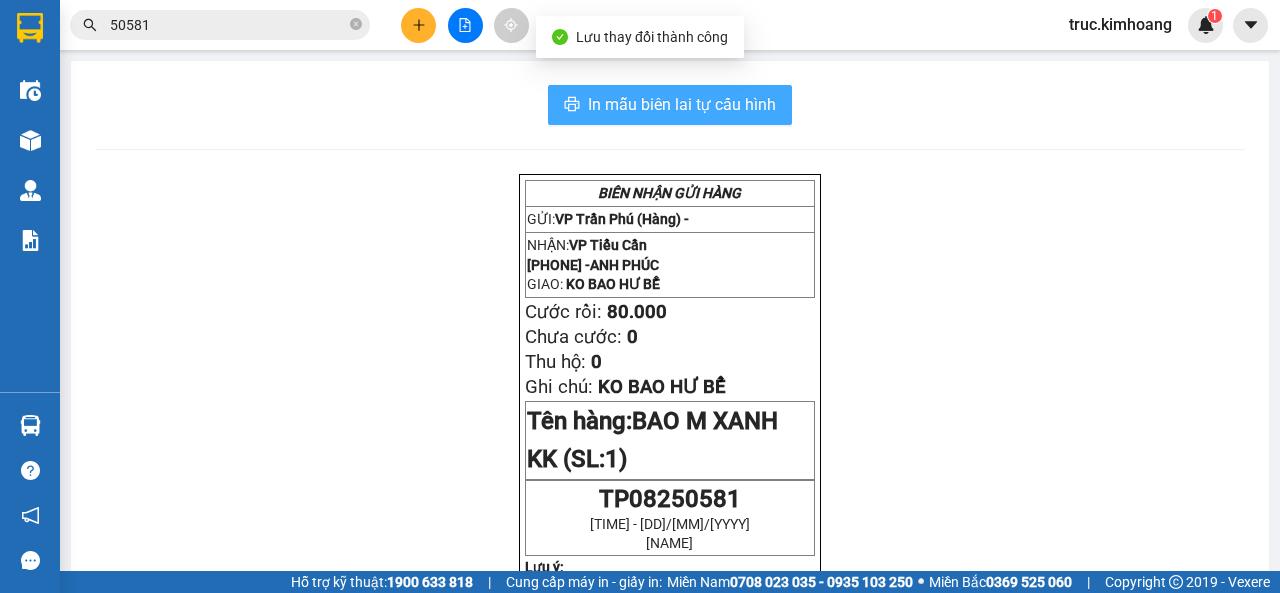 click on "In mẫu biên lai tự cấu hình" at bounding box center (670, 105) 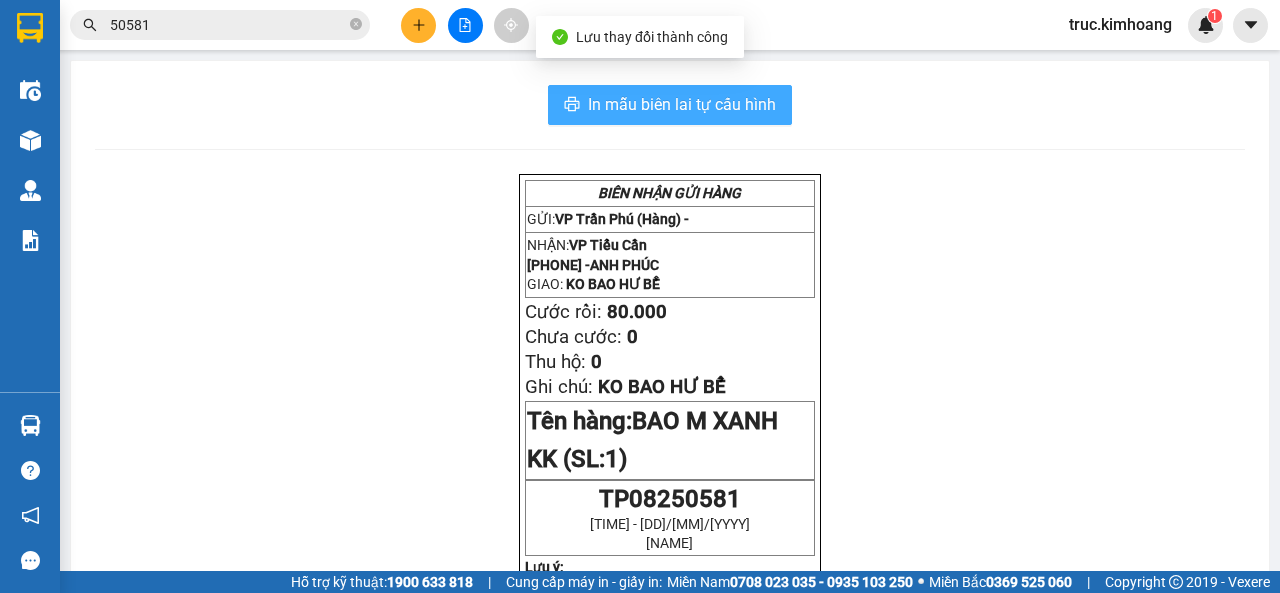 scroll, scrollTop: 0, scrollLeft: 0, axis: both 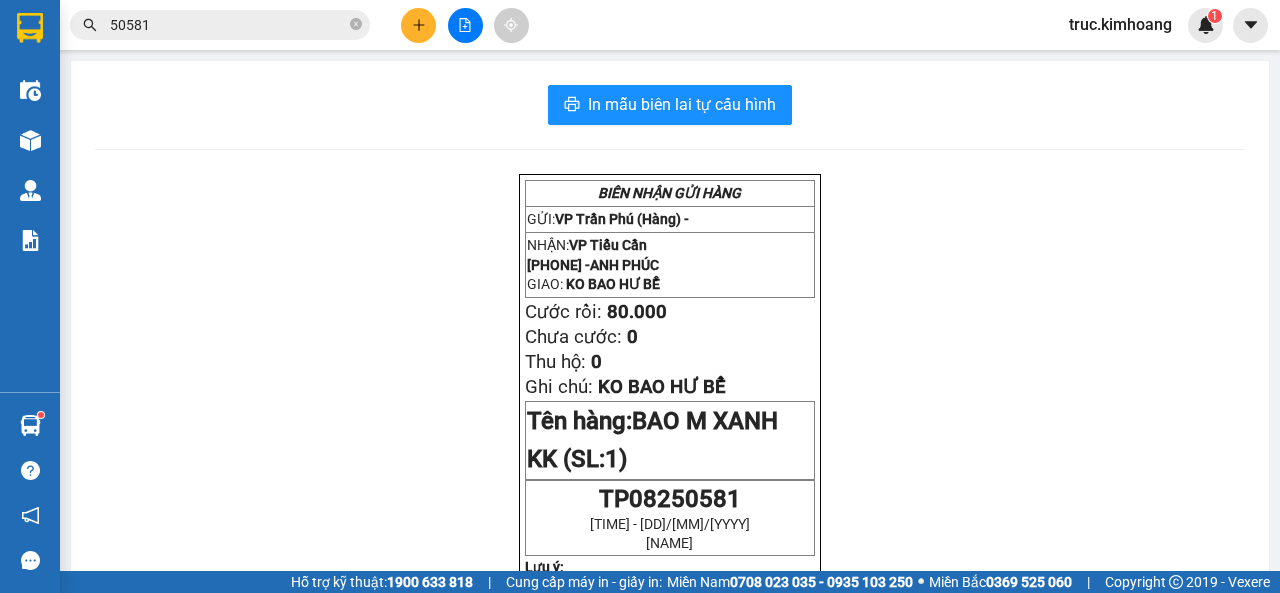 click at bounding box center [418, 25] 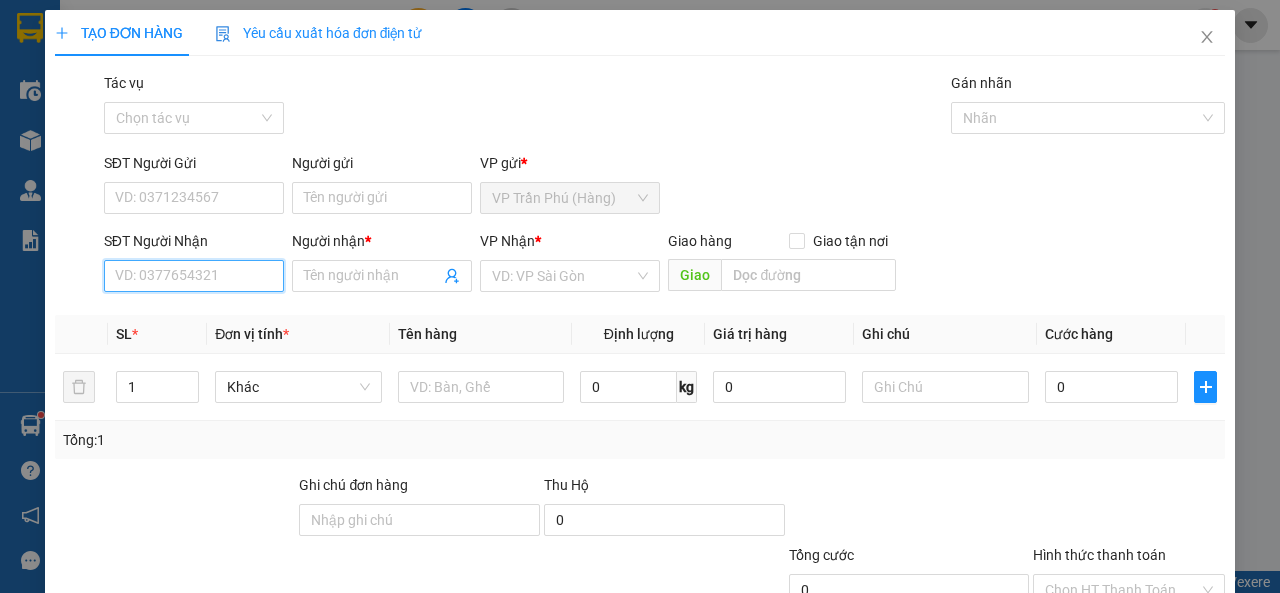 click on "SĐT Người Nhận" at bounding box center [194, 276] 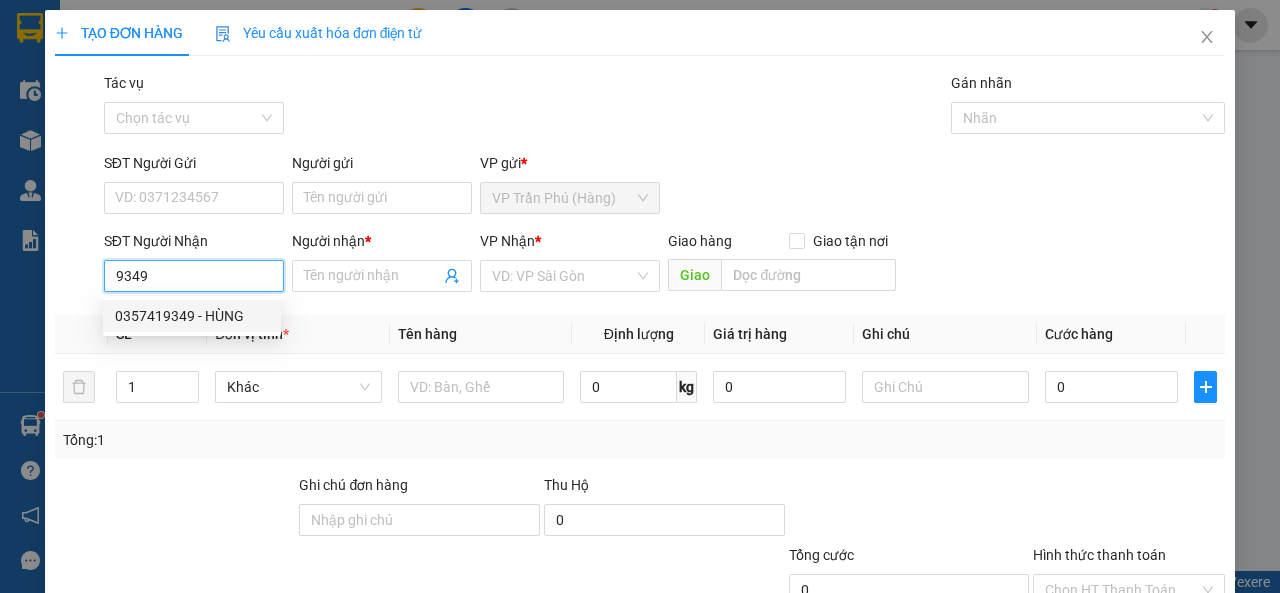 click on "0357419349 - HÙNG" at bounding box center [192, 316] 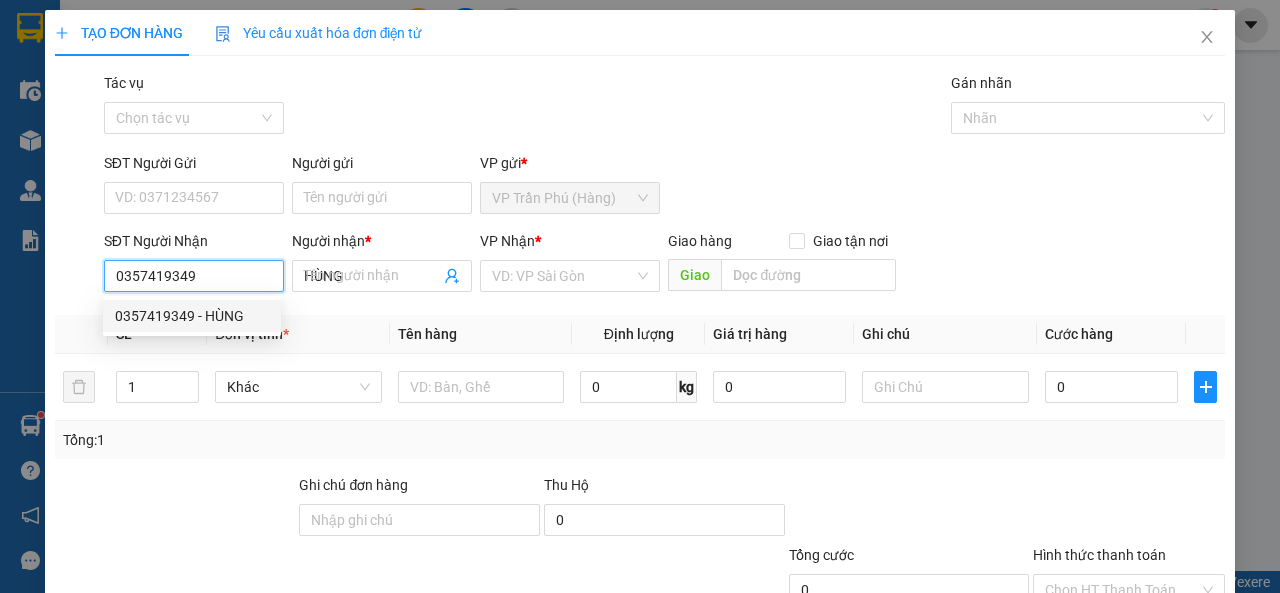 type on "50.000" 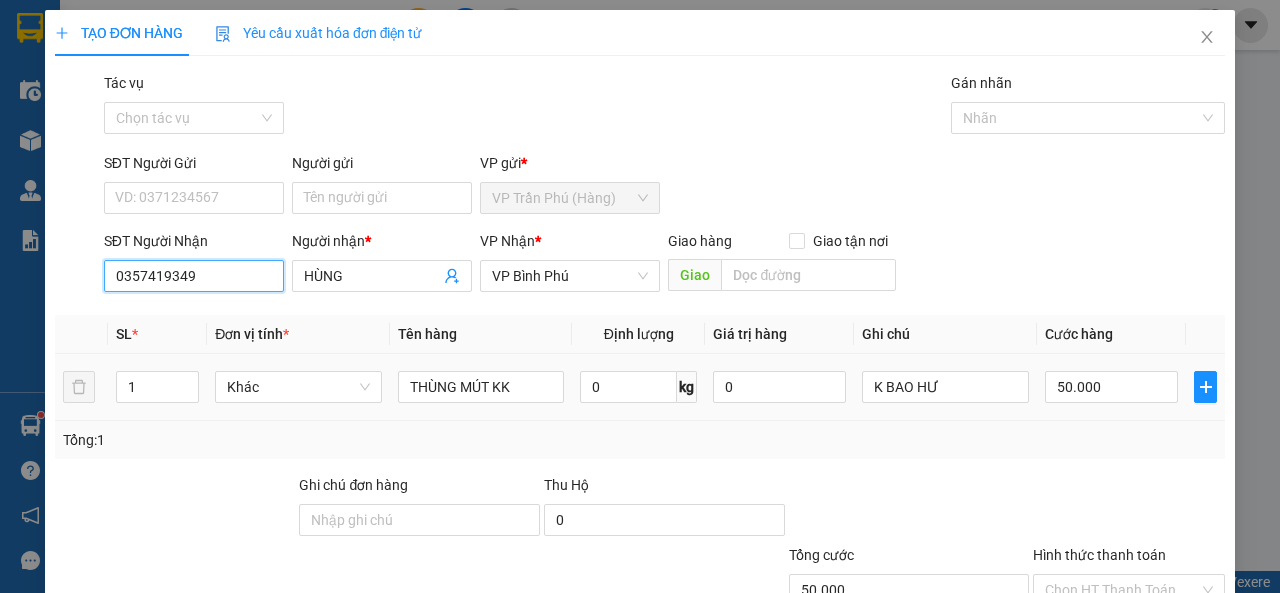 scroll, scrollTop: 147, scrollLeft: 0, axis: vertical 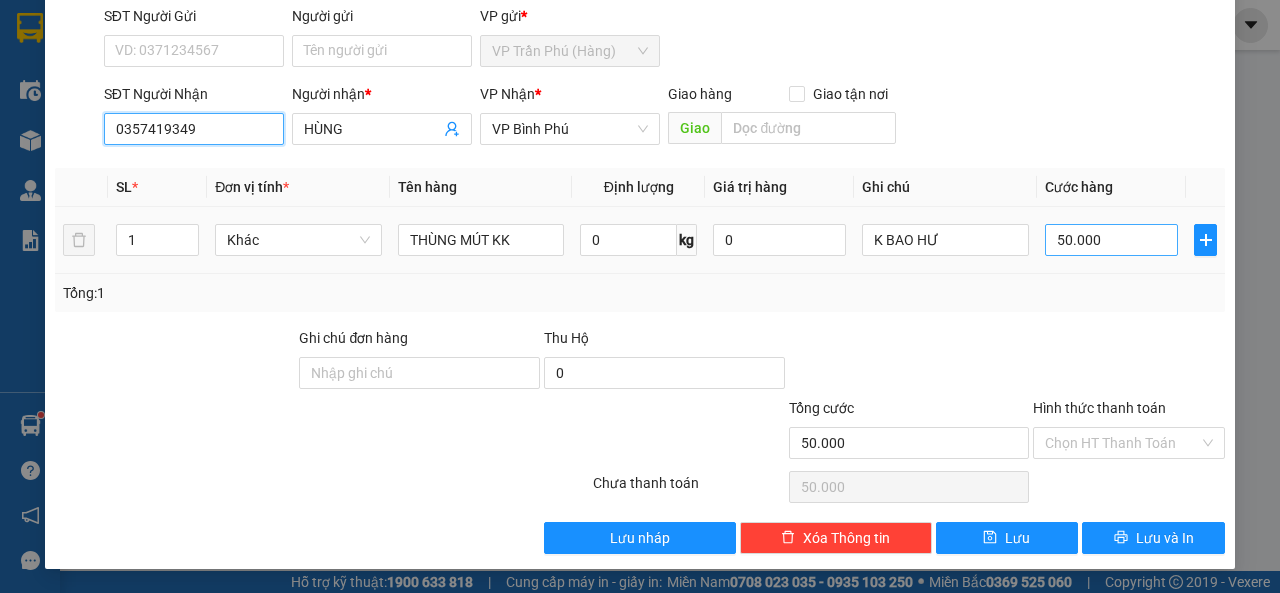 type on "0357419349" 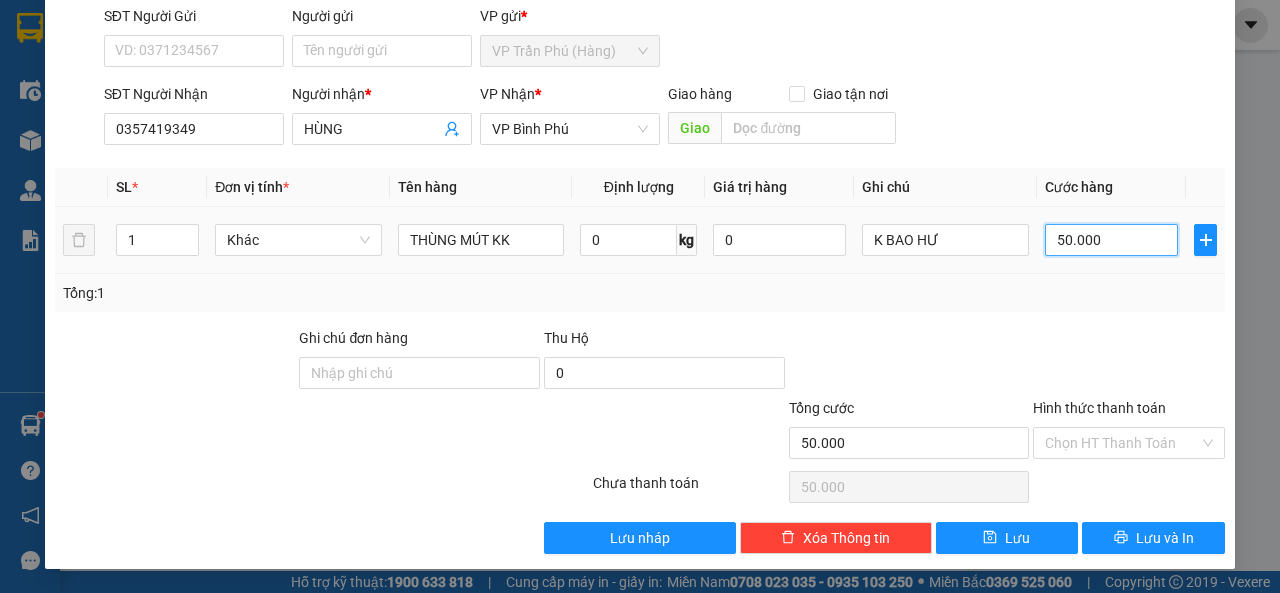 click on "50.000" at bounding box center [1111, 240] 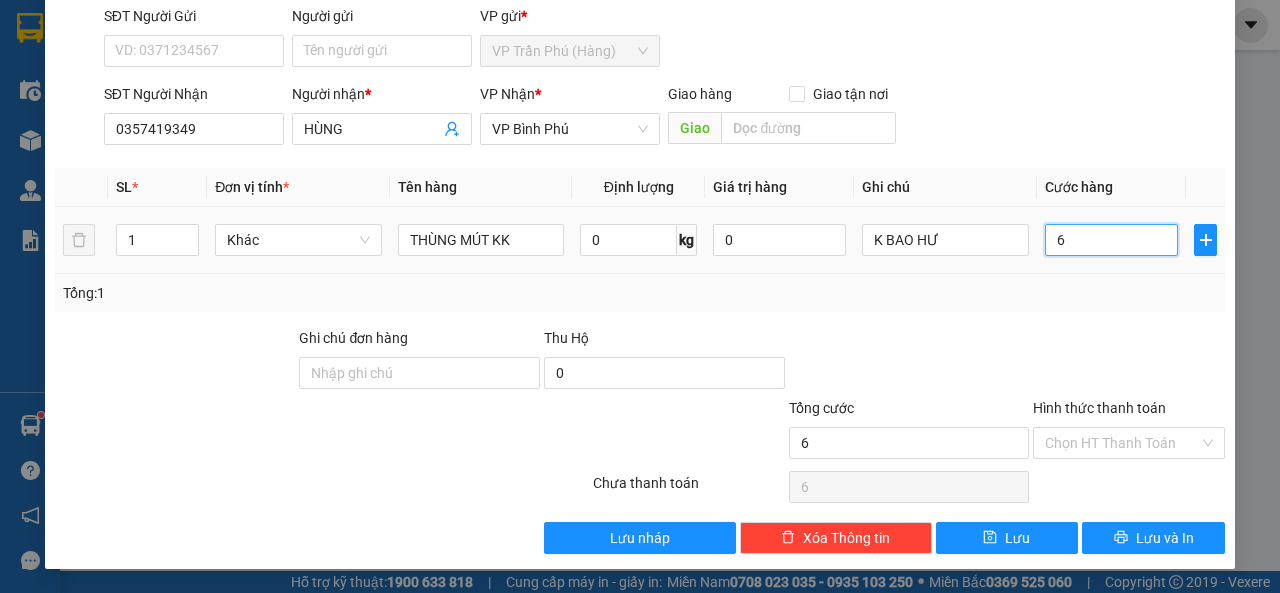 type on "60" 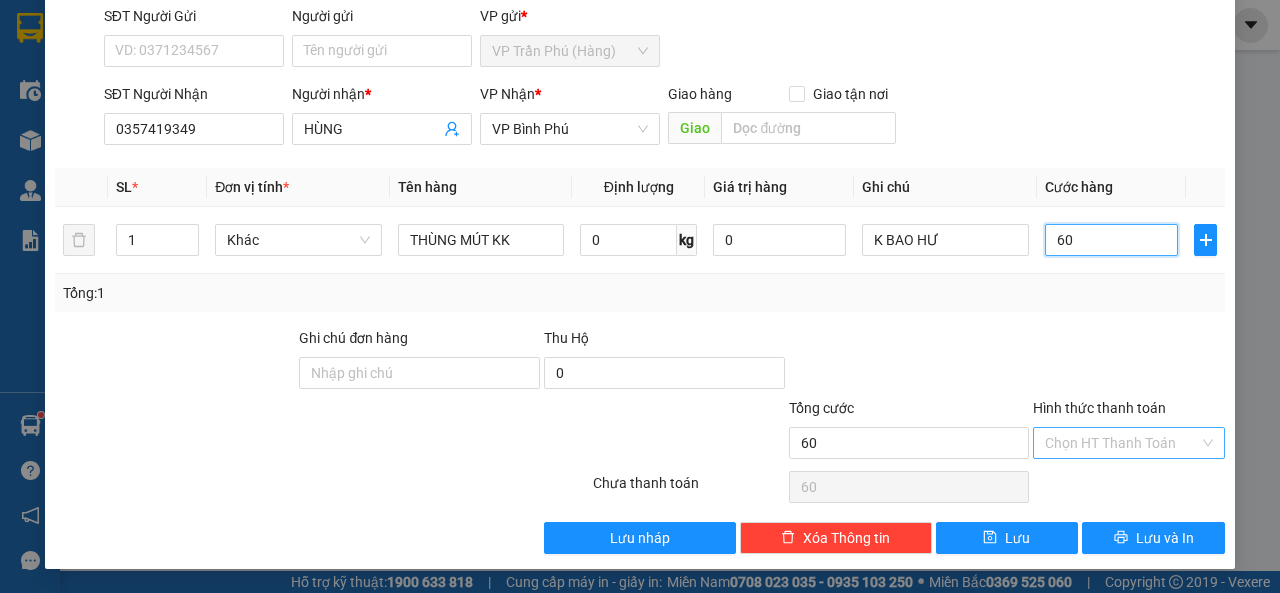 type on "60" 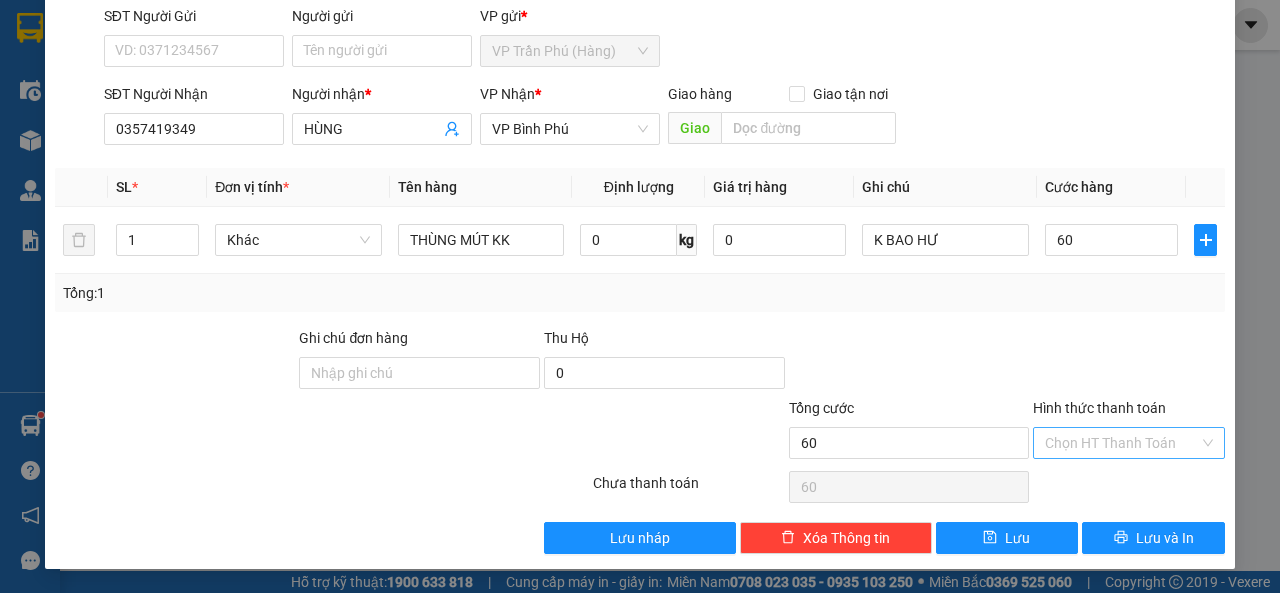 type on "60.000" 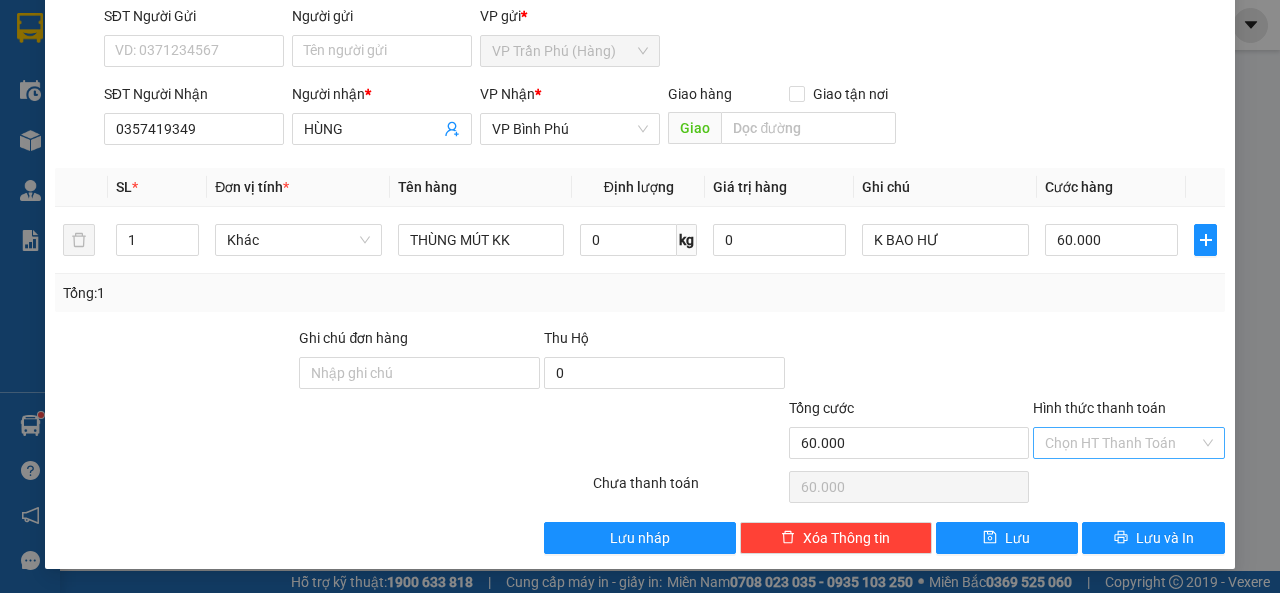 click on "Hình thức thanh toán" at bounding box center (1122, 443) 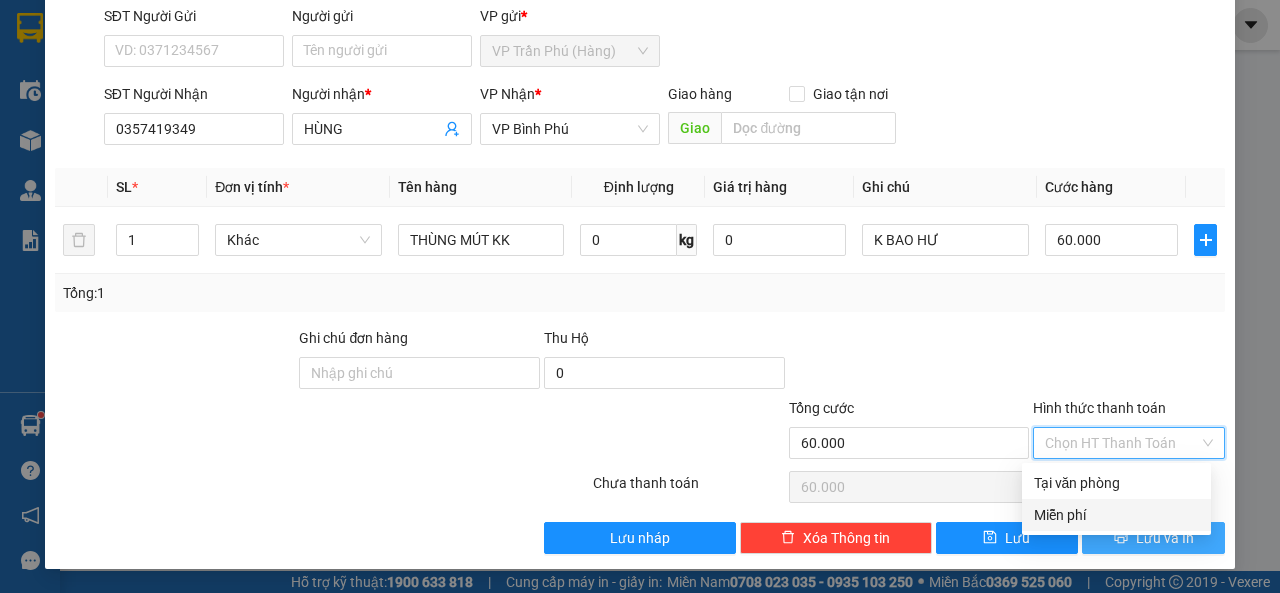 click on "Lưu và In" at bounding box center [1165, 538] 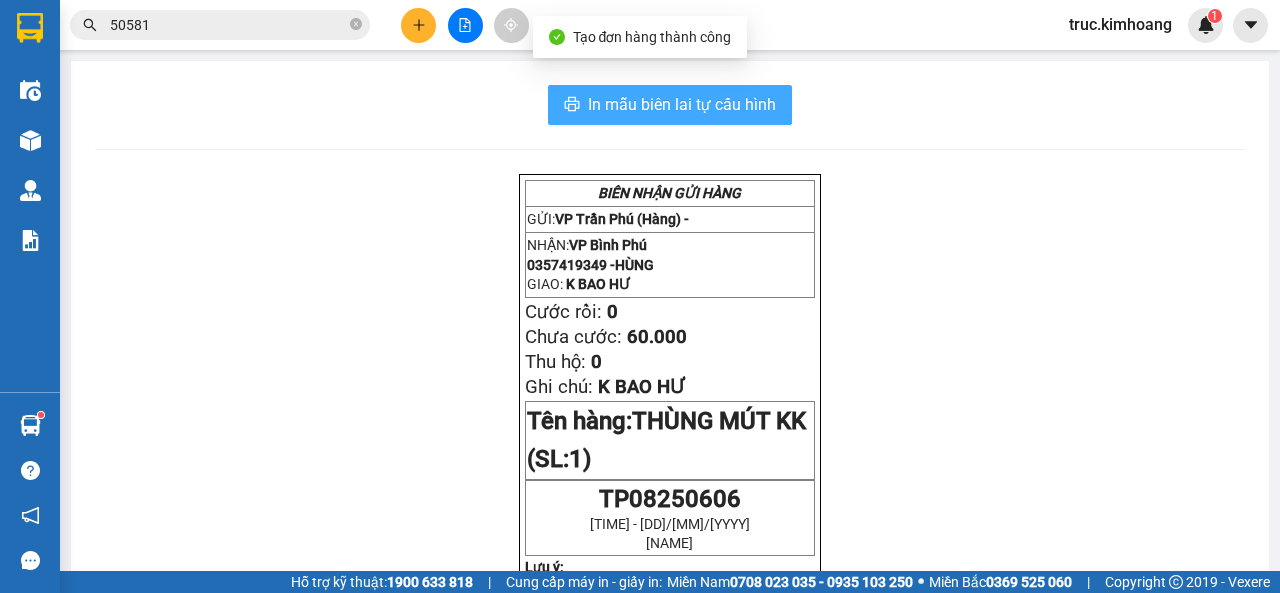 click on "In mẫu biên lai tự cấu hình" at bounding box center [682, 104] 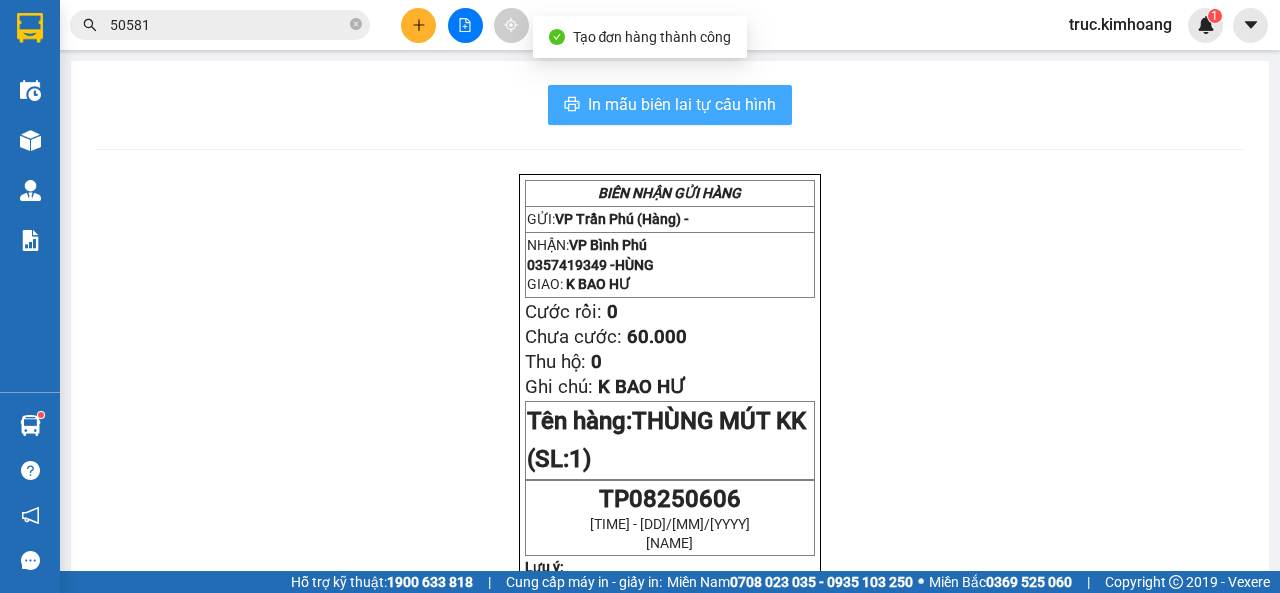 scroll, scrollTop: 0, scrollLeft: 0, axis: both 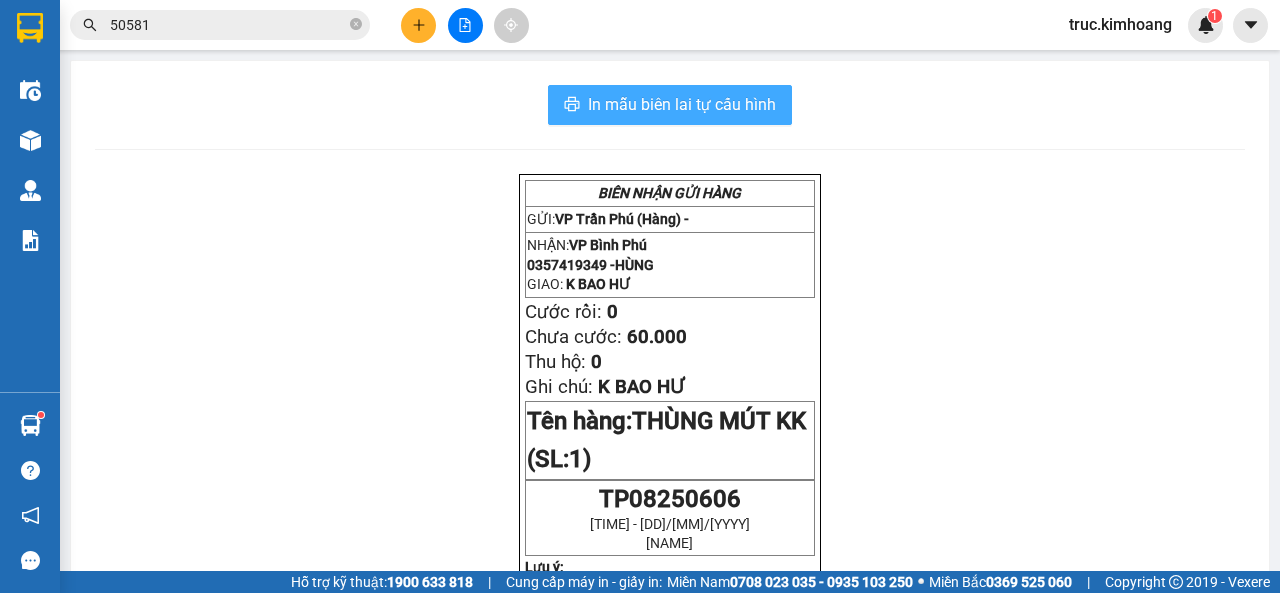 click on "In mẫu biên lai tự cấu hình" at bounding box center [682, 104] 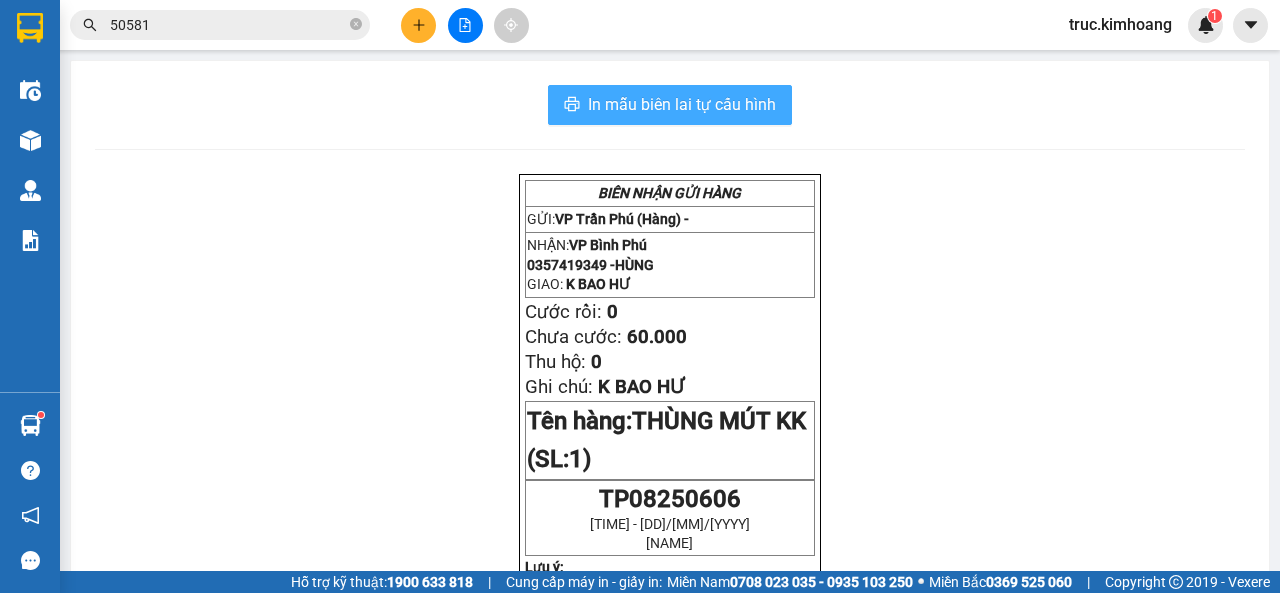 scroll, scrollTop: 0, scrollLeft: 0, axis: both 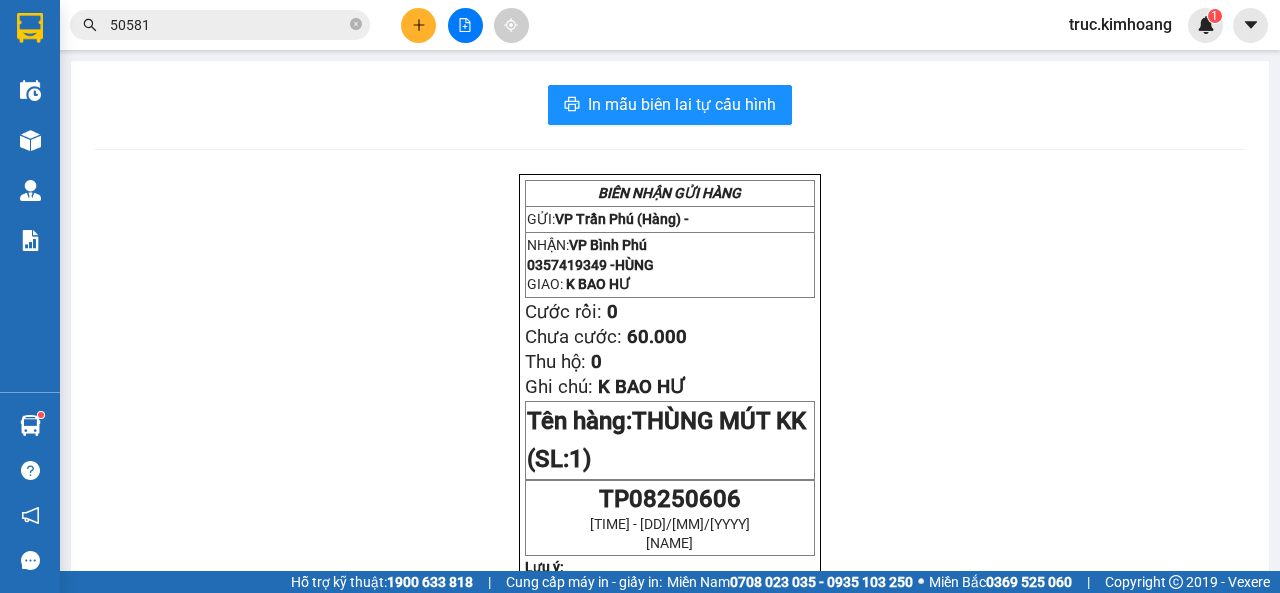 click 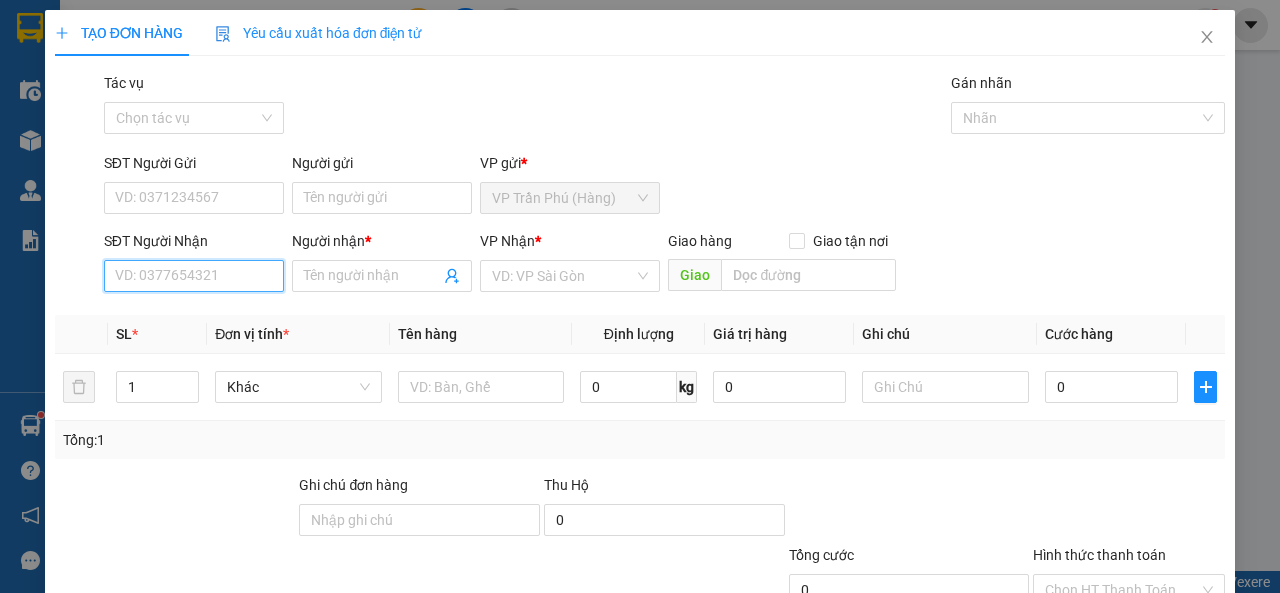 click on "SĐT Người Nhận" at bounding box center (194, 276) 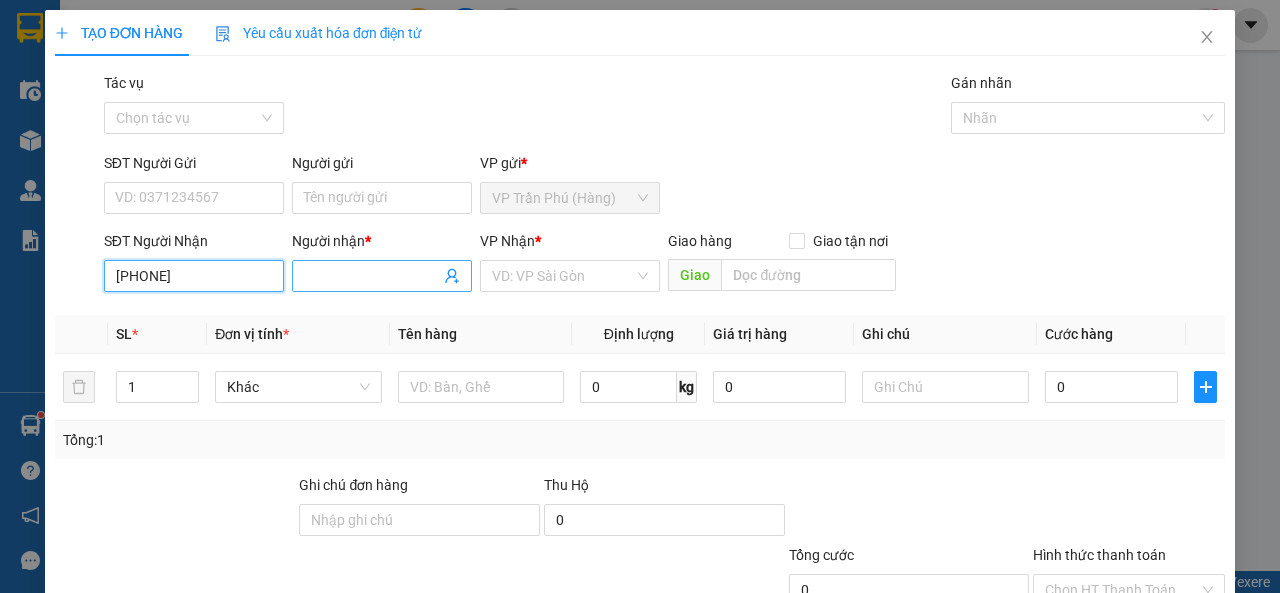 type on "0352282041" 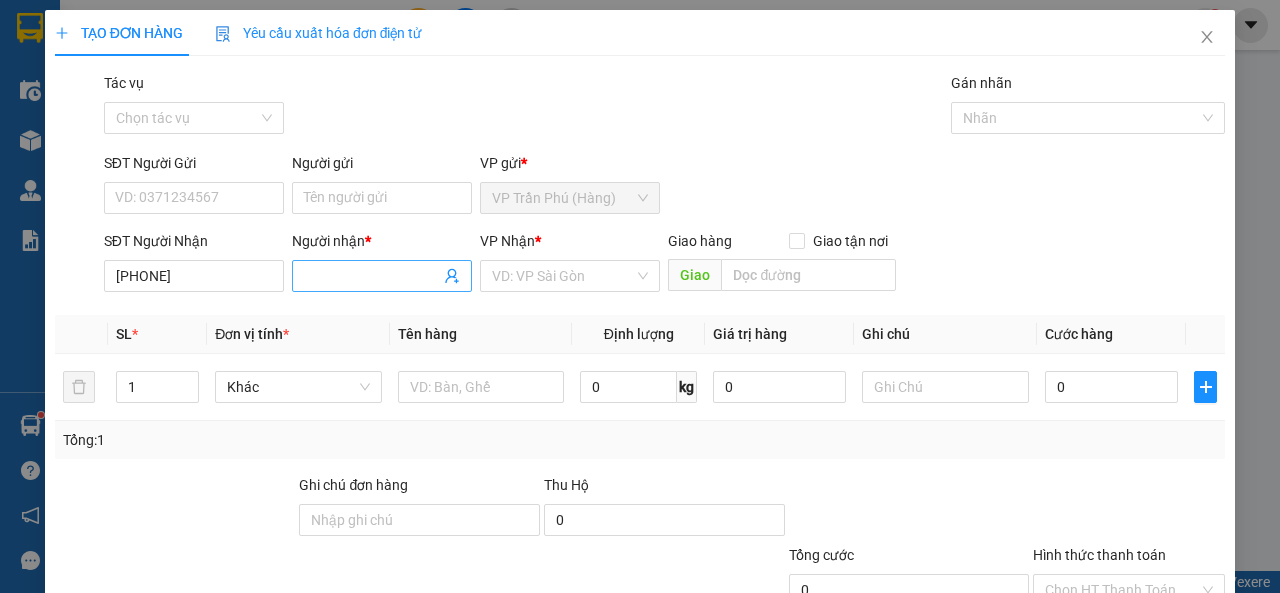 click on "Người nhận  *" at bounding box center (372, 276) 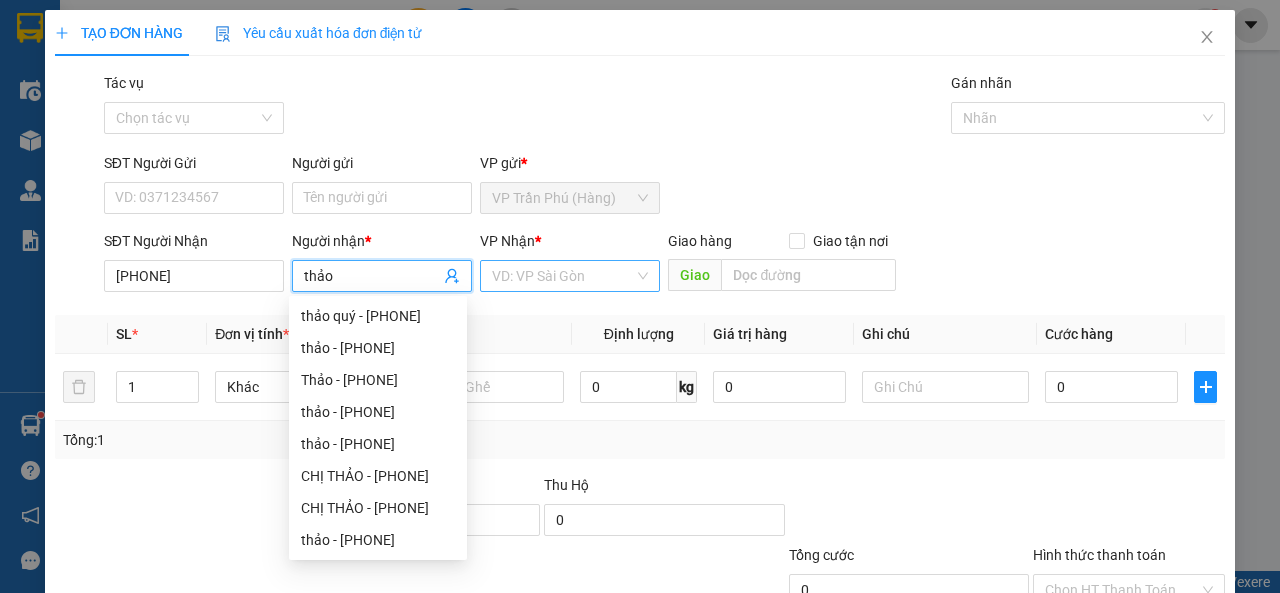 type on "thảo" 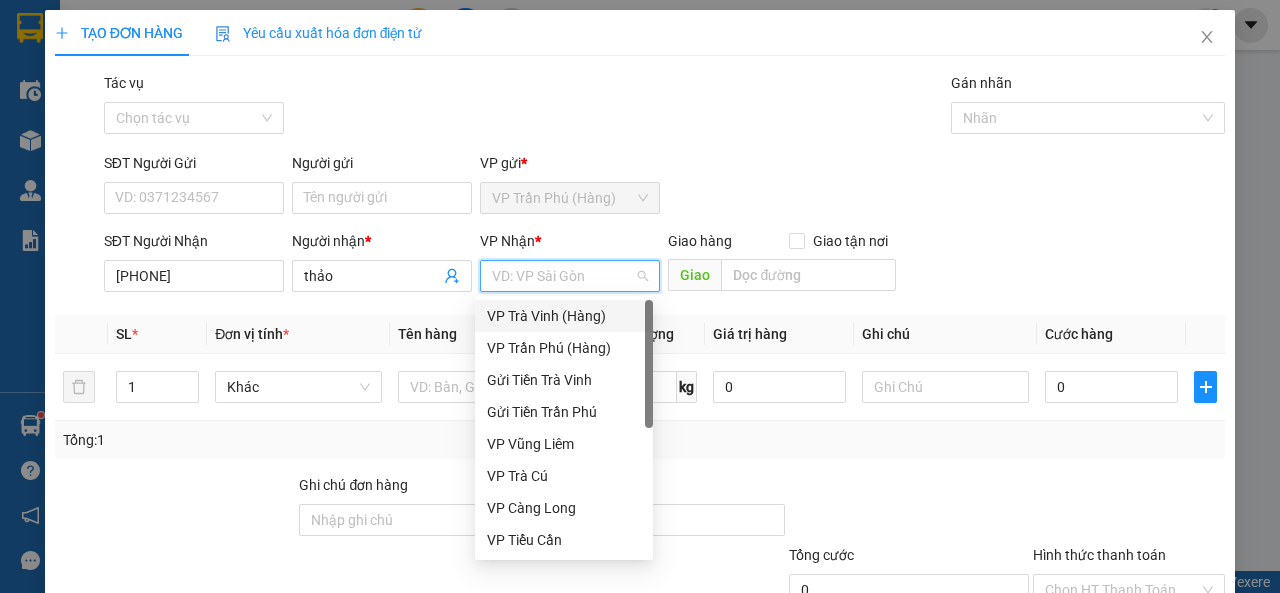 click on "VP Trà Vinh (Hàng)" at bounding box center (564, 316) 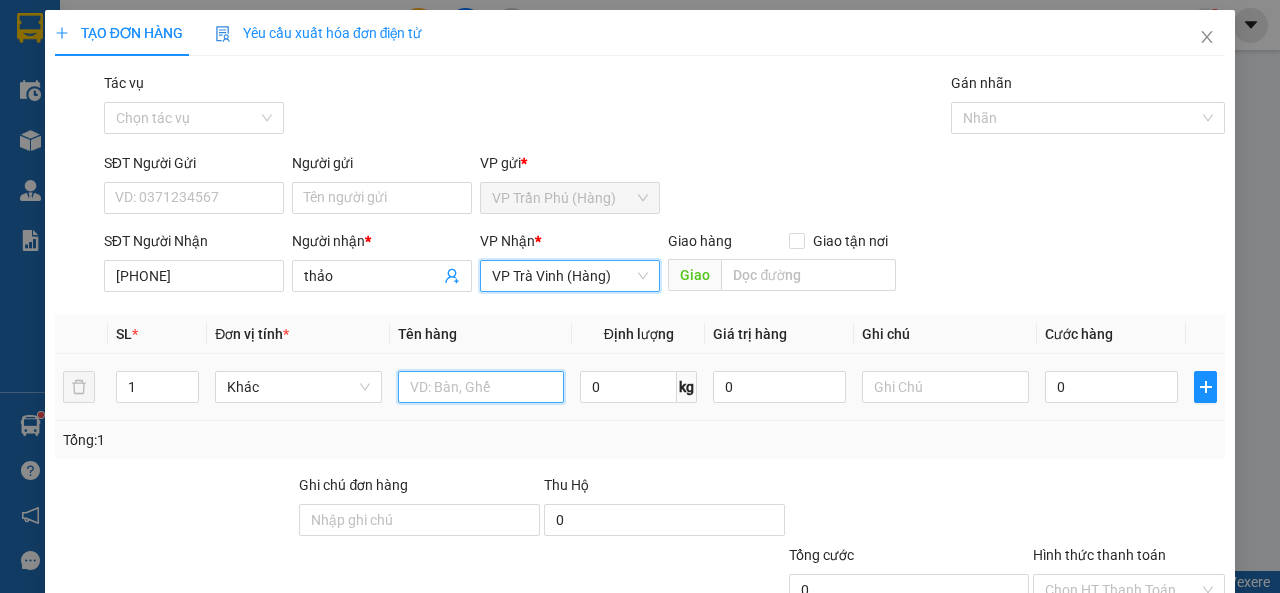 click at bounding box center (481, 387) 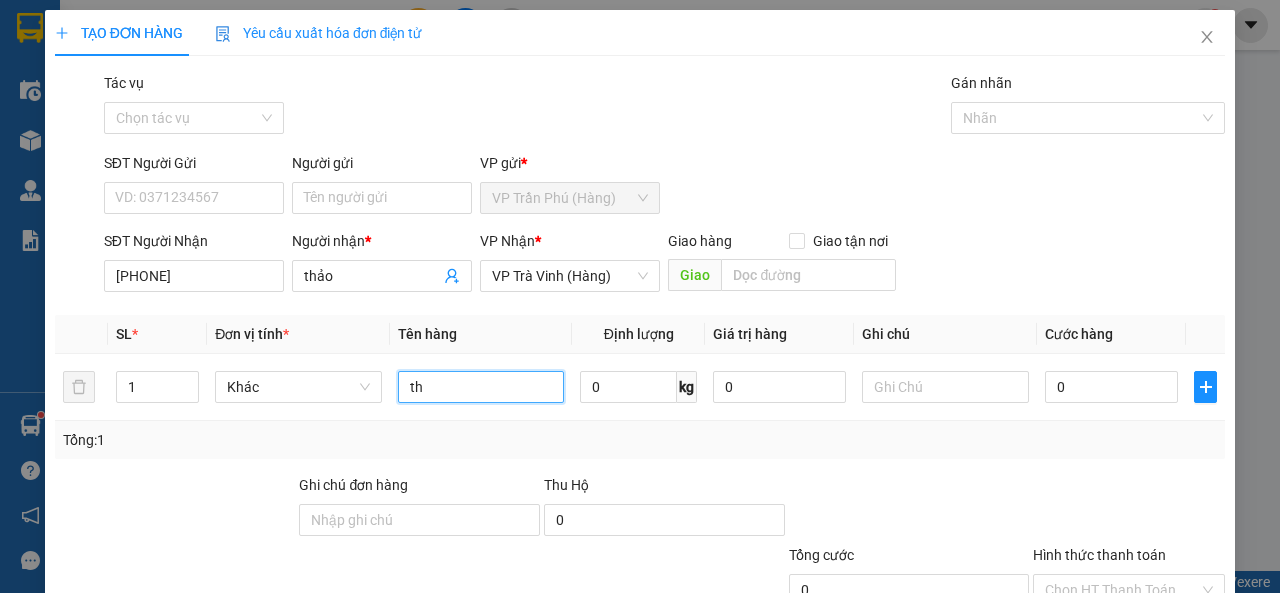 type on "t" 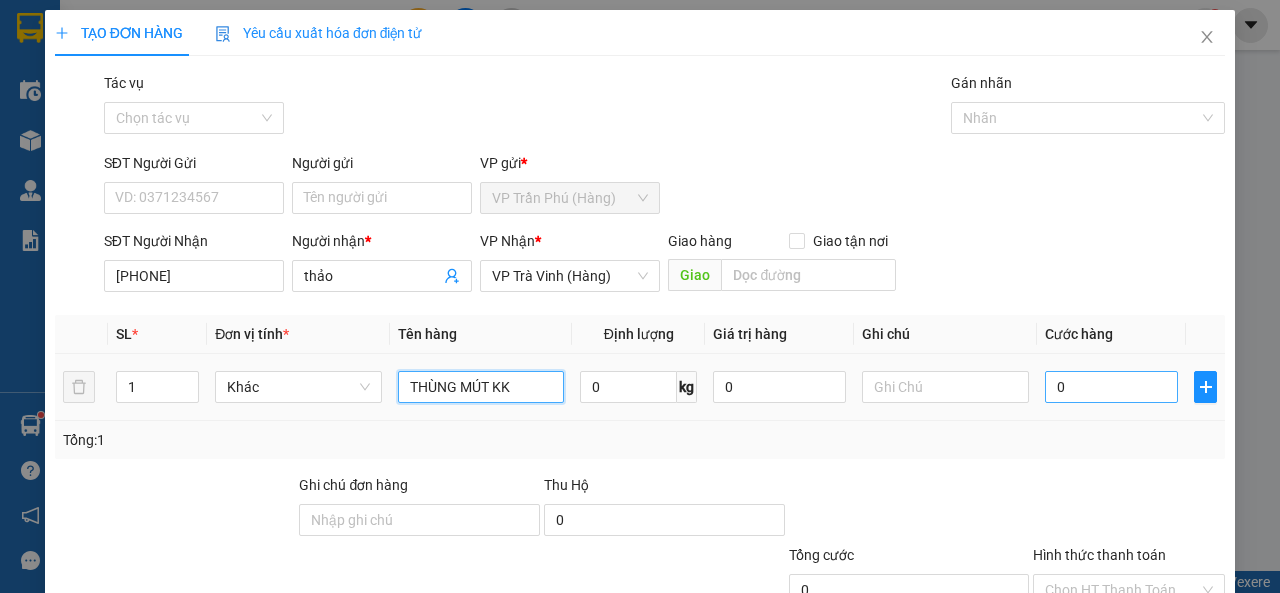 type on "THÙNG MÚT KK" 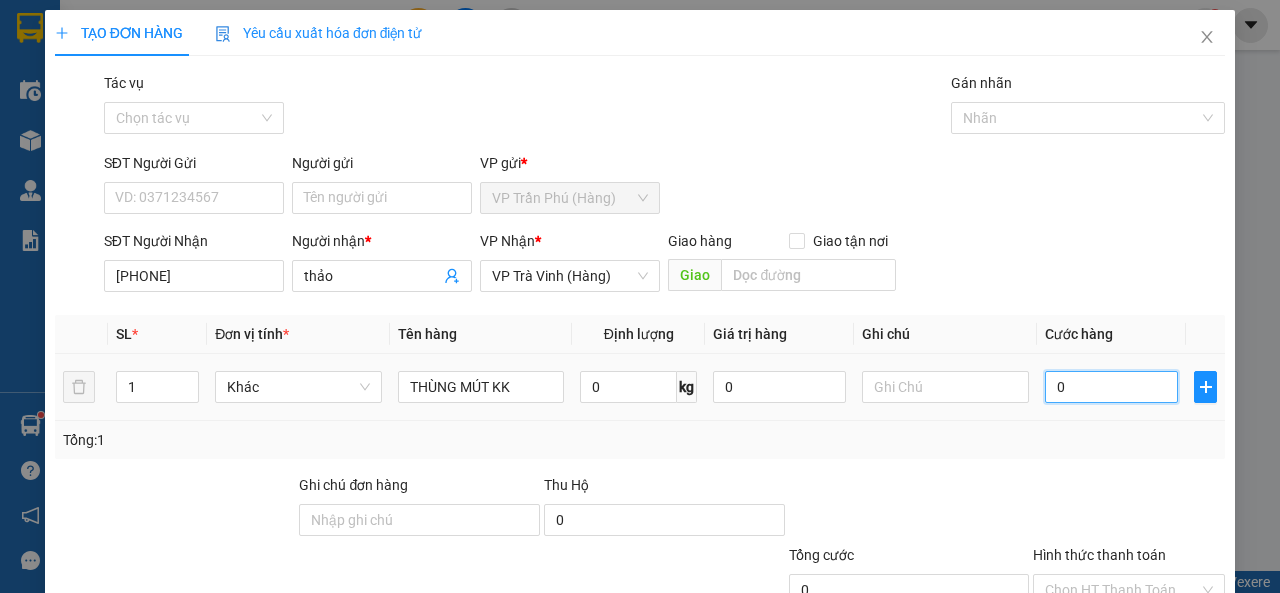 click on "0" at bounding box center [1111, 387] 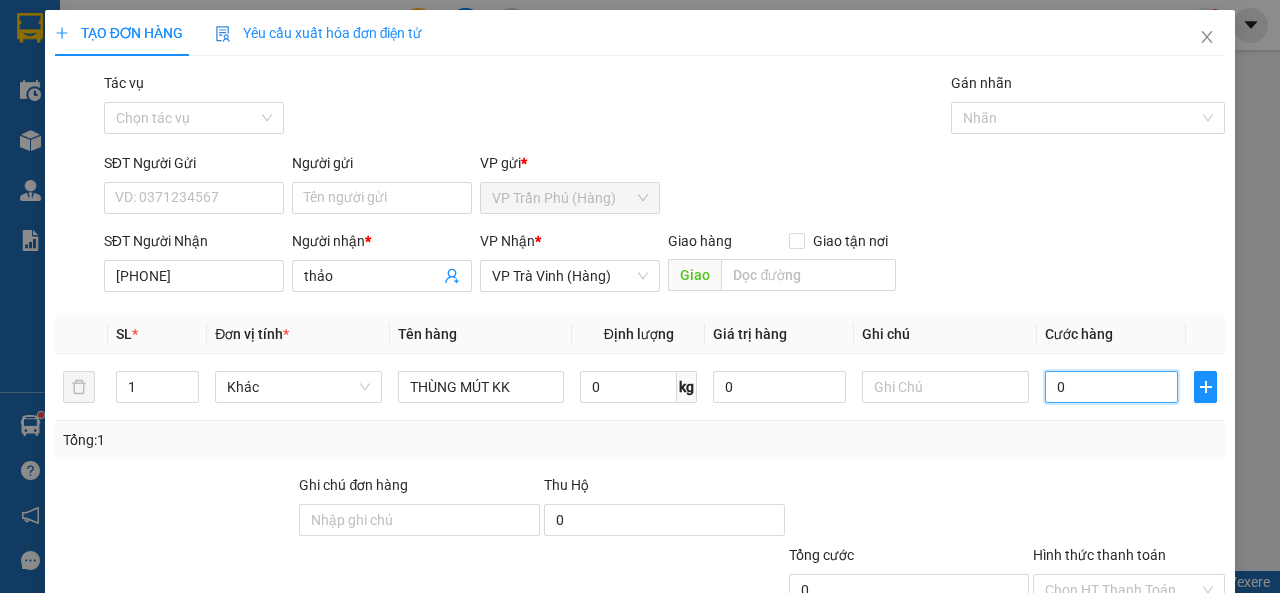 type on "3" 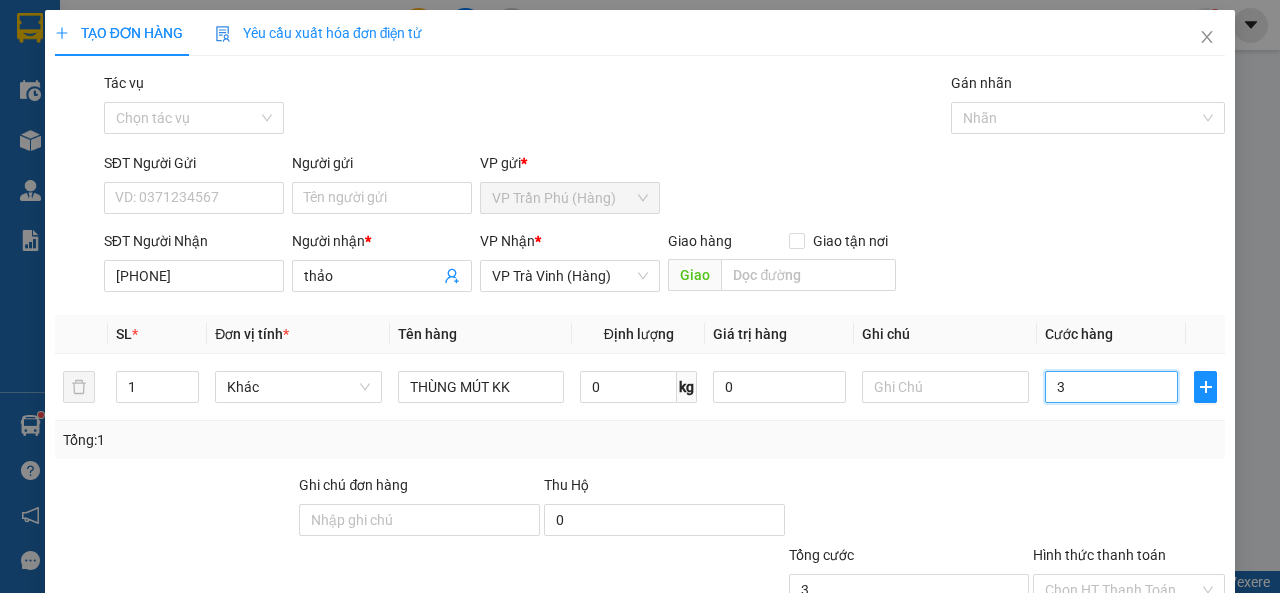 type on "30" 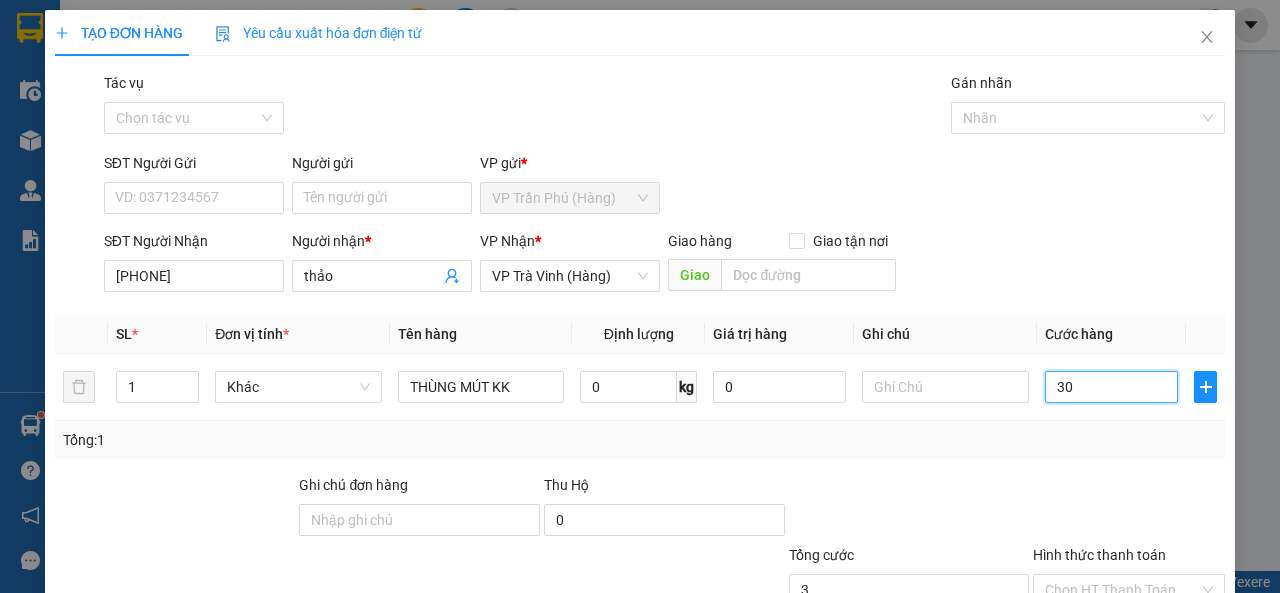 type on "30" 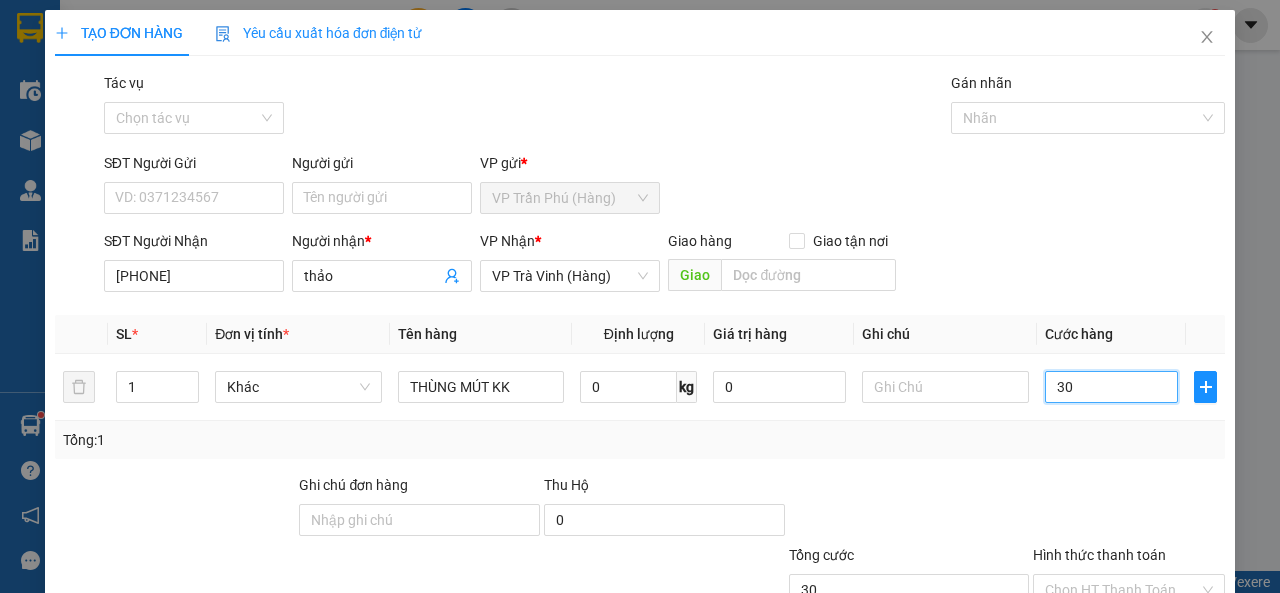 scroll, scrollTop: 147, scrollLeft: 0, axis: vertical 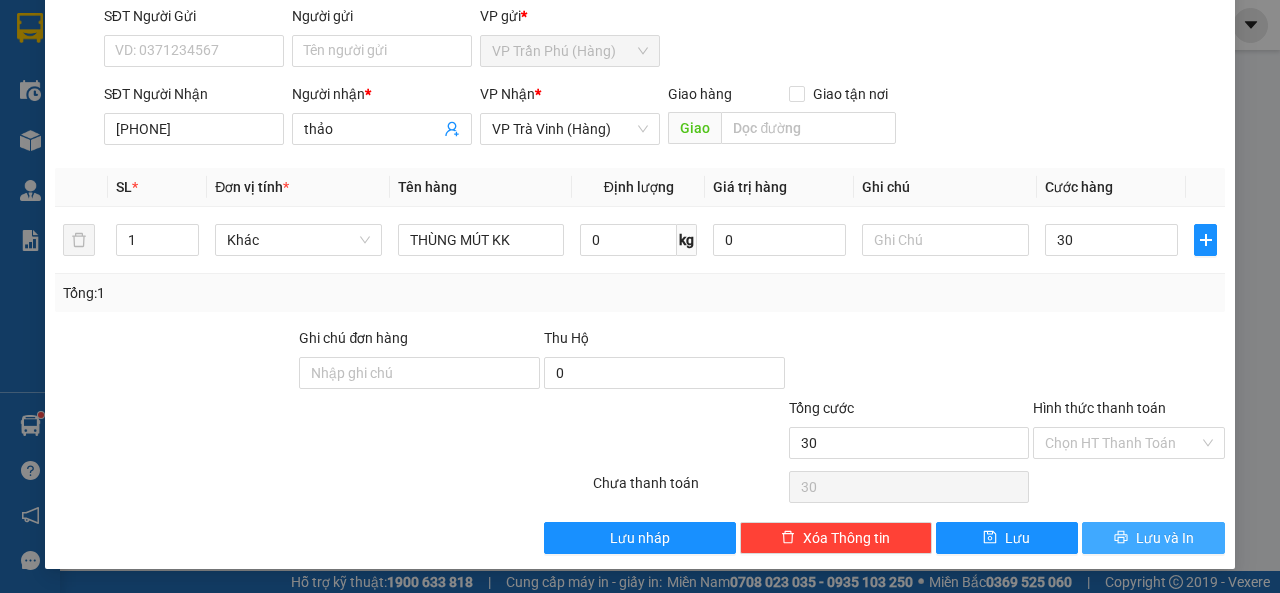 type on "30.000" 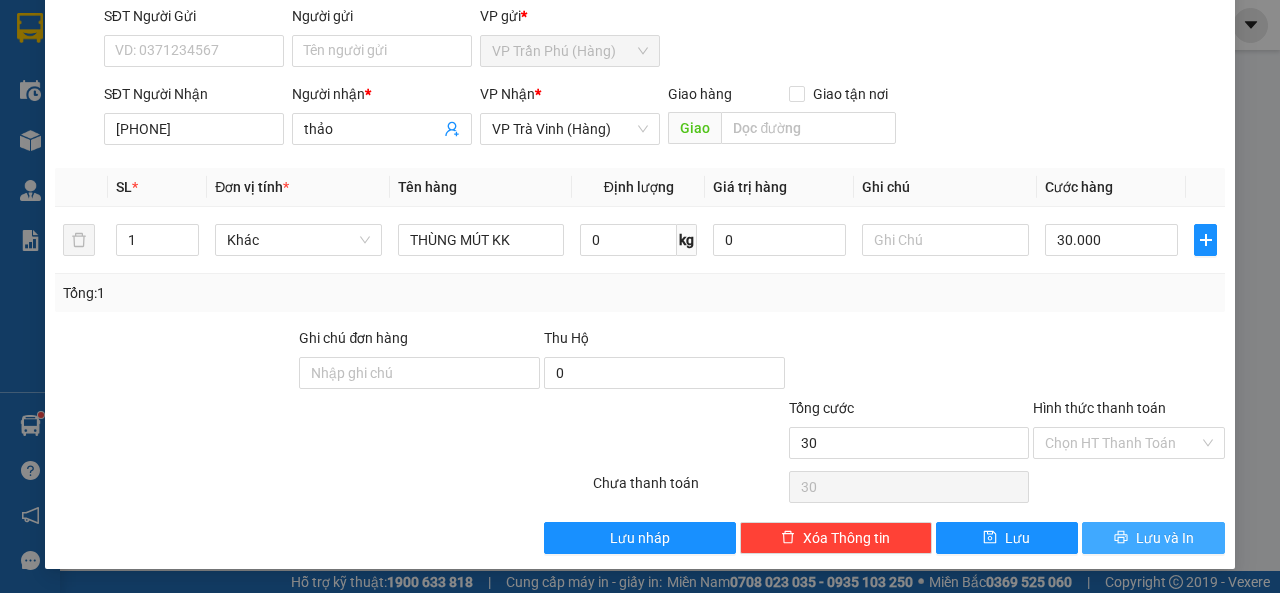 type on "30.000" 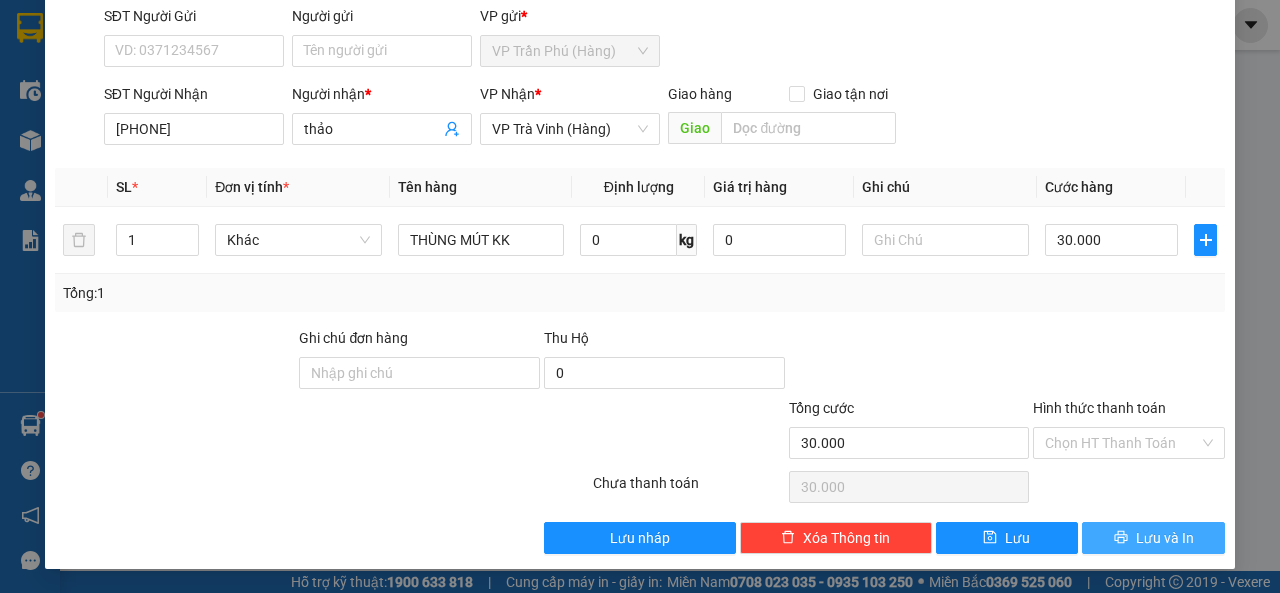 click on "Lưu và In" at bounding box center (1165, 538) 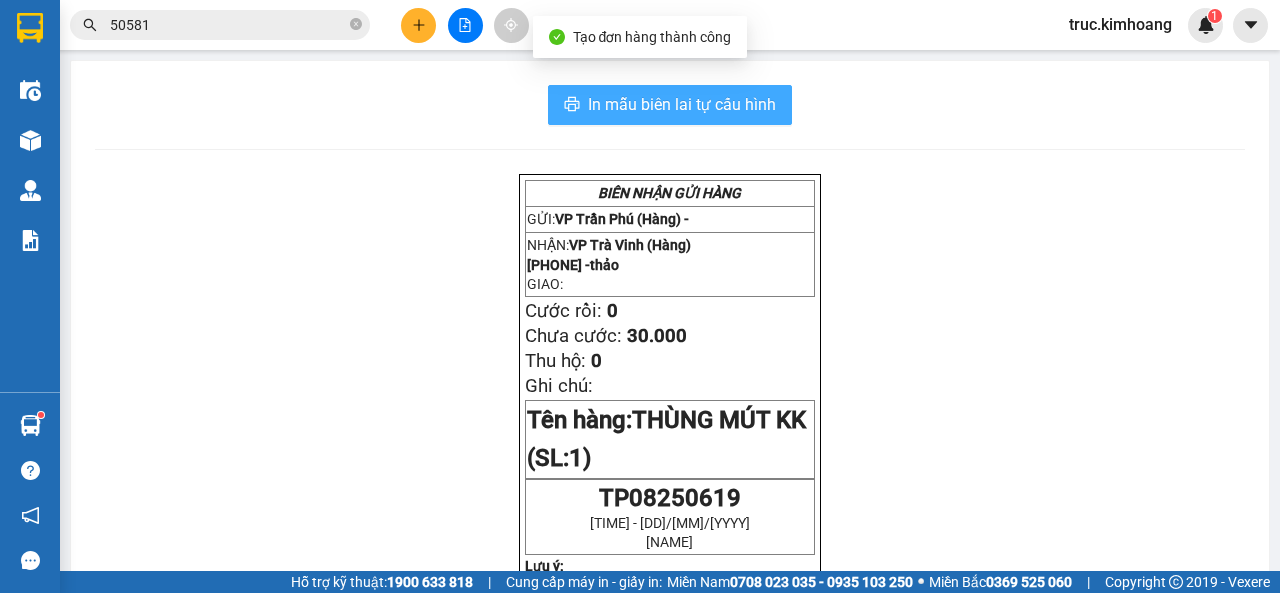 click on "In mẫu biên lai tự cấu hình" at bounding box center (682, 104) 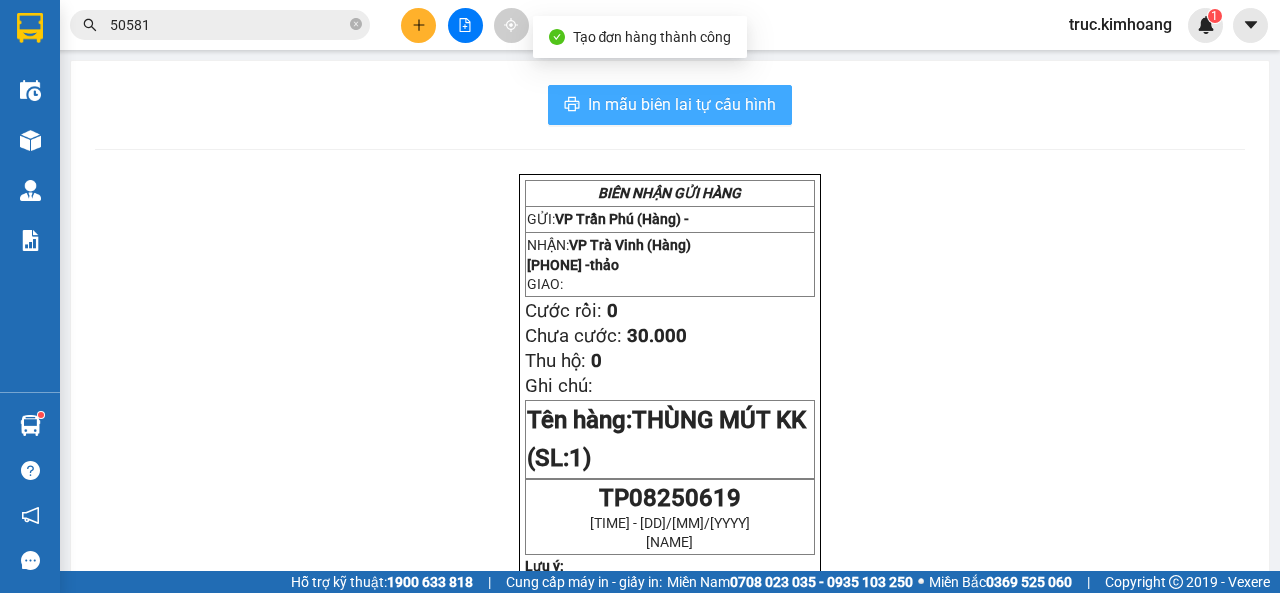 scroll, scrollTop: 0, scrollLeft: 0, axis: both 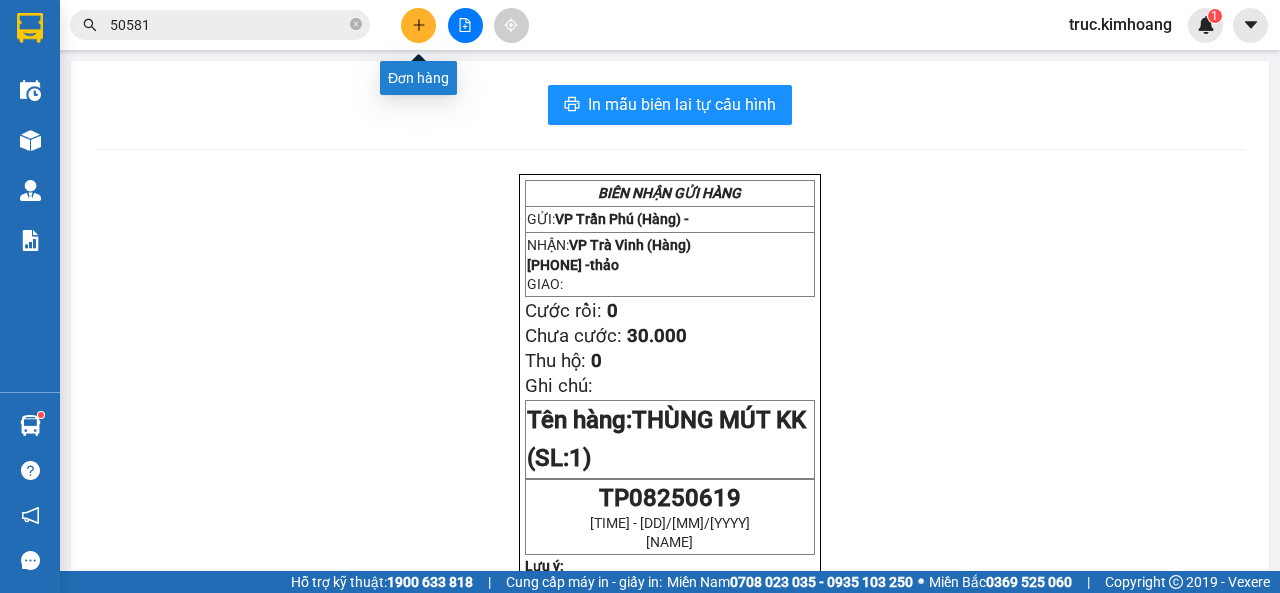 click 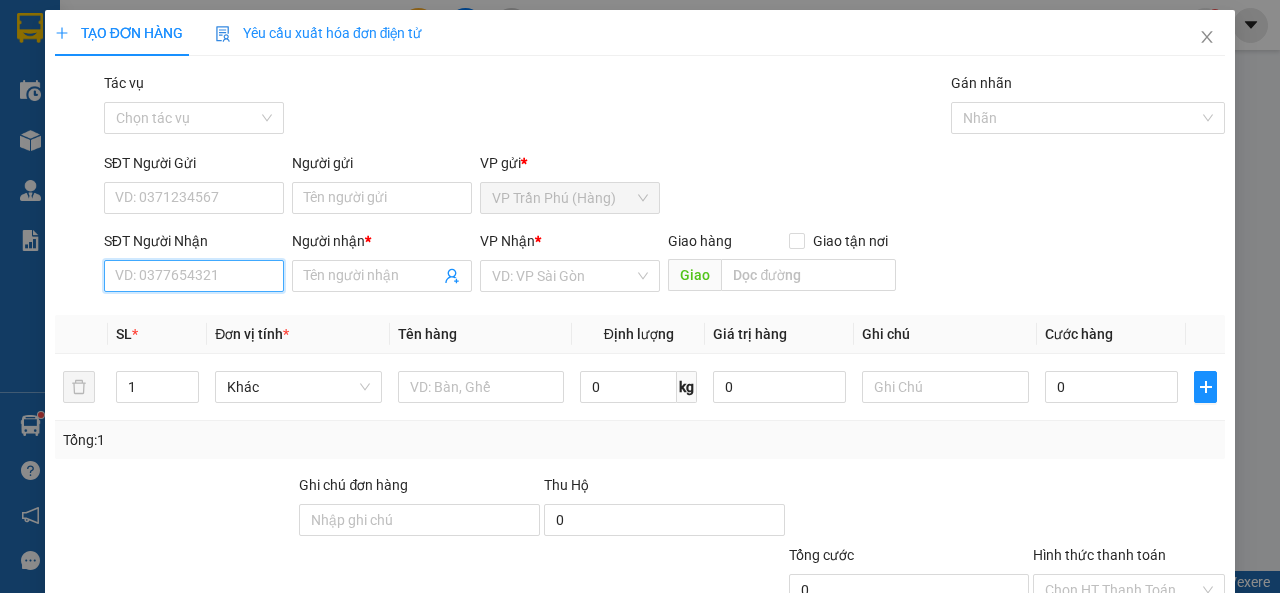 click on "SĐT Người Nhận" at bounding box center [194, 276] 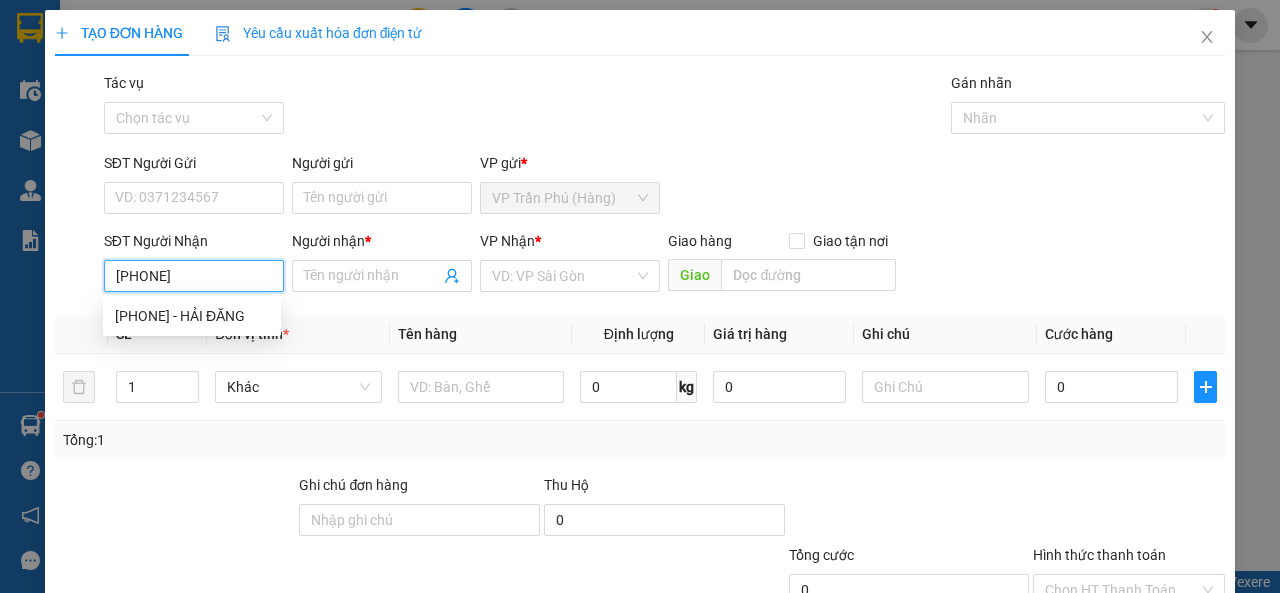 type on "0338343345" 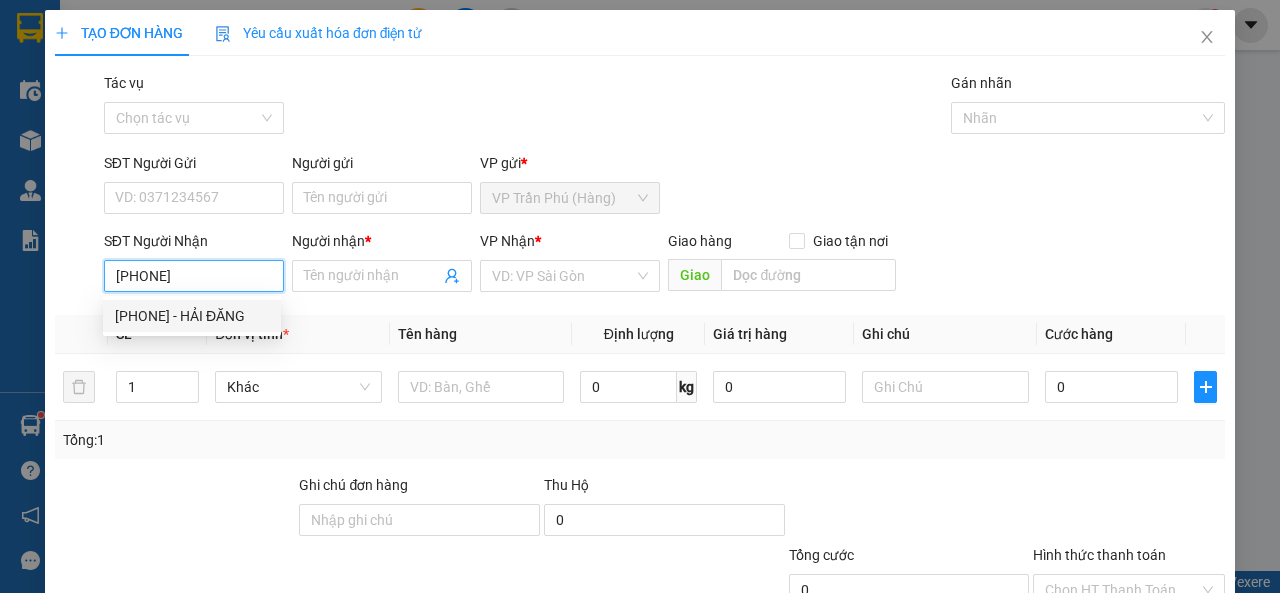 drag, startPoint x: 184, startPoint y: 304, endPoint x: 179, endPoint y: 234, distance: 70.178345 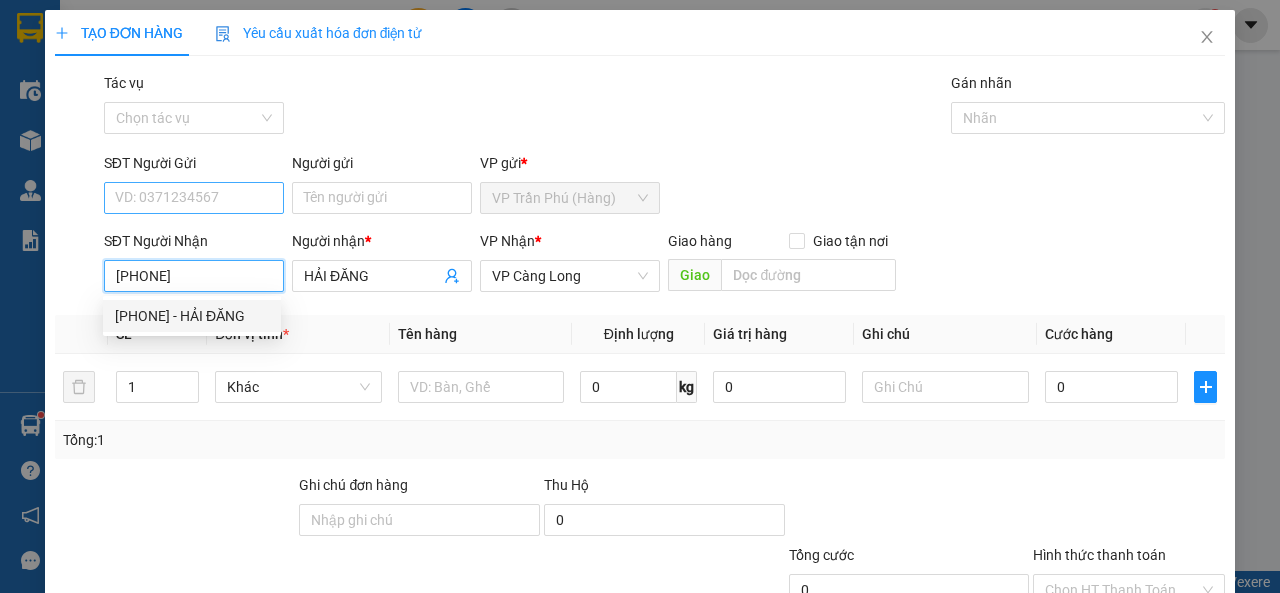 type on "70.000" 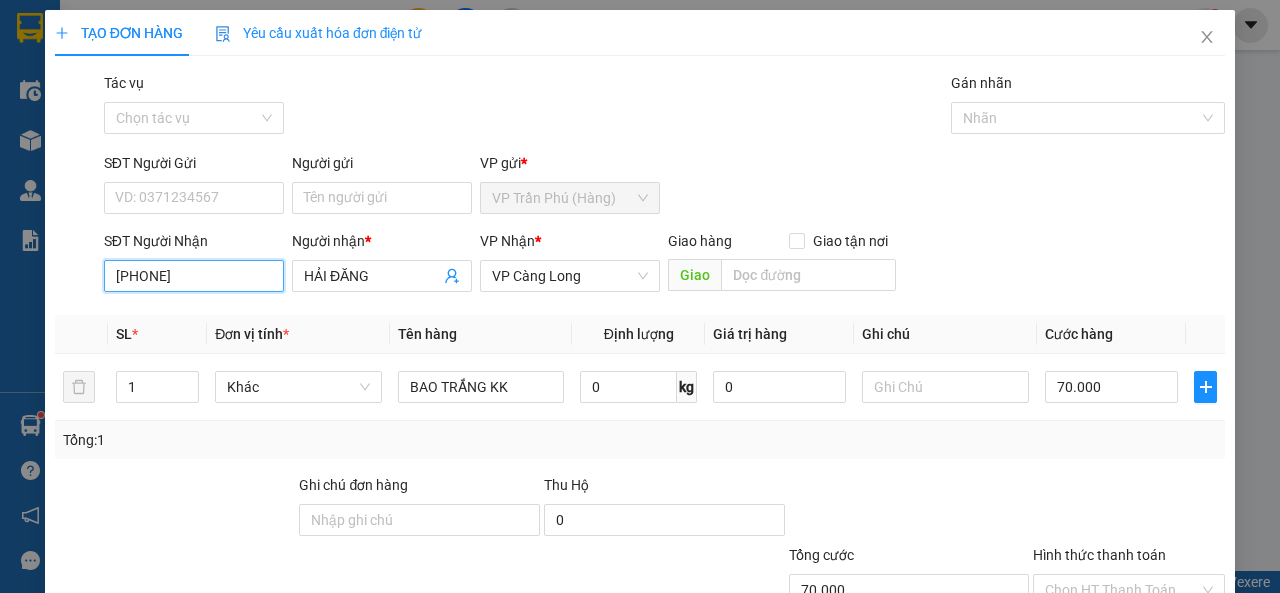 scroll, scrollTop: 147, scrollLeft: 0, axis: vertical 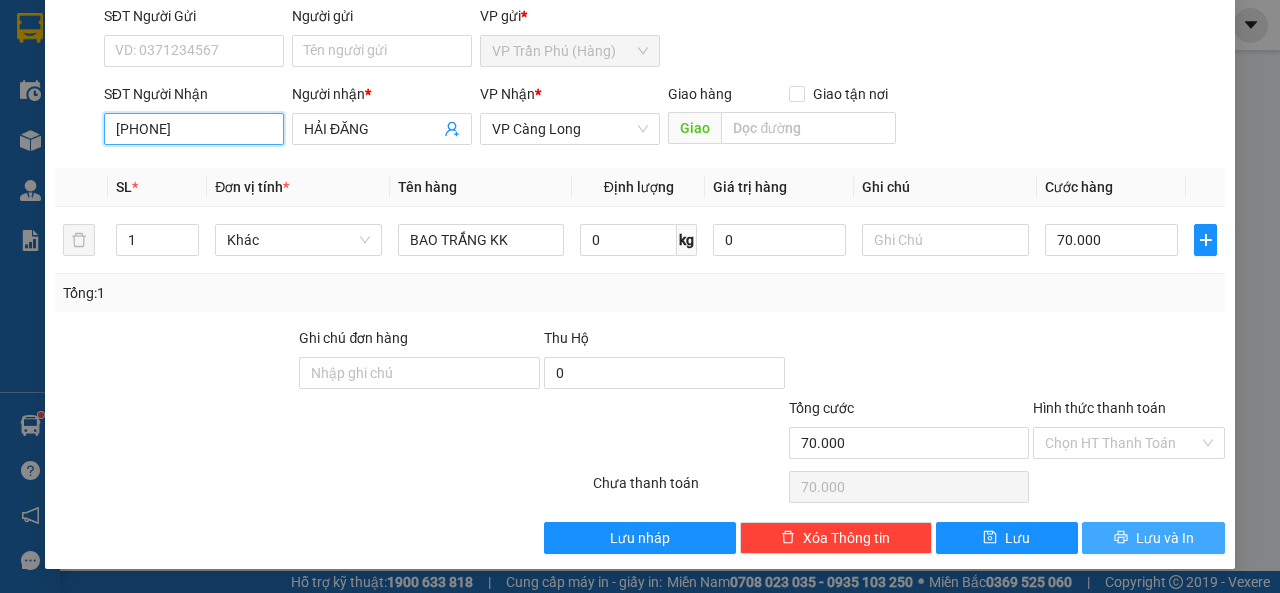 type on "0338343345" 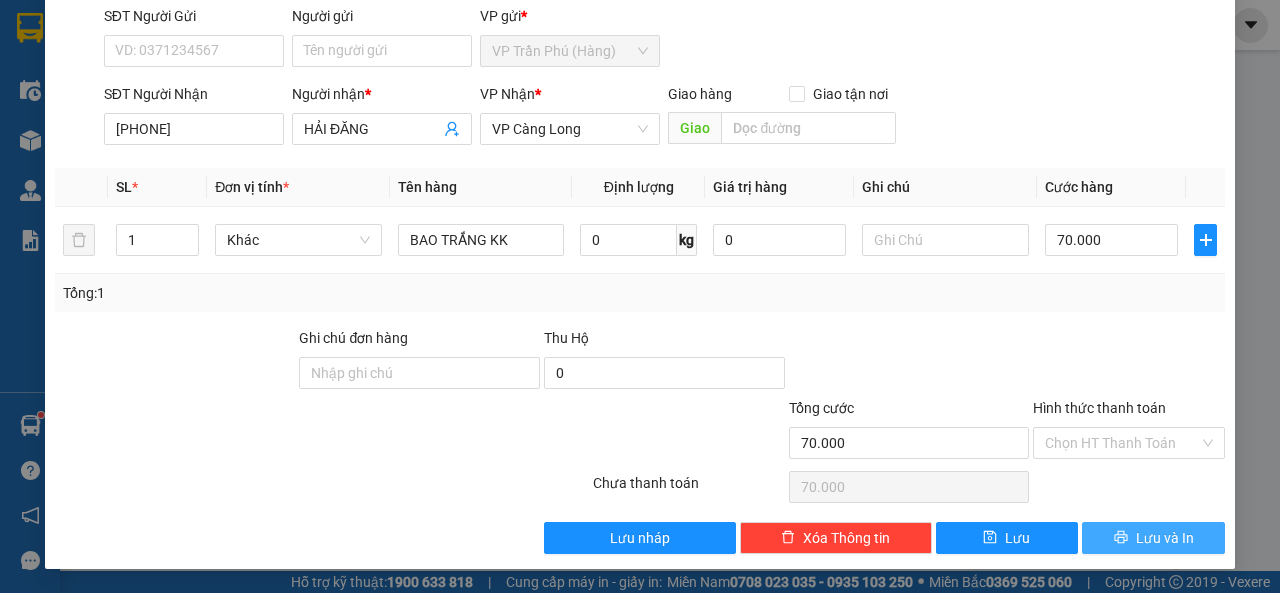 click 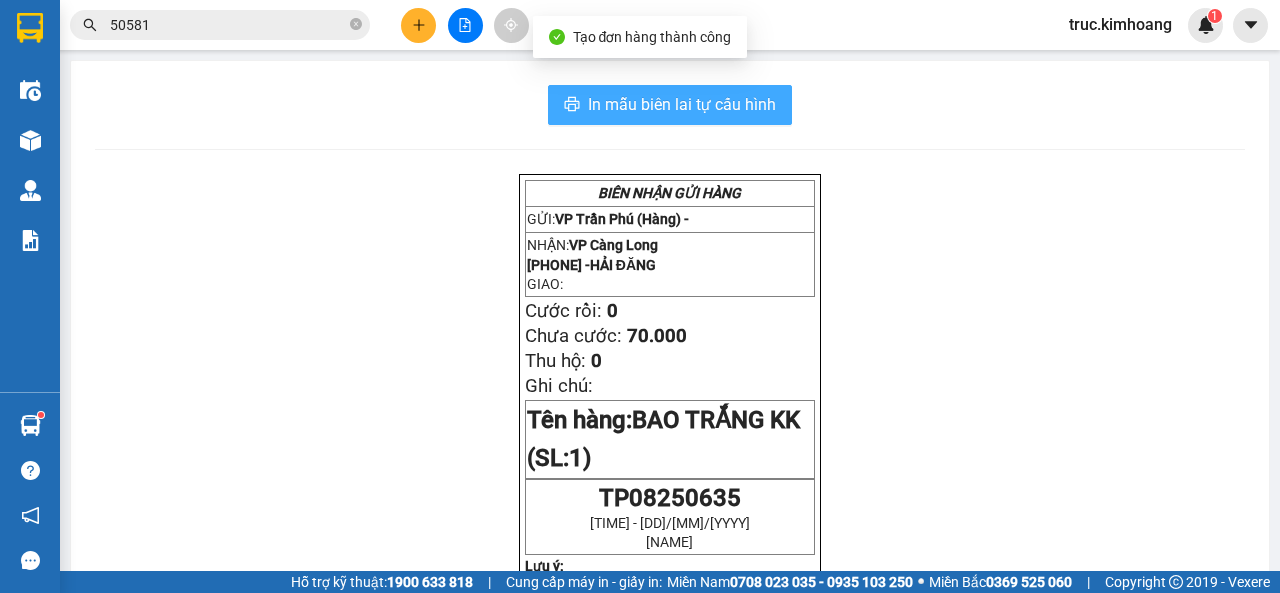 click on "In mẫu biên lai tự cấu hình" at bounding box center [682, 104] 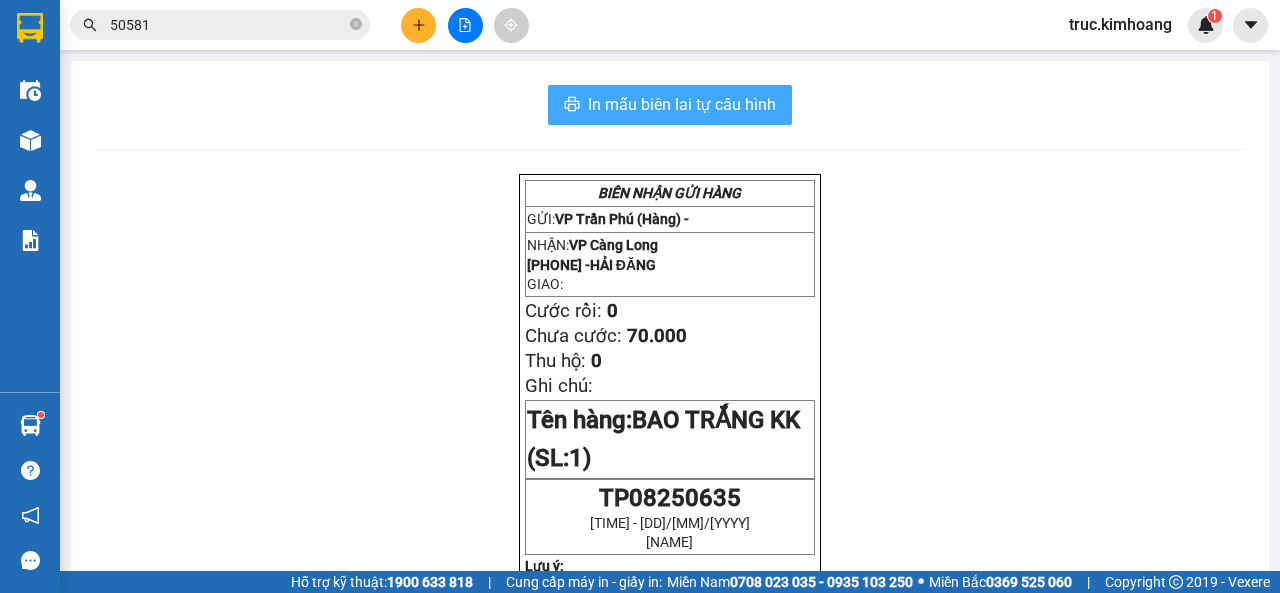 click on "In mẫu biên lai tự cấu hình" at bounding box center (682, 104) 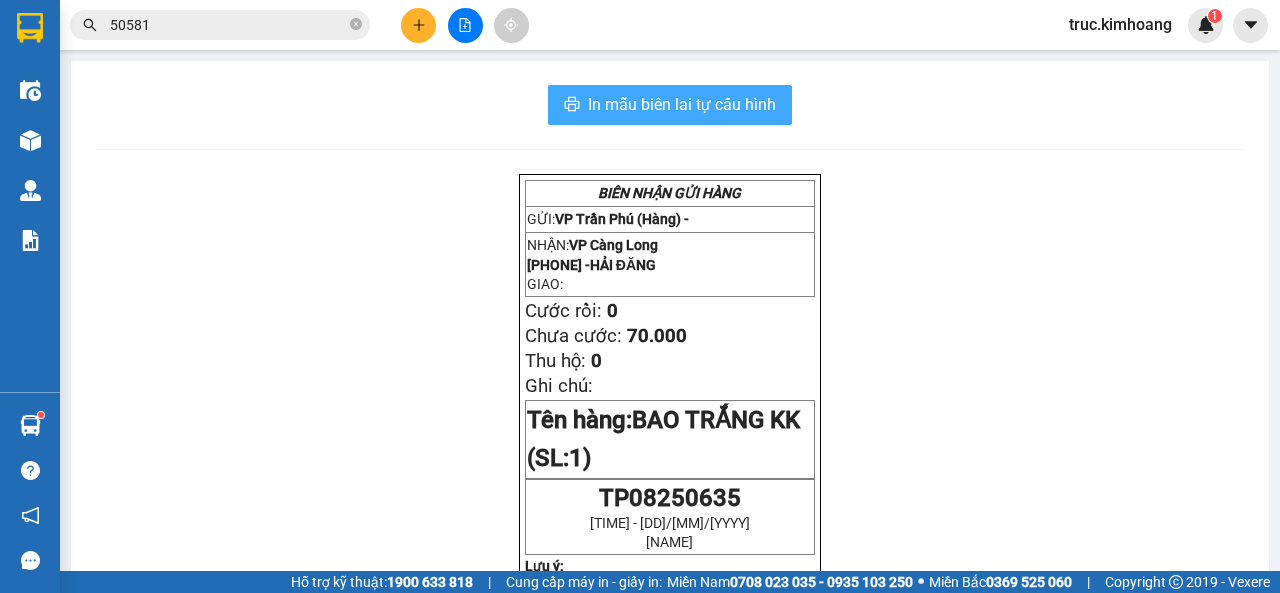 scroll, scrollTop: 0, scrollLeft: 0, axis: both 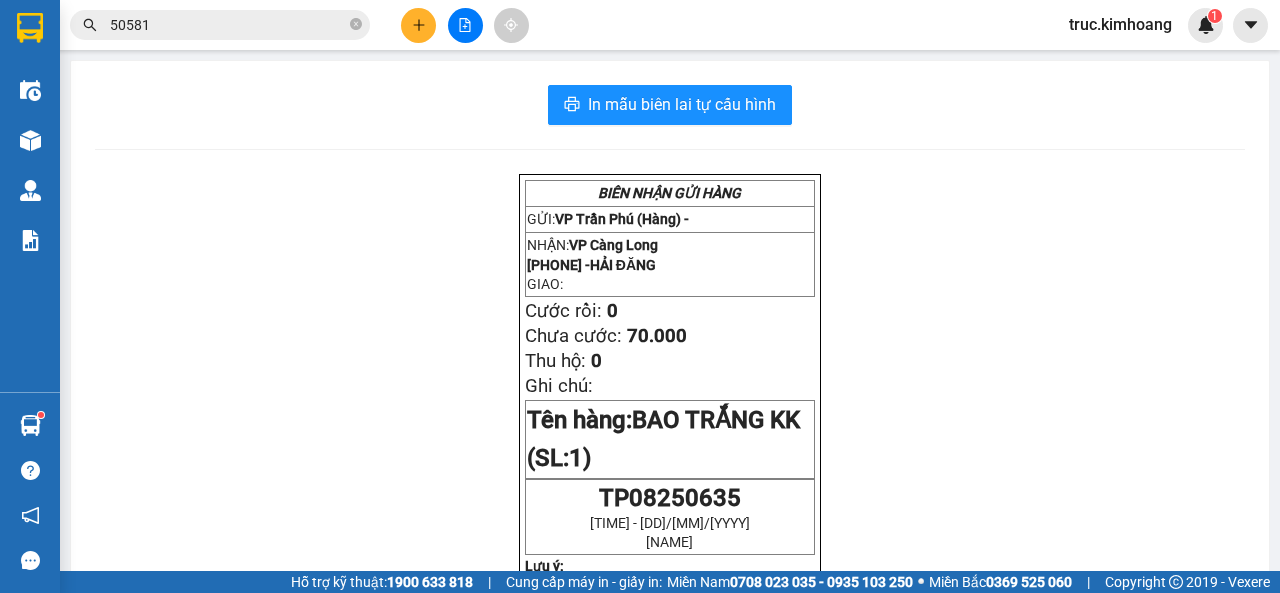 click at bounding box center (418, 25) 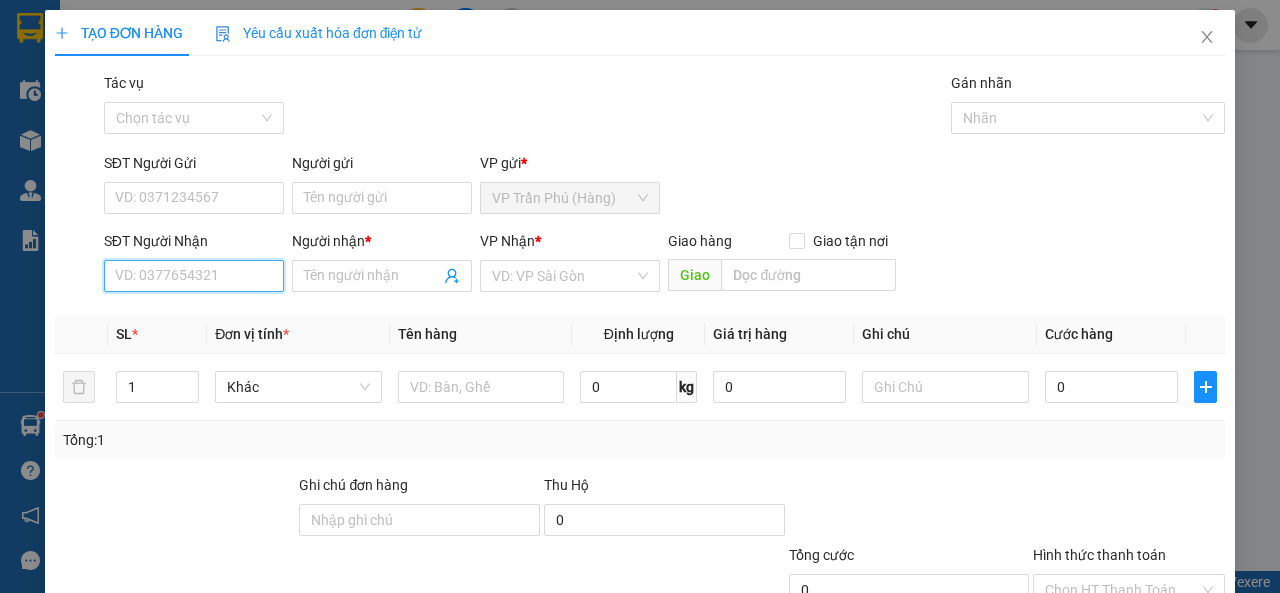 click on "SĐT Người Nhận" at bounding box center (194, 276) 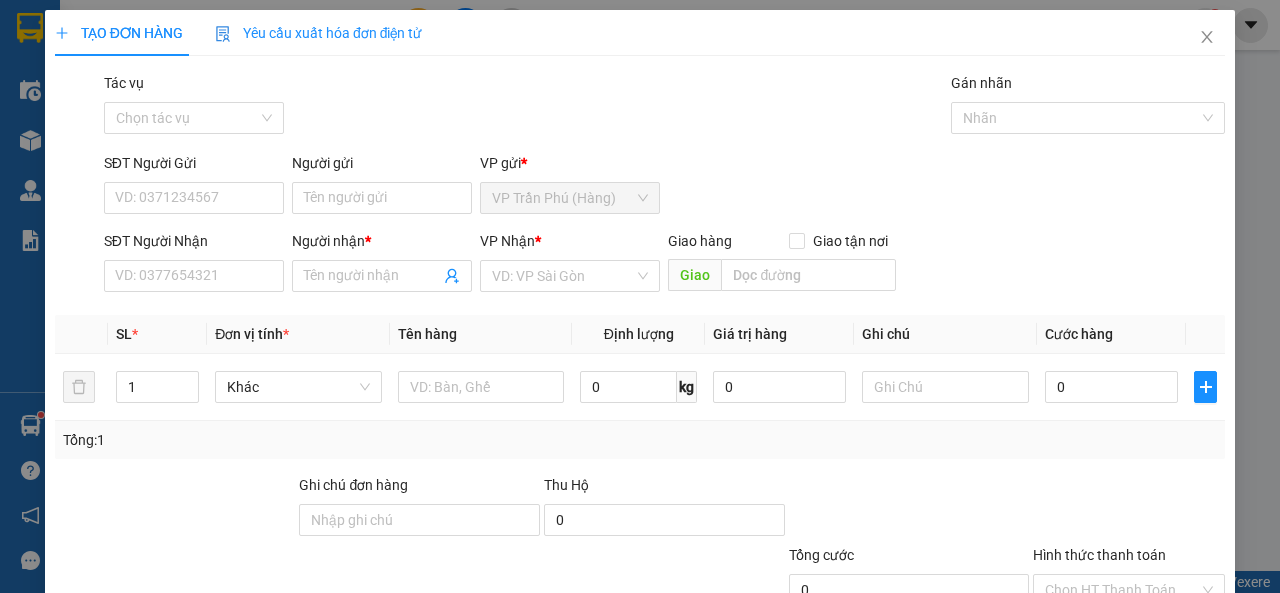 click on "Người nhận  *" at bounding box center [382, 245] 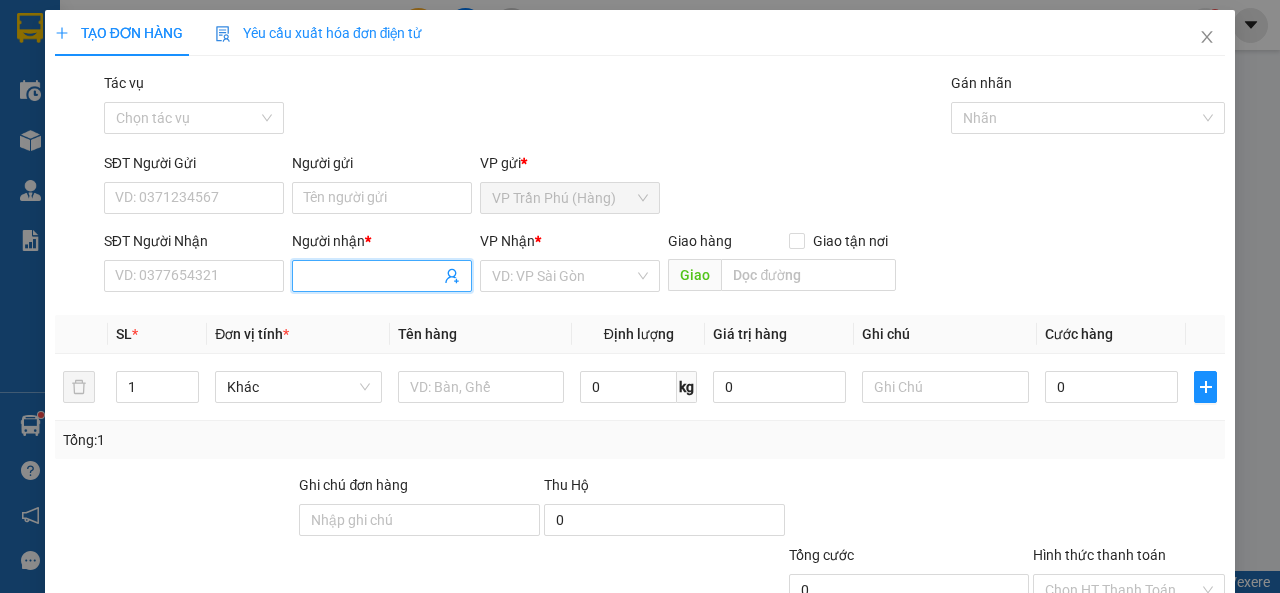 click on "Người nhận  *" at bounding box center [372, 276] 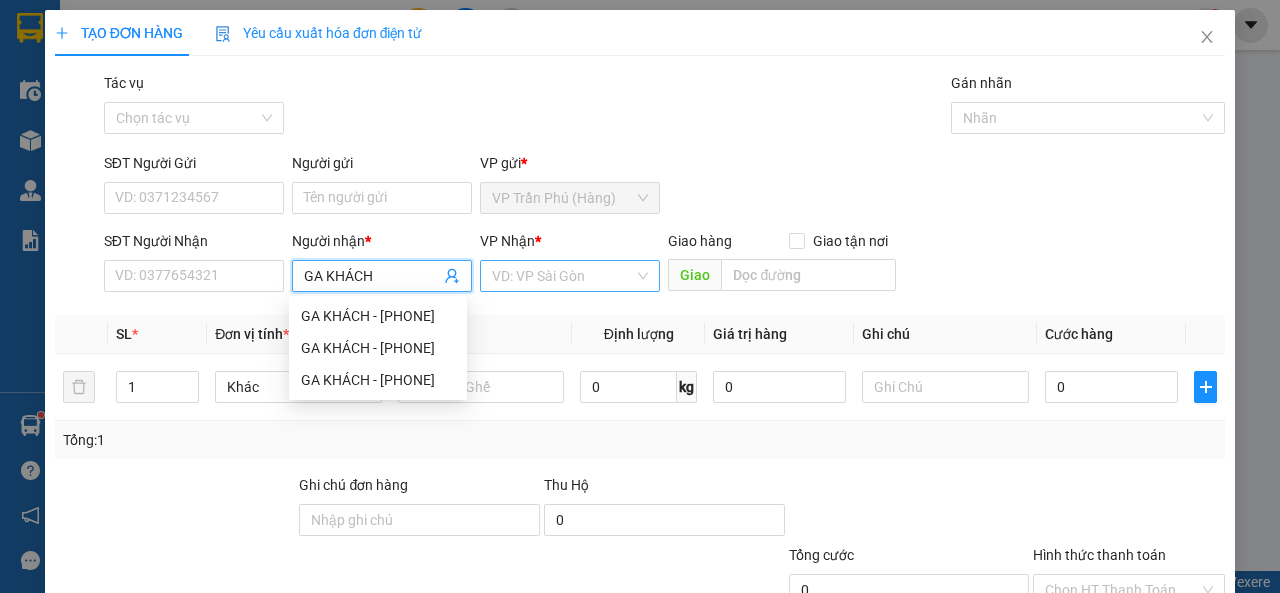 type on "GA KHÁCH" 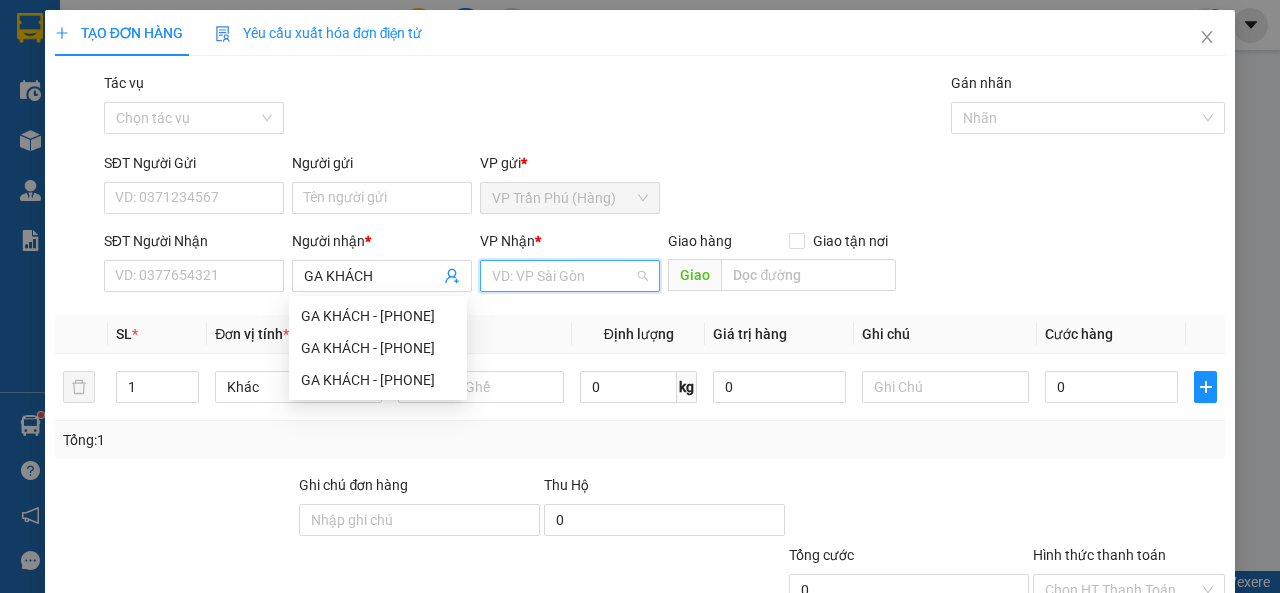 click at bounding box center [563, 276] 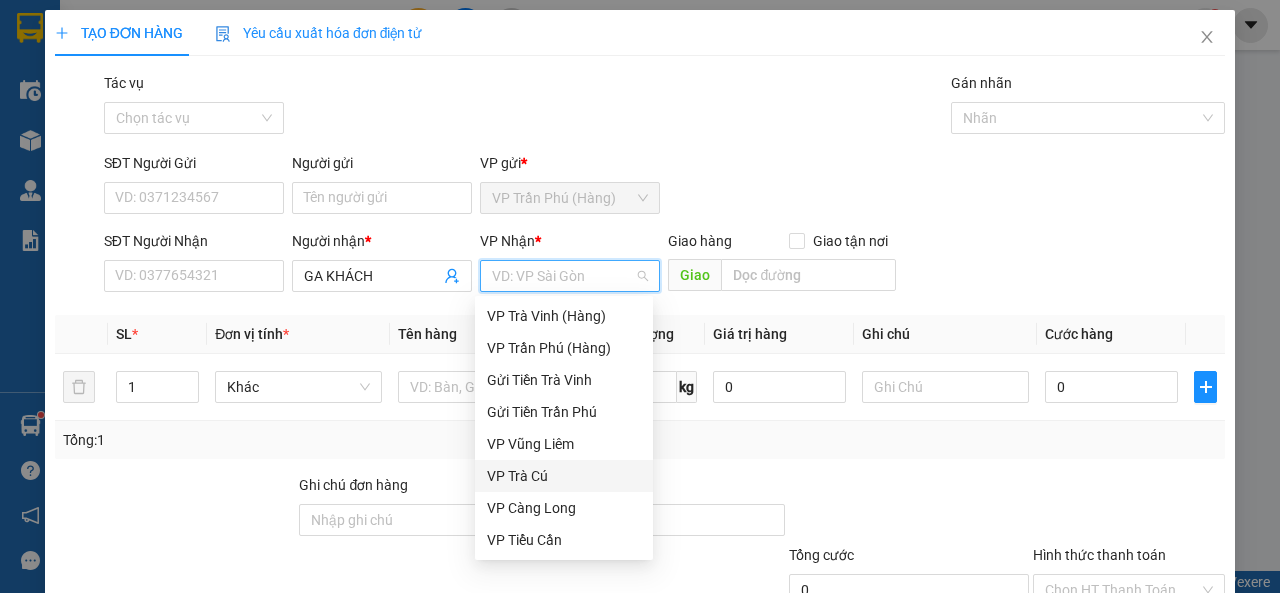 scroll, scrollTop: 100, scrollLeft: 0, axis: vertical 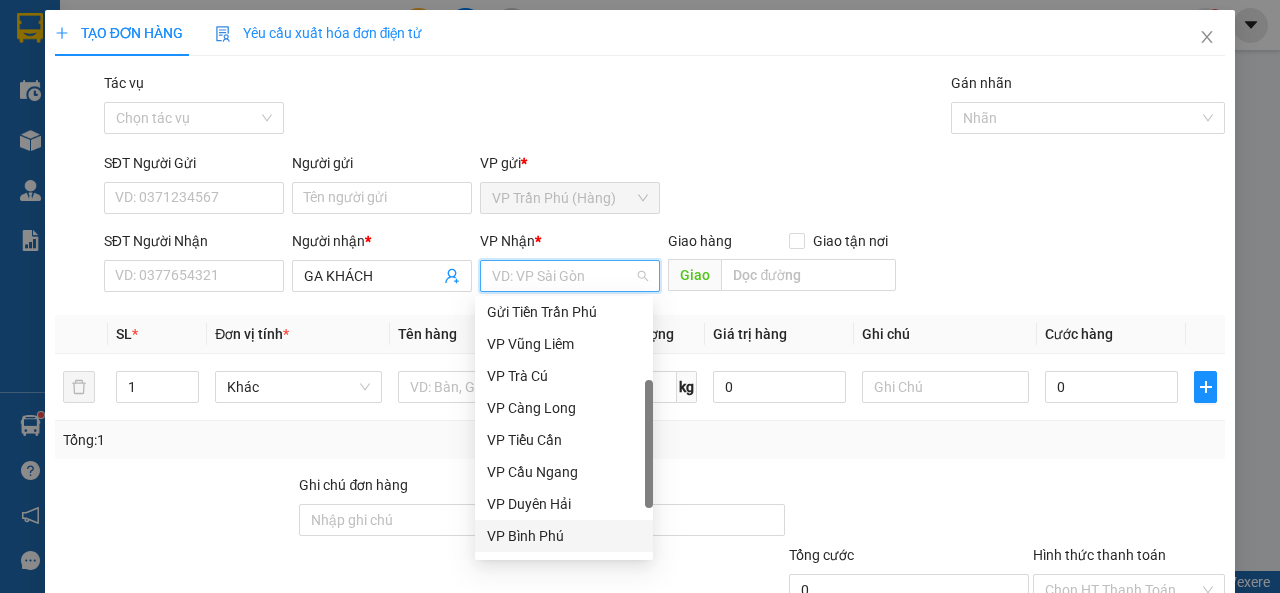 click on "VP Bình Phú" at bounding box center [564, 536] 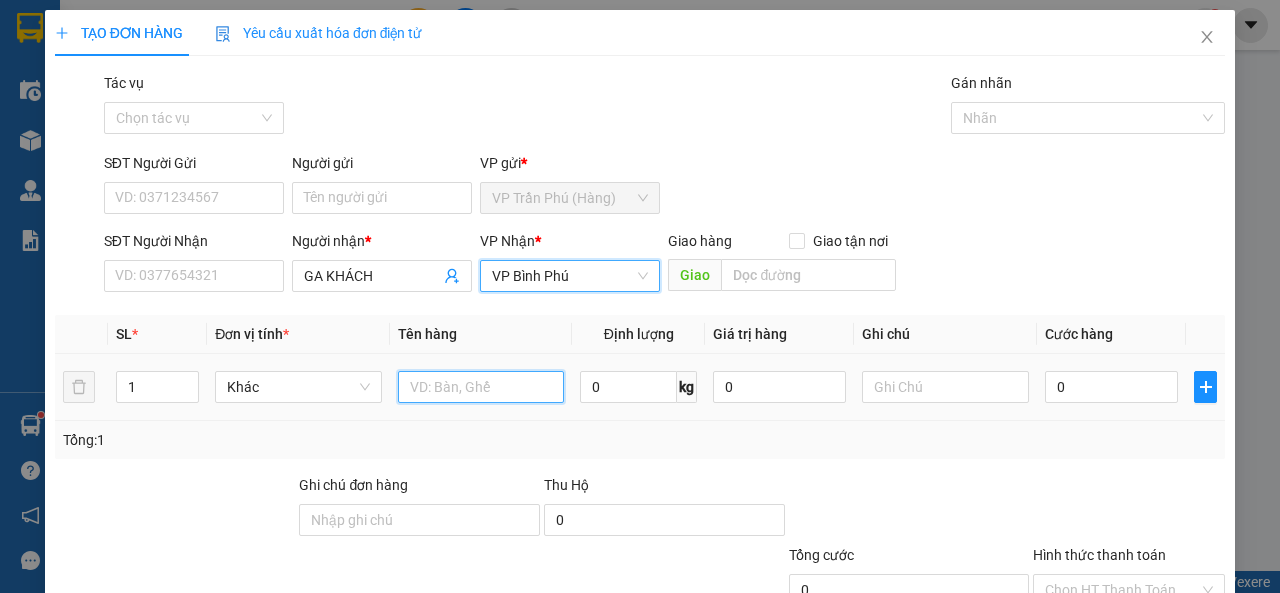 click at bounding box center [481, 387] 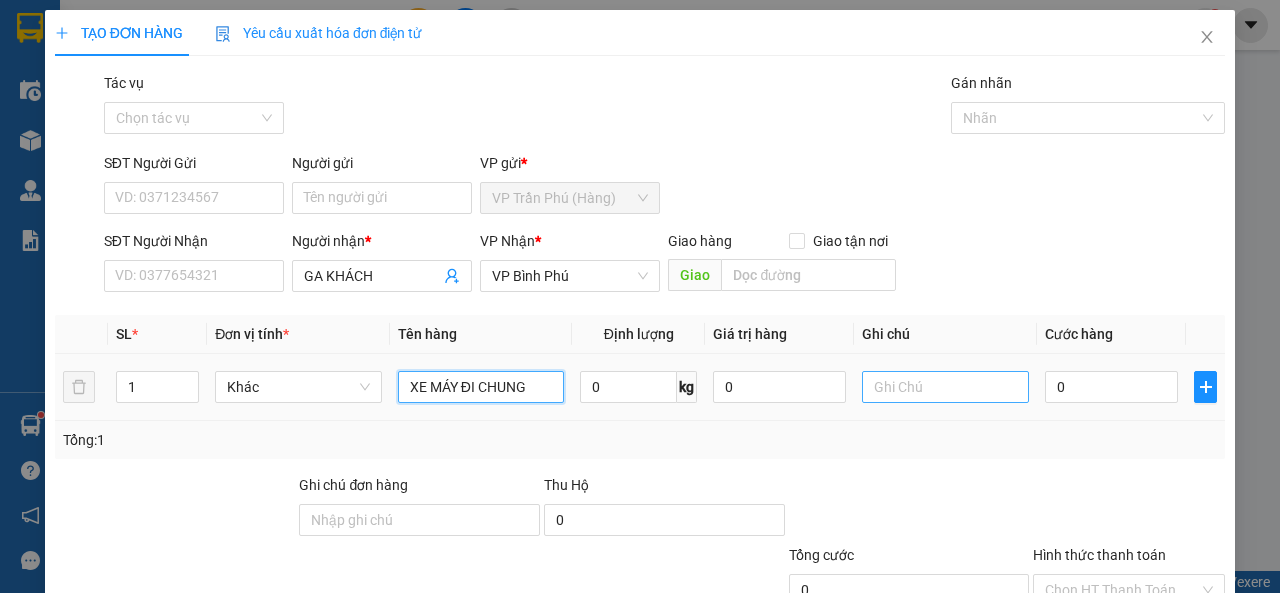 type on "XE MÁY ĐI CHUNG" 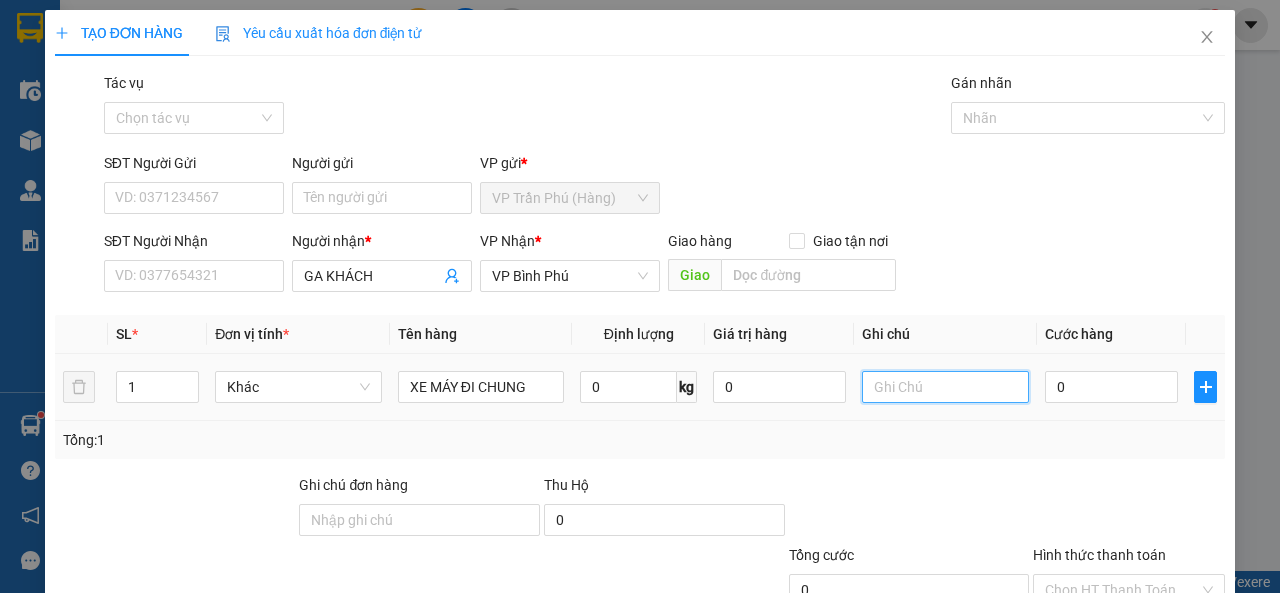 click at bounding box center (945, 387) 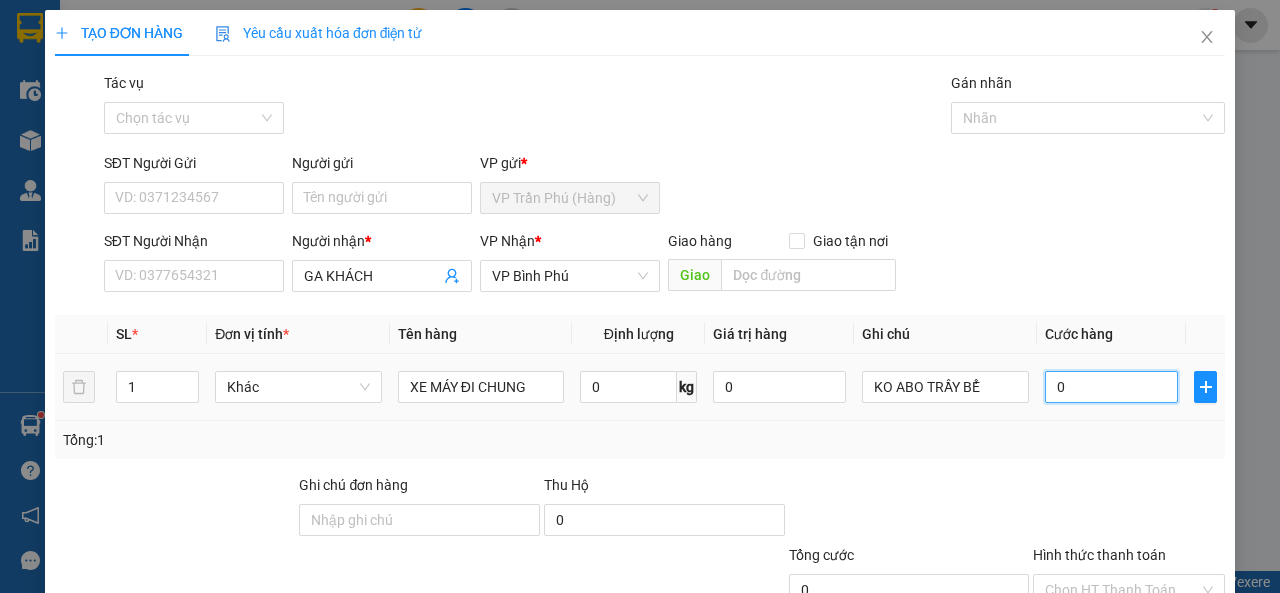 click on "0" at bounding box center [1111, 387] 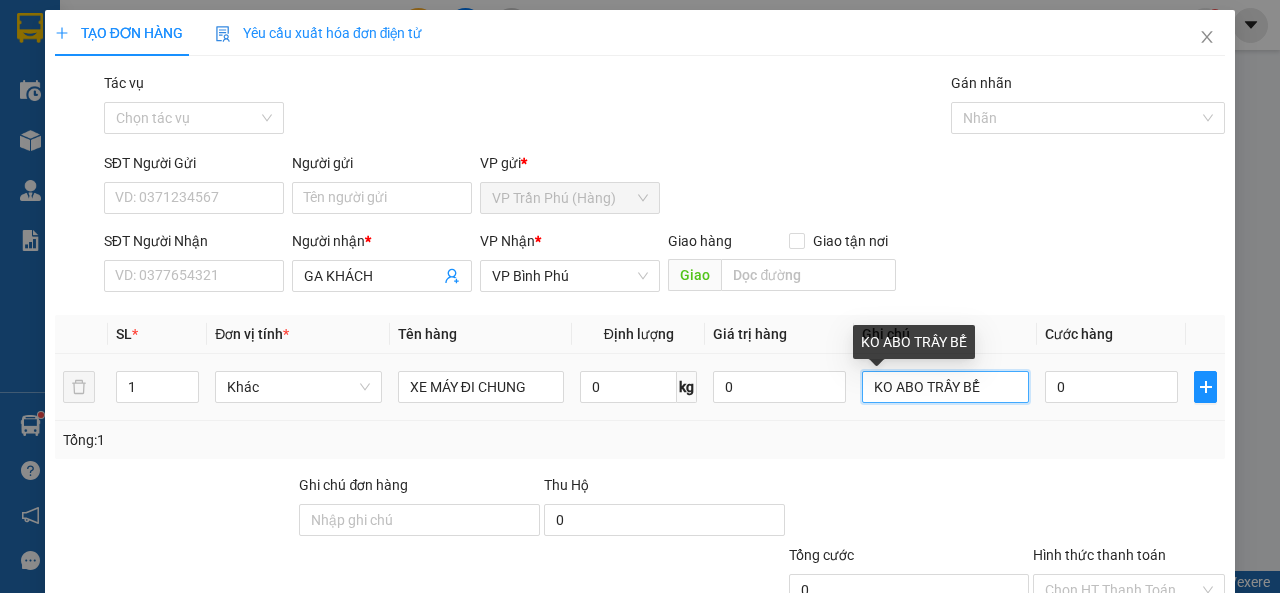 click on "KO ABO TRẦY BỂ" at bounding box center [945, 387] 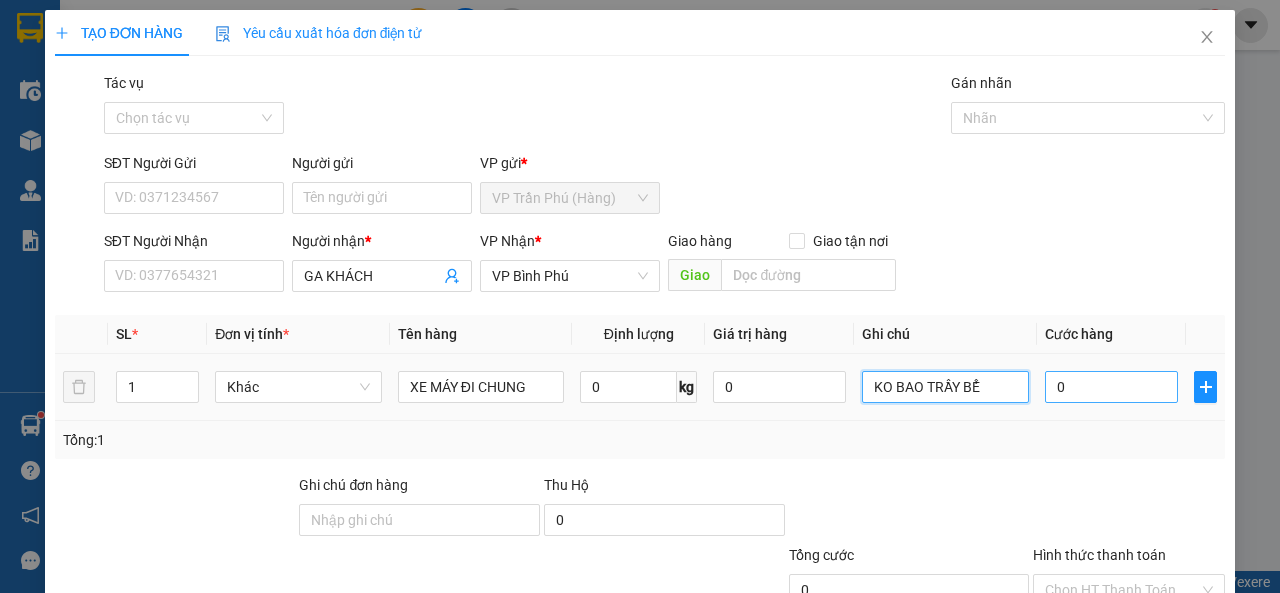 type on "KO BAO TRẦY BỂ" 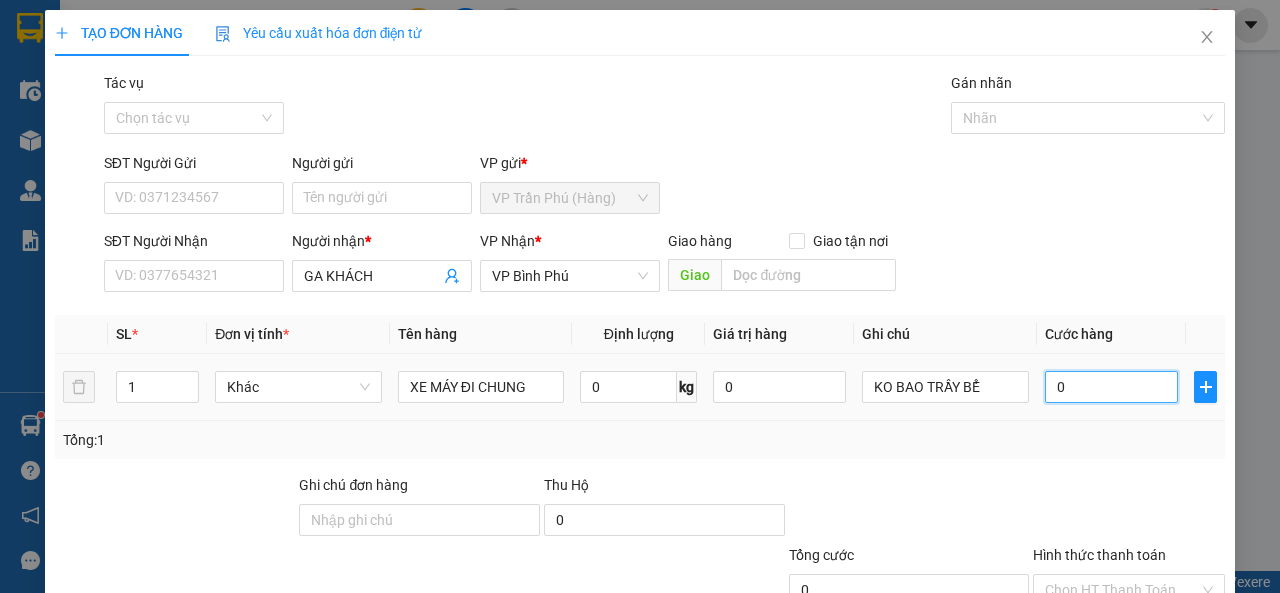 click on "0" at bounding box center [1111, 387] 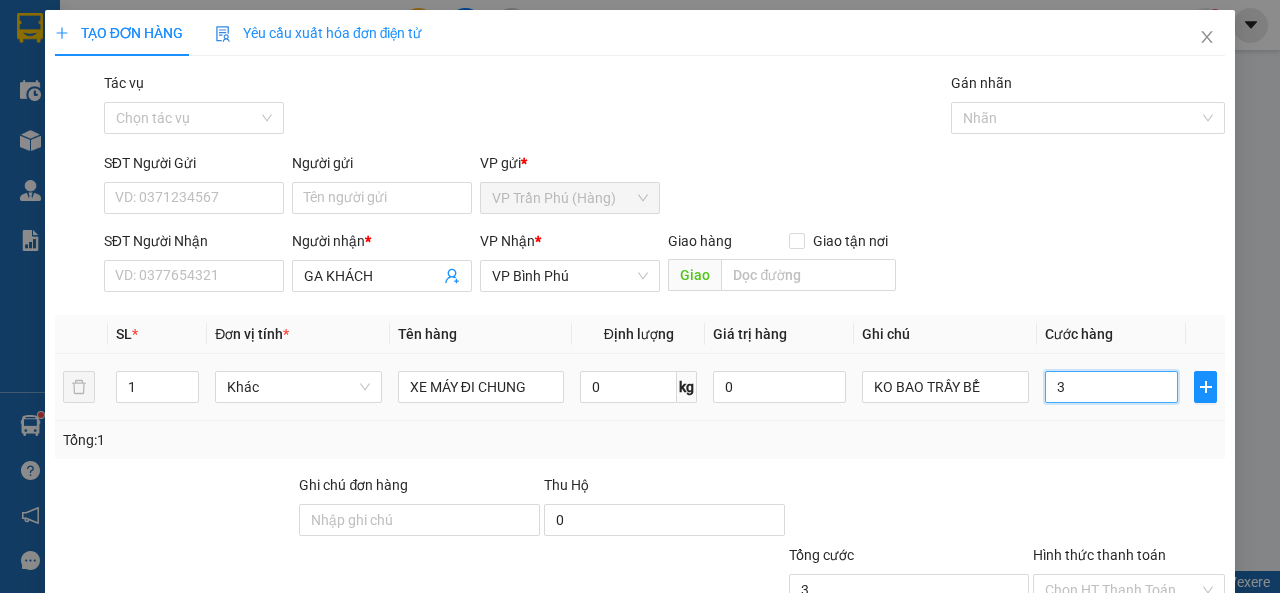 type on "30" 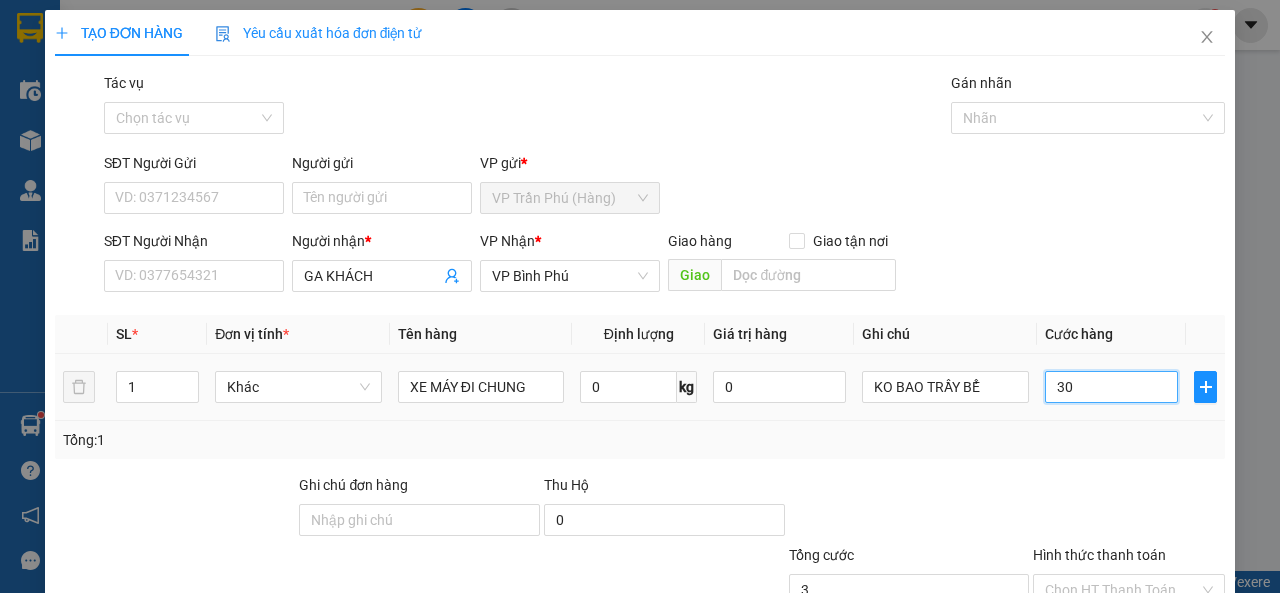type on "30" 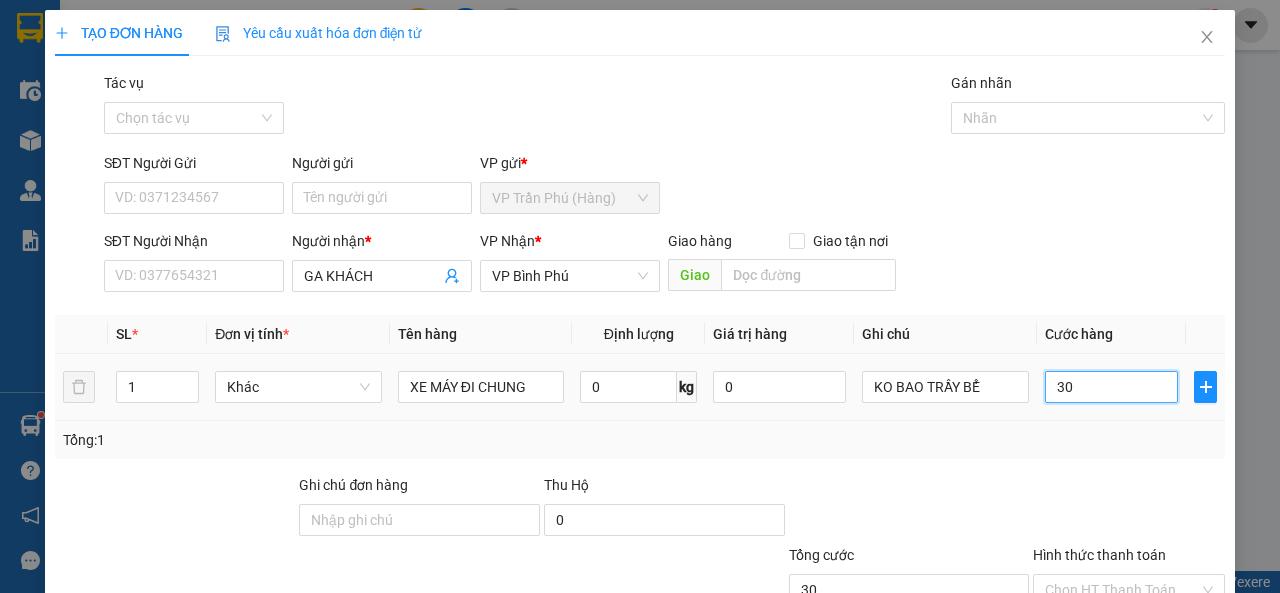 type on "300" 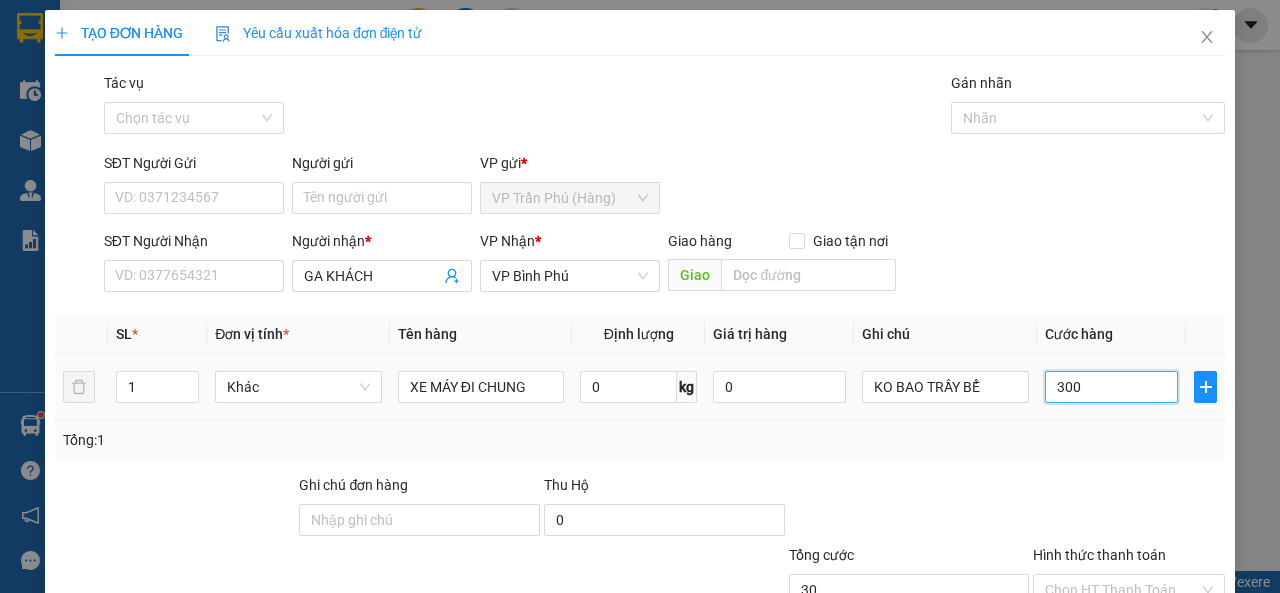 type on "300" 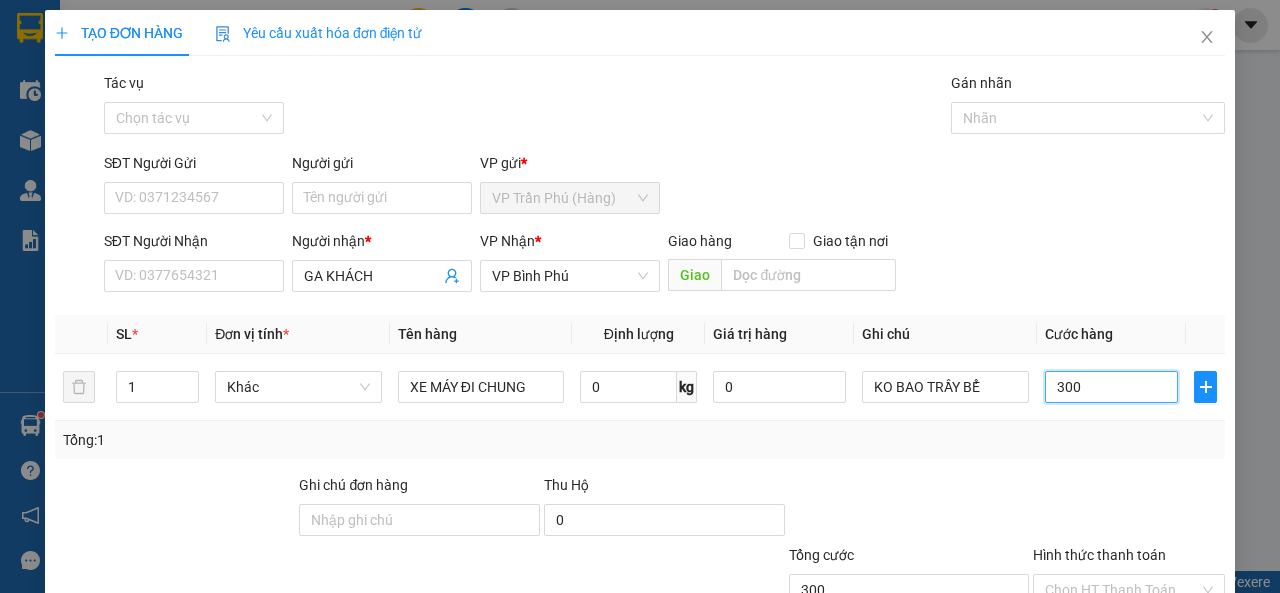 scroll, scrollTop: 147, scrollLeft: 0, axis: vertical 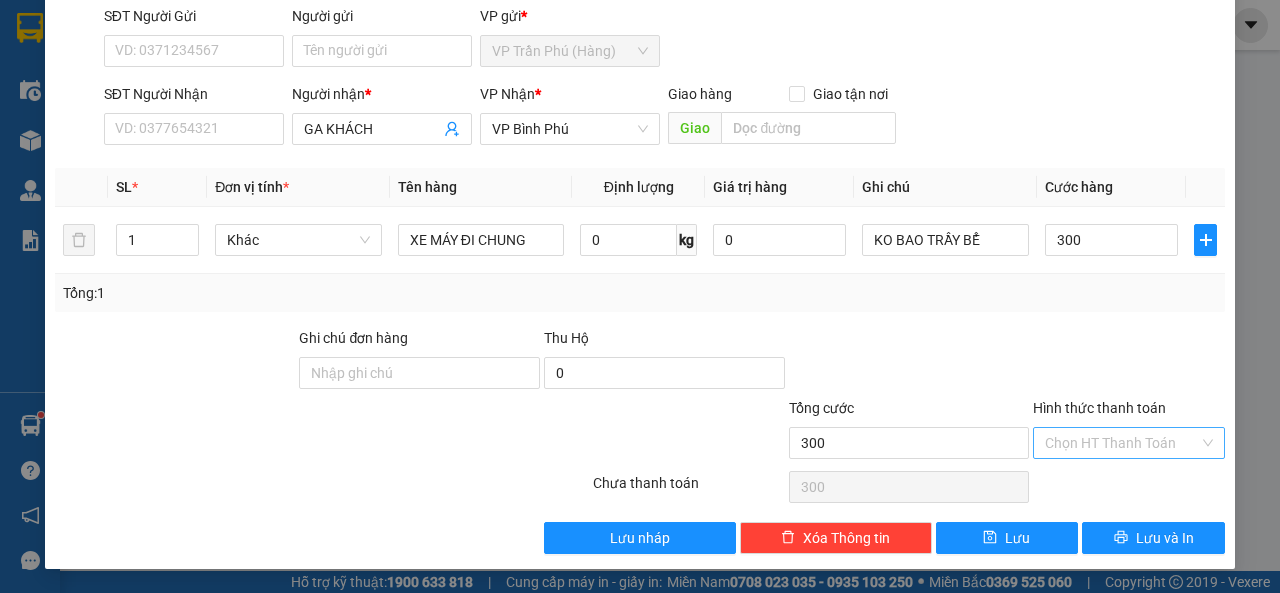 type on "300.000" 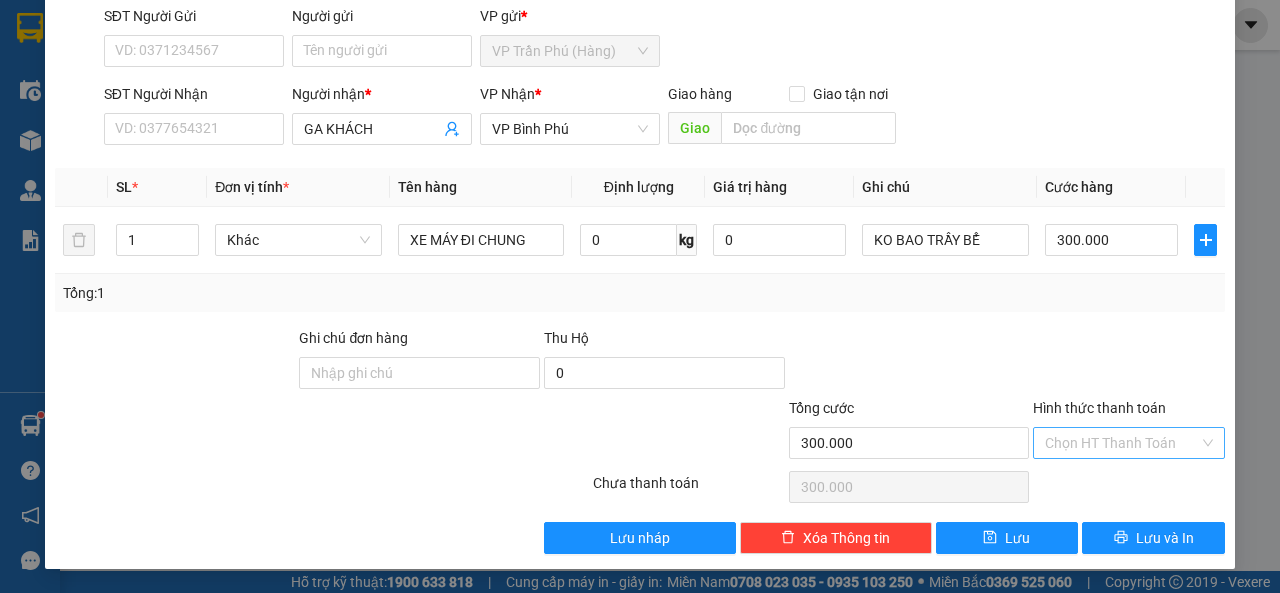 click on "Hình thức thanh toán" at bounding box center (1122, 443) 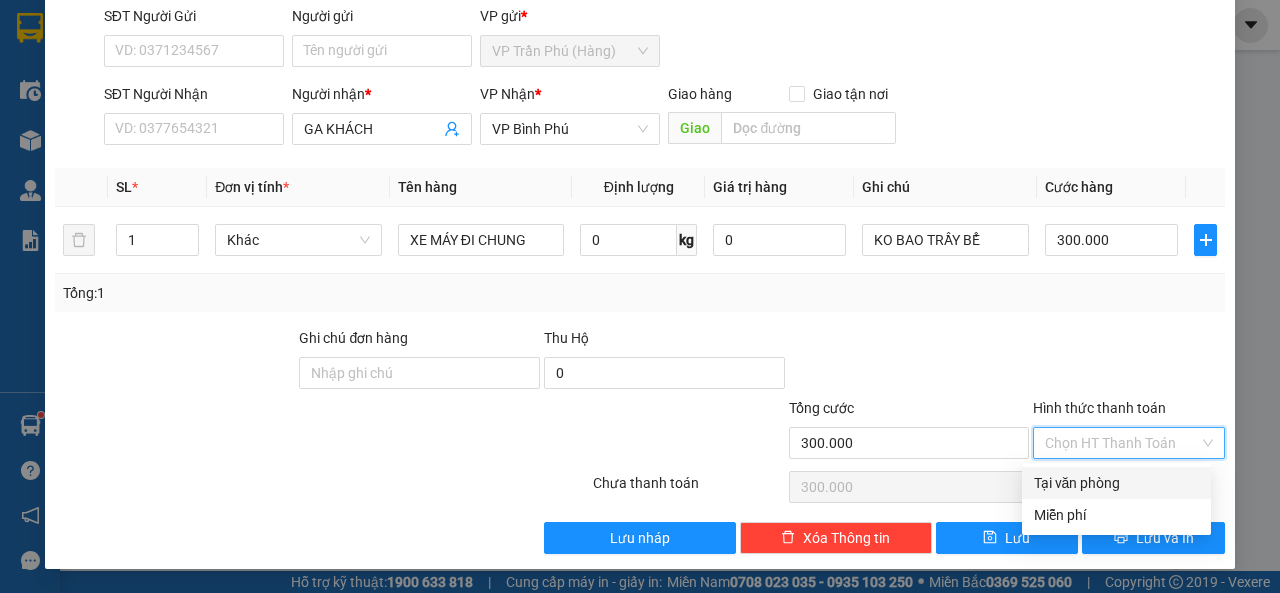 drag, startPoint x: 1080, startPoint y: 474, endPoint x: 1092, endPoint y: 490, distance: 20 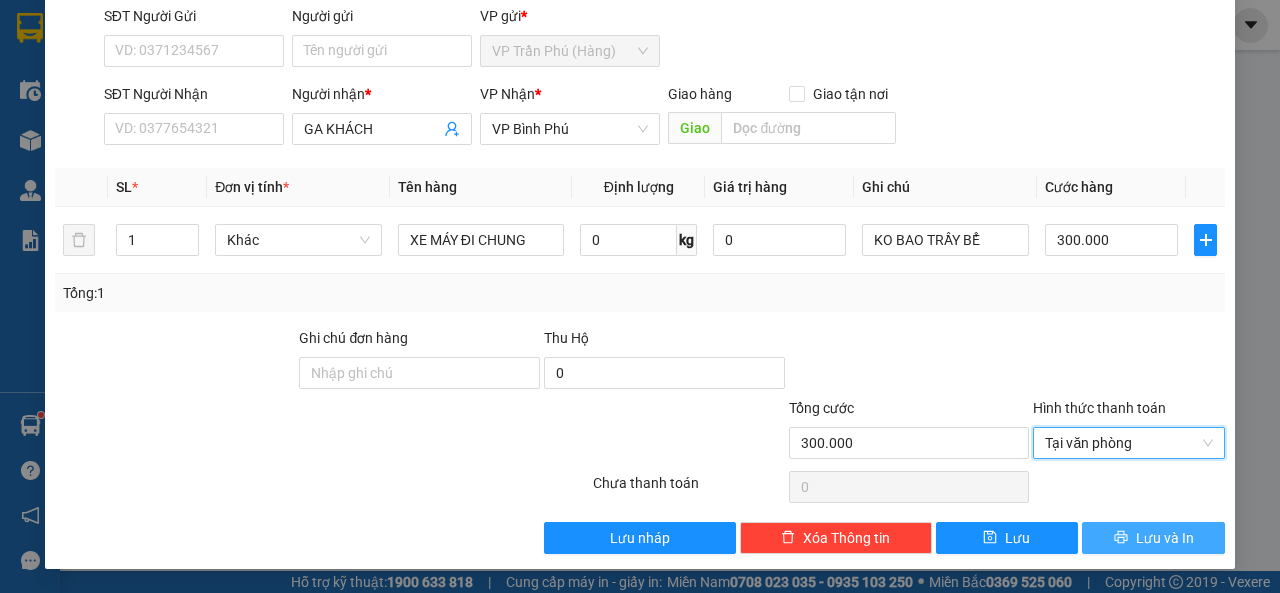 drag, startPoint x: 1129, startPoint y: 537, endPoint x: 1133, endPoint y: 517, distance: 20.396078 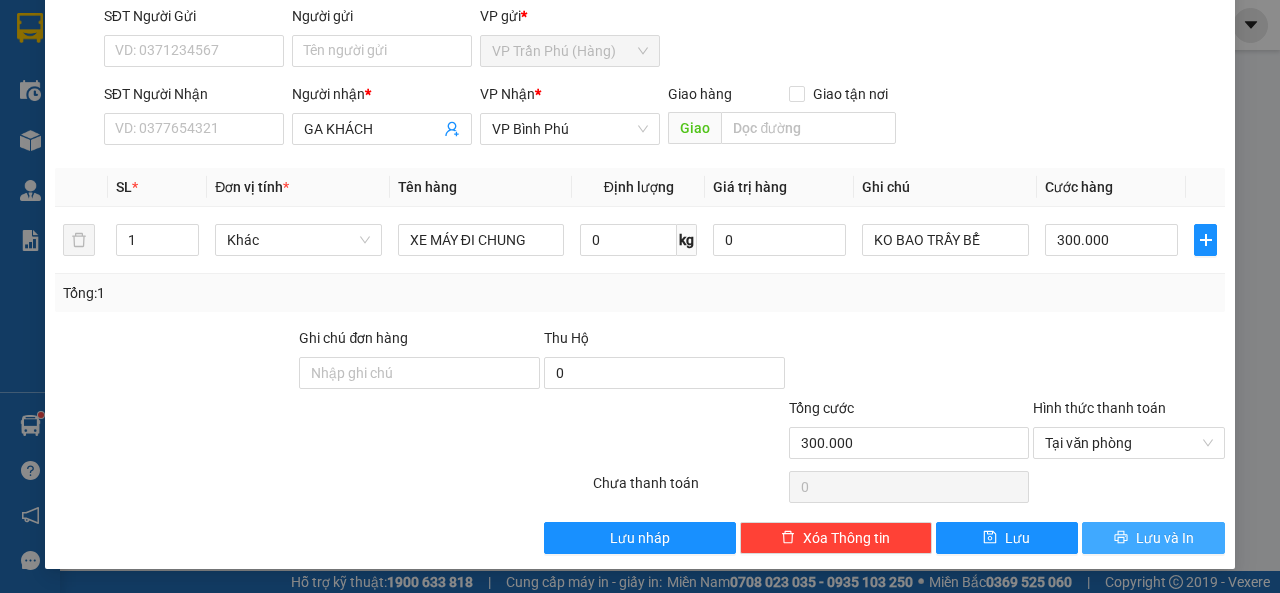 click on "Lưu và In" at bounding box center (1165, 538) 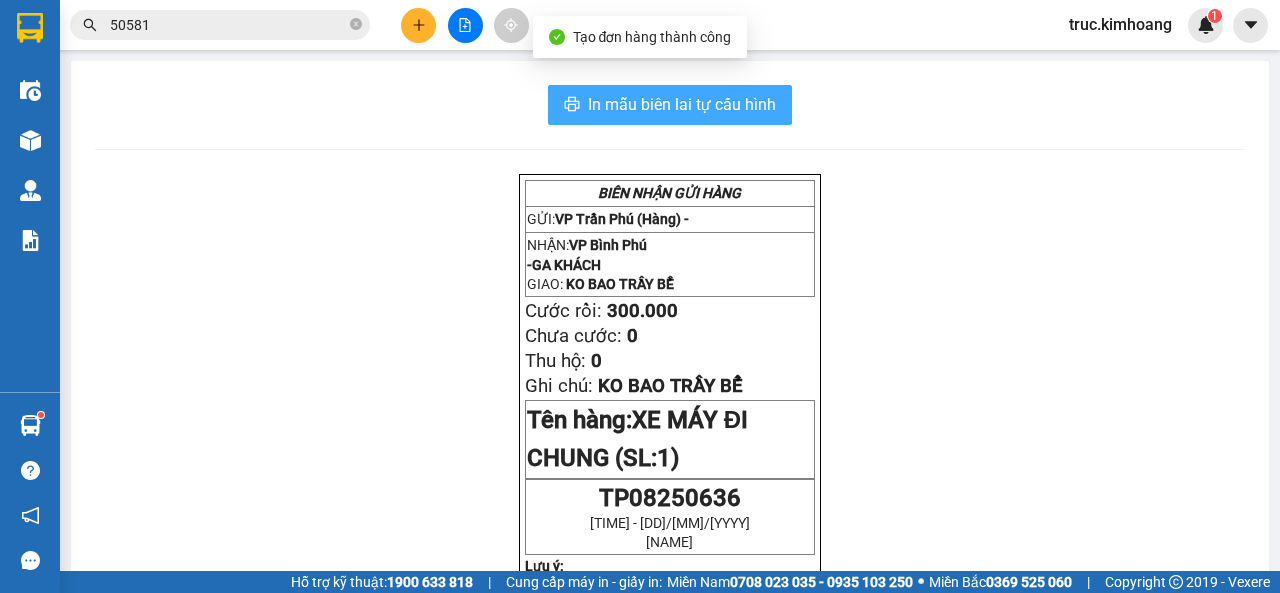 click on "In mẫu biên lai tự cấu hình" at bounding box center [682, 104] 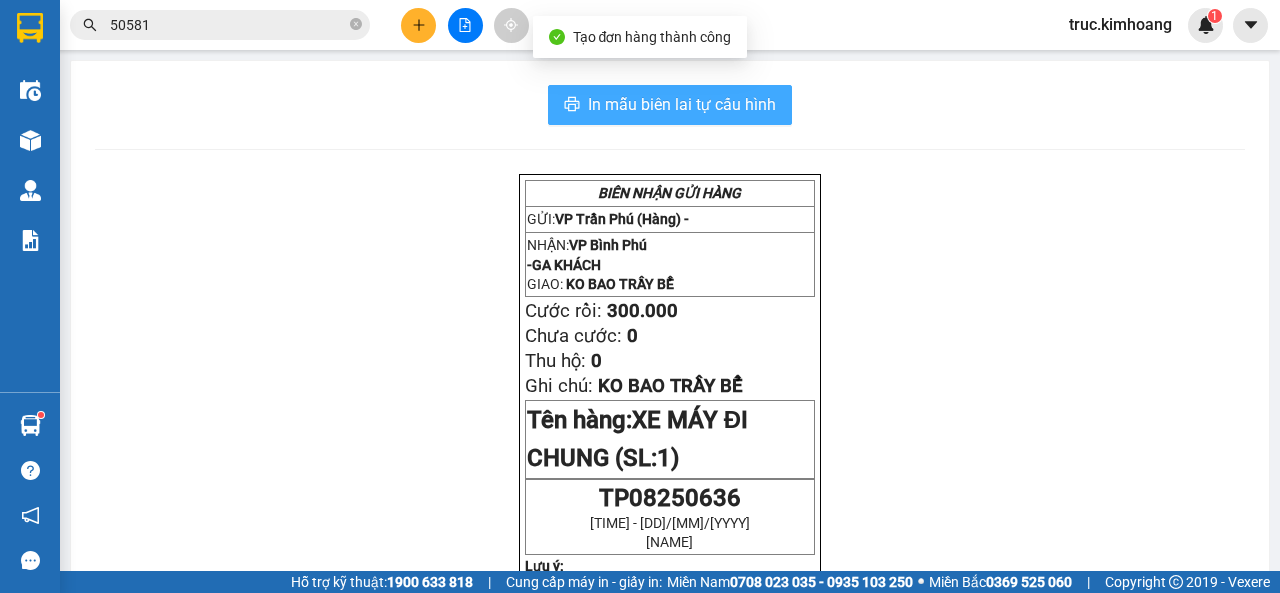 scroll, scrollTop: 0, scrollLeft: 0, axis: both 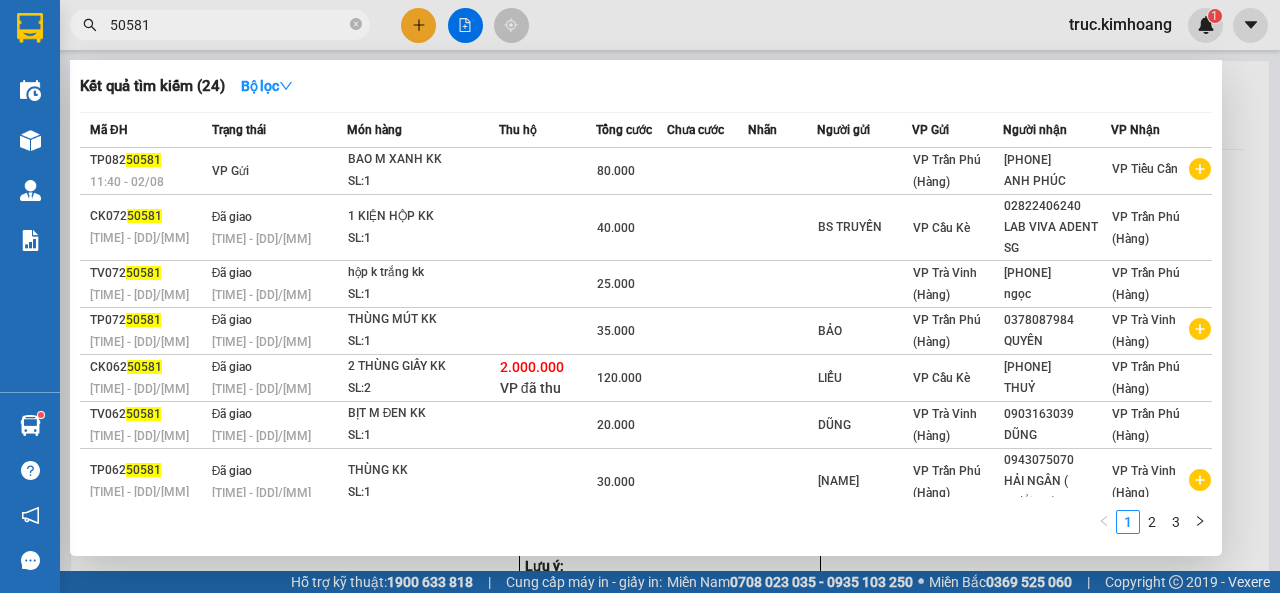 click on "50581" at bounding box center (228, 25) 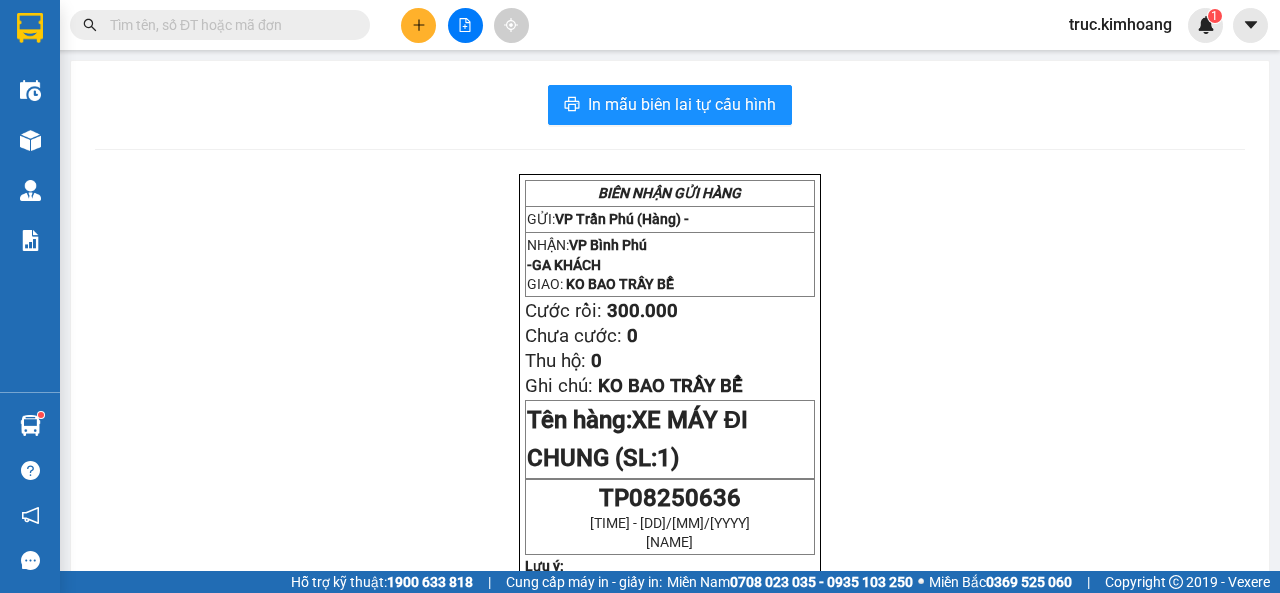 click at bounding box center [228, 25] 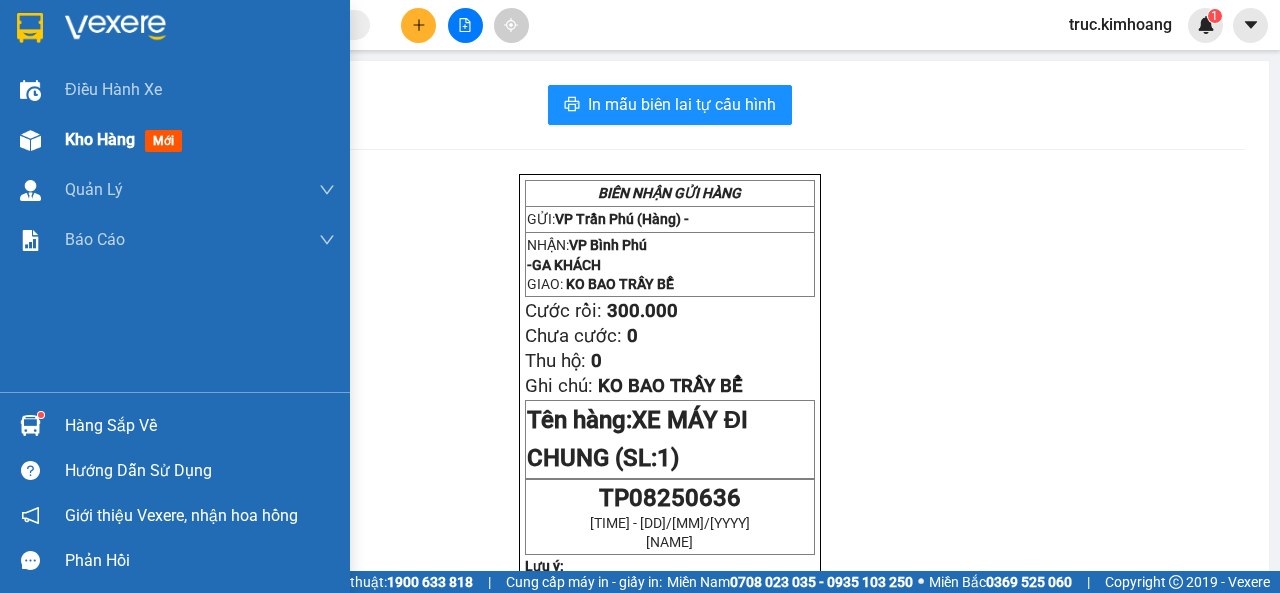 type 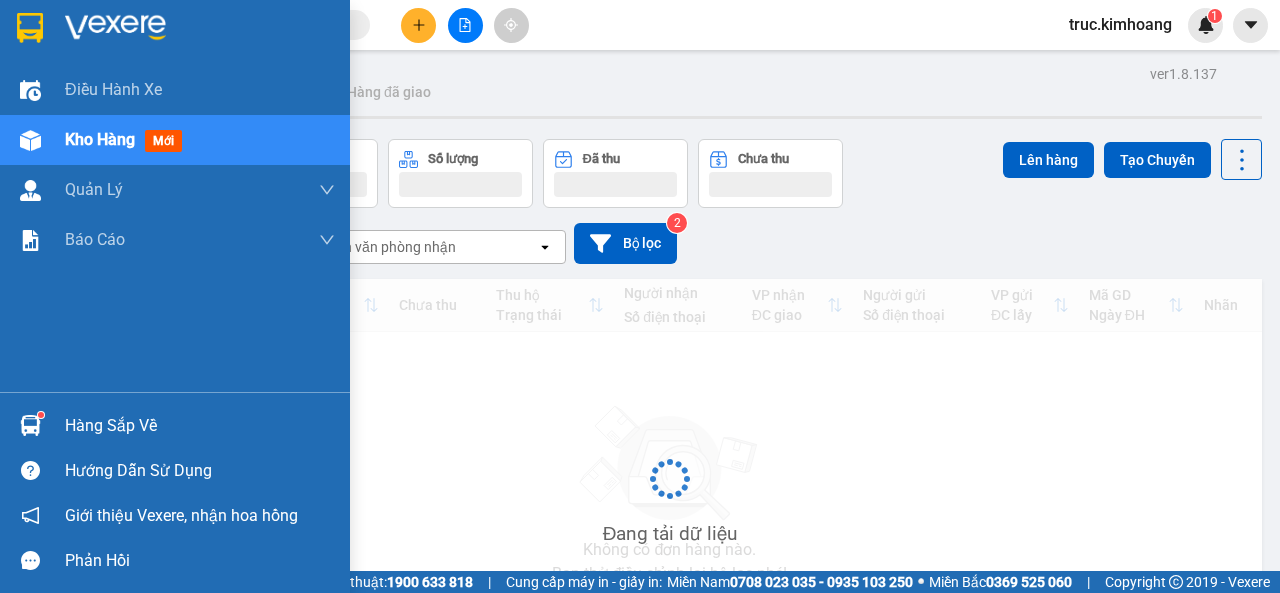 click on "Kho hàng" at bounding box center (100, 139) 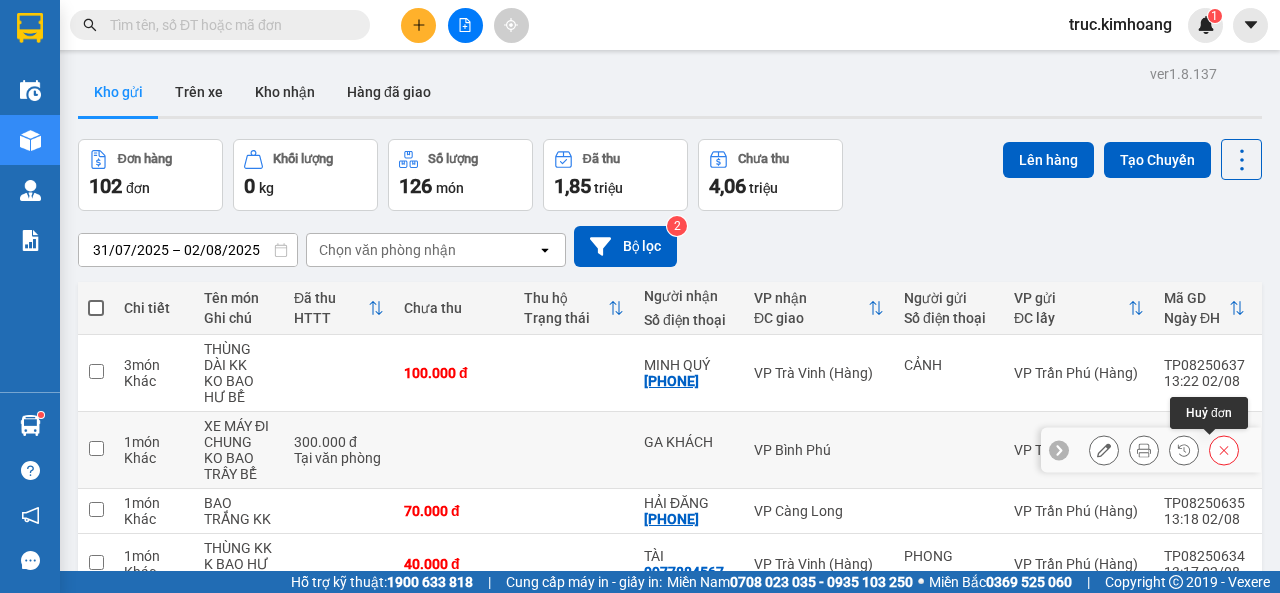 click 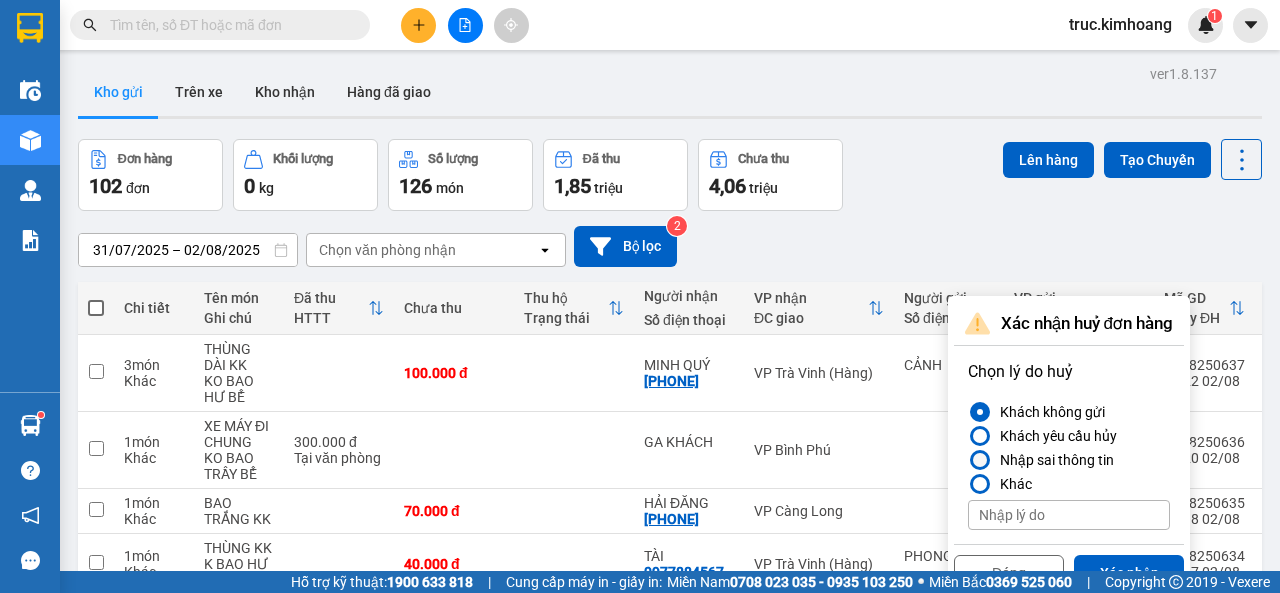 click at bounding box center [980, 460] 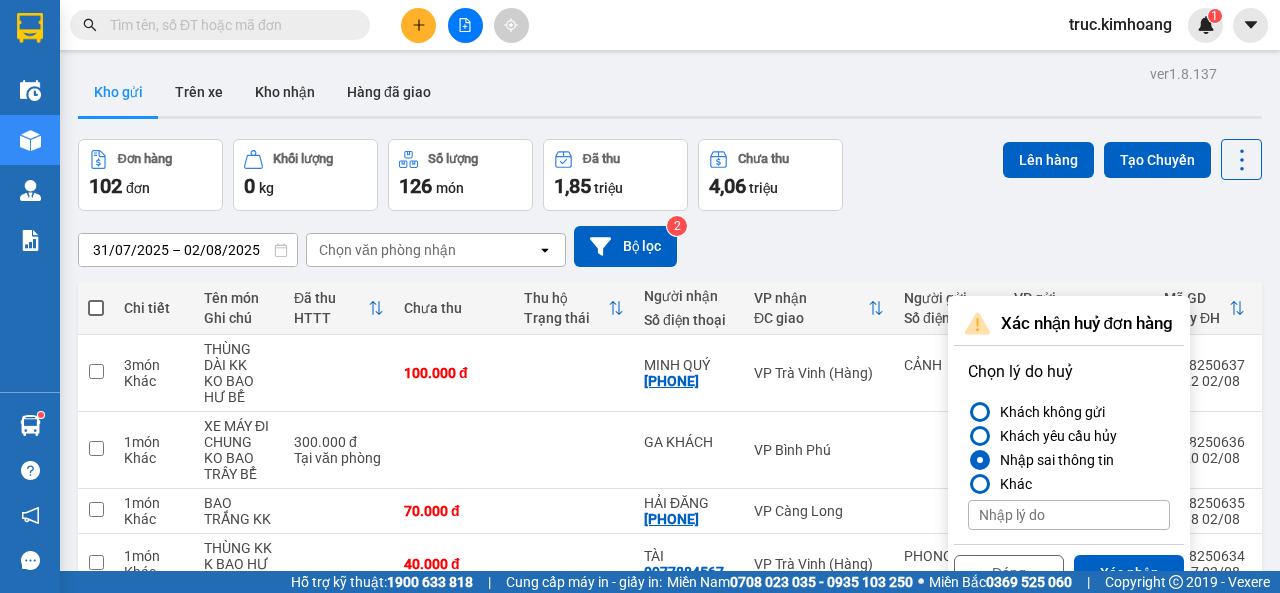 scroll, scrollTop: 300, scrollLeft: 0, axis: vertical 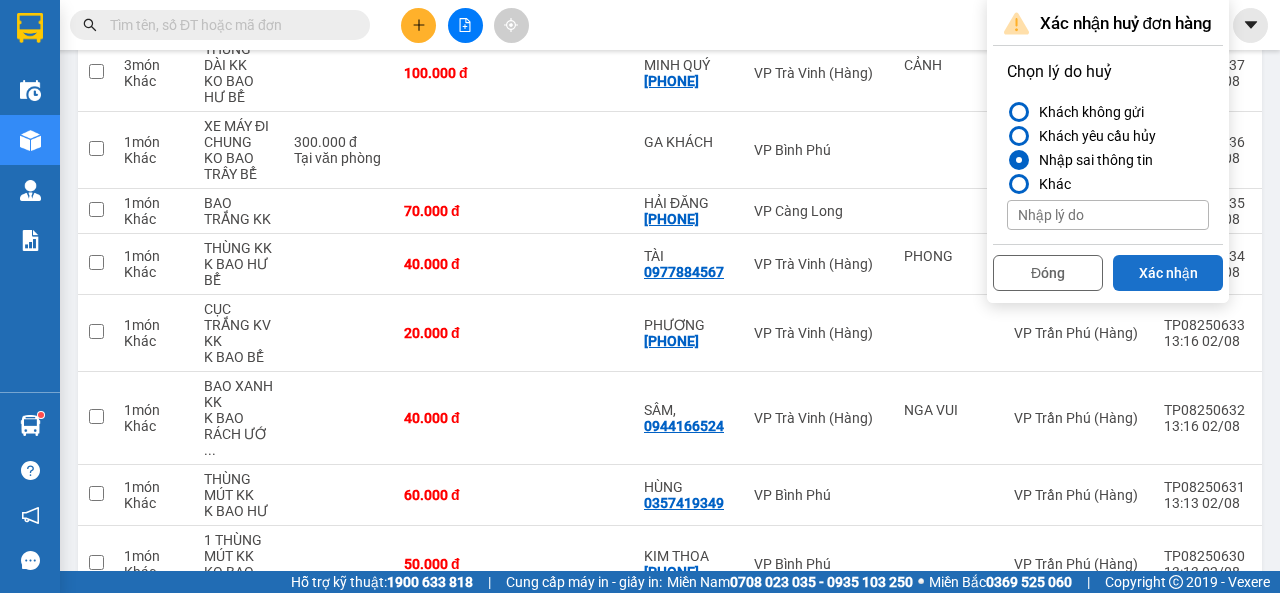 click on "Xác nhận" at bounding box center [1168, 273] 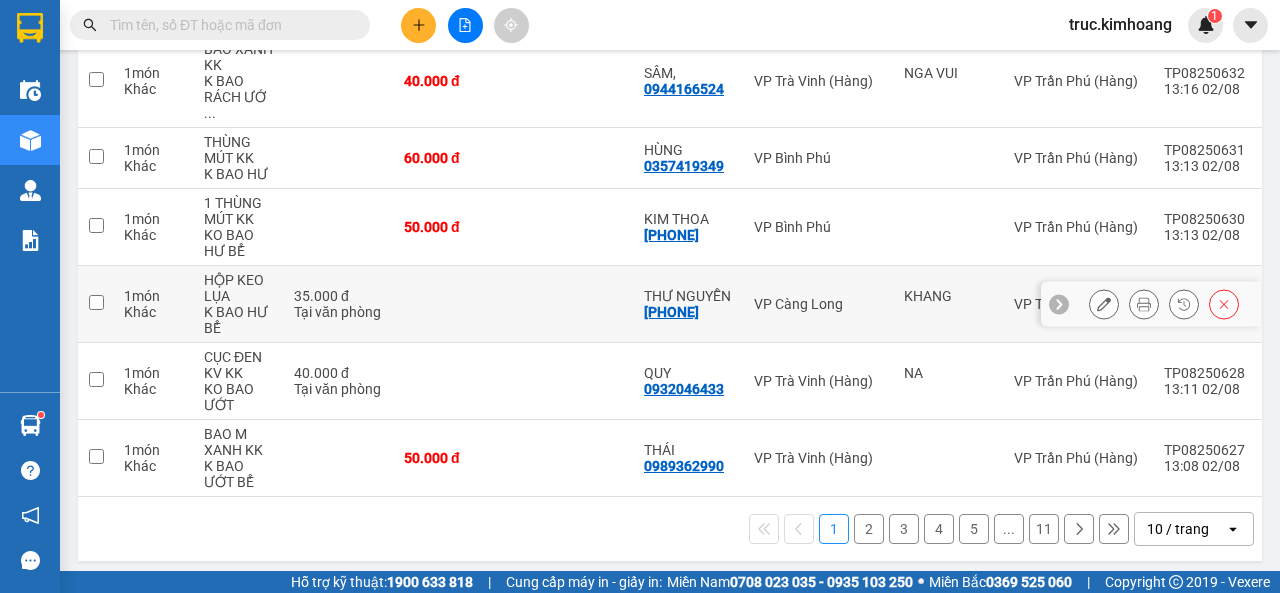scroll, scrollTop: 0, scrollLeft: 0, axis: both 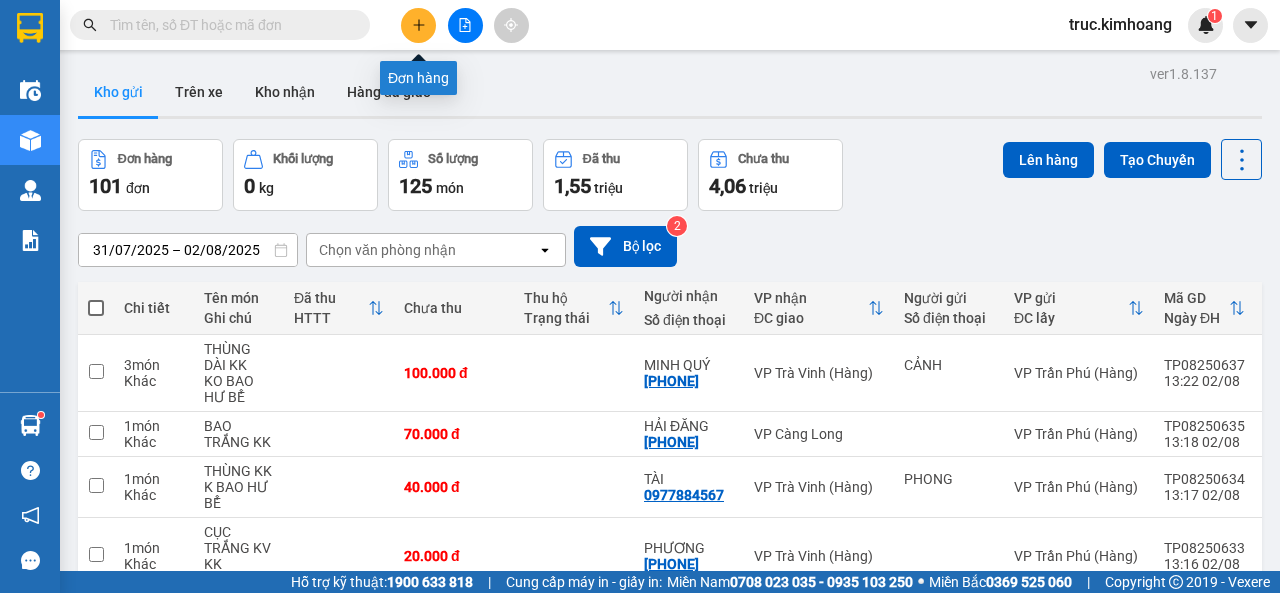 click at bounding box center (418, 25) 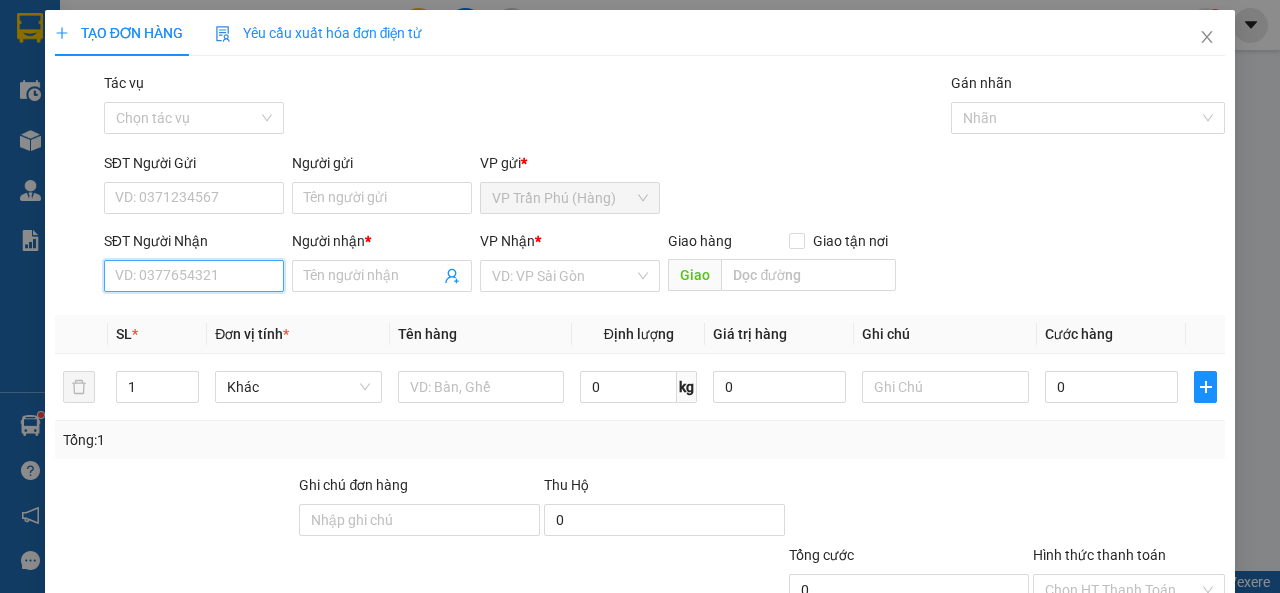 click on "SĐT Người Nhận" at bounding box center [194, 276] 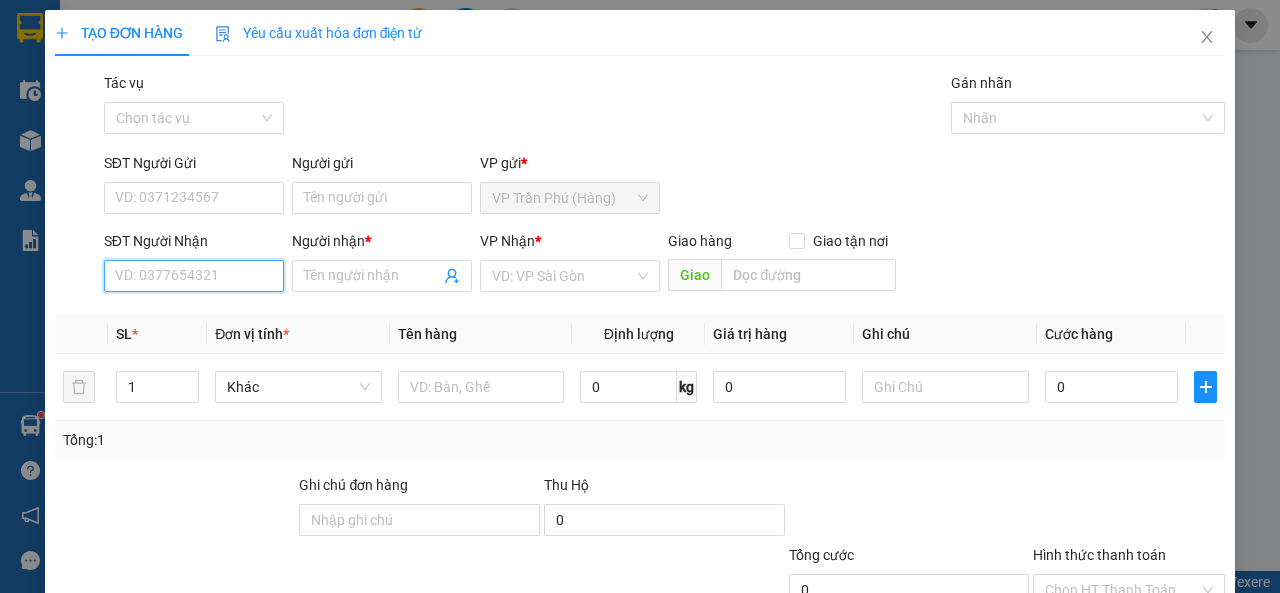 click on "SĐT Người Nhận" at bounding box center [194, 276] 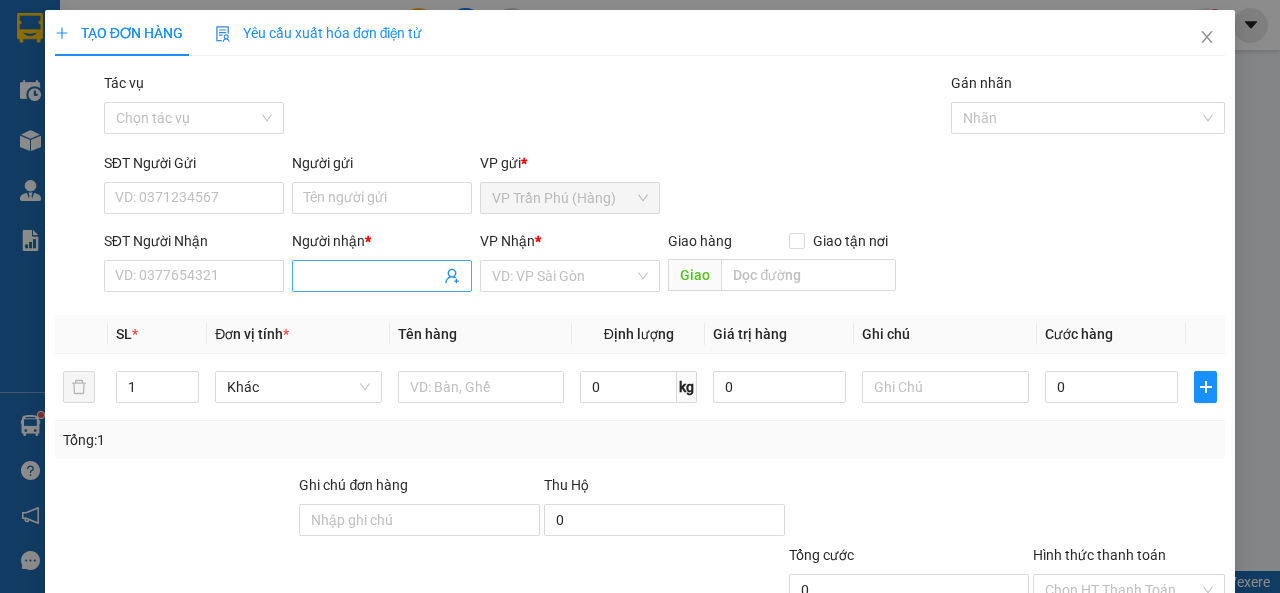 click on "Người nhận  *" at bounding box center (372, 276) 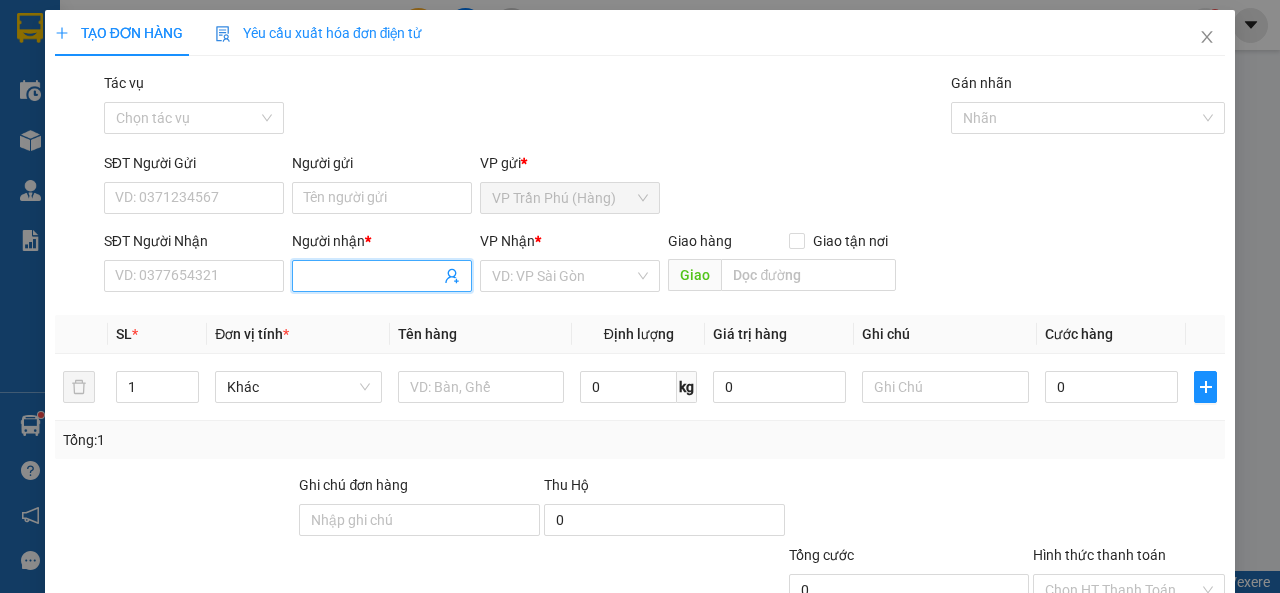 click on "Người nhận  *" at bounding box center (372, 276) 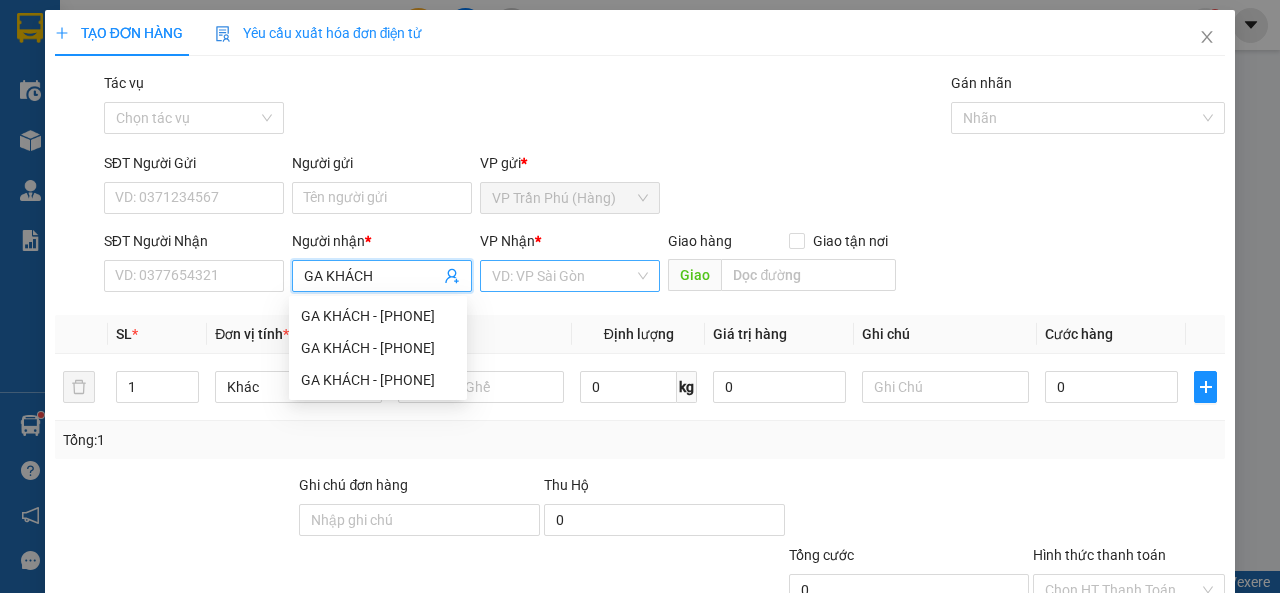 type on "GA KHÁCH" 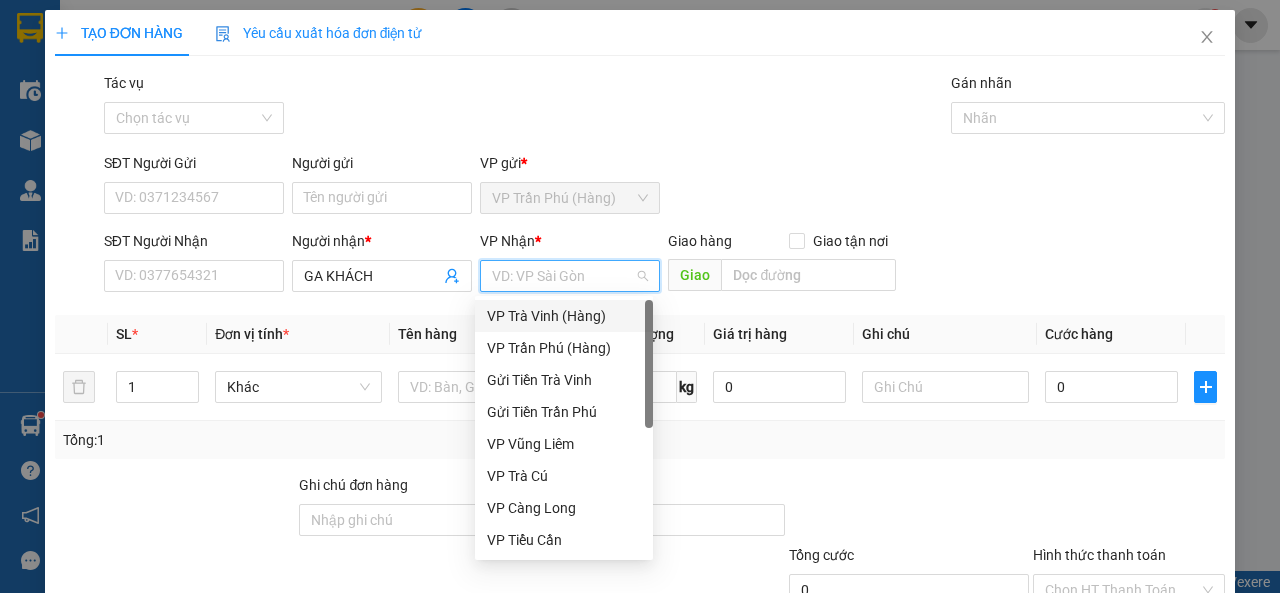 click on "VP Trà Vinh (Hàng)" at bounding box center (564, 316) 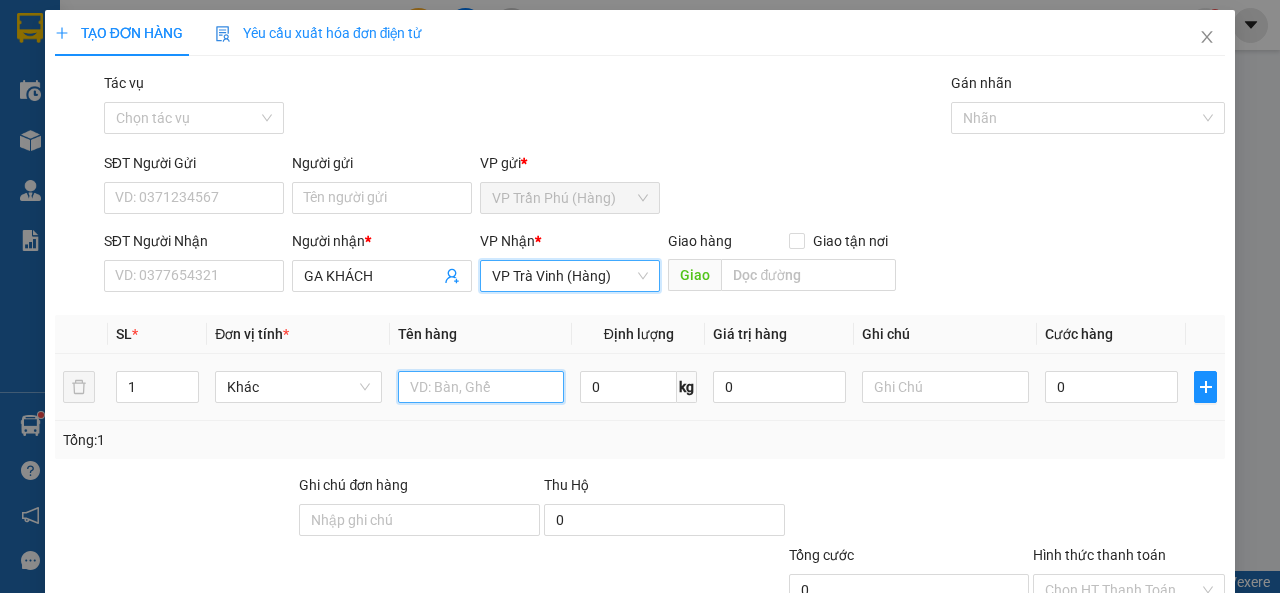 click at bounding box center [481, 387] 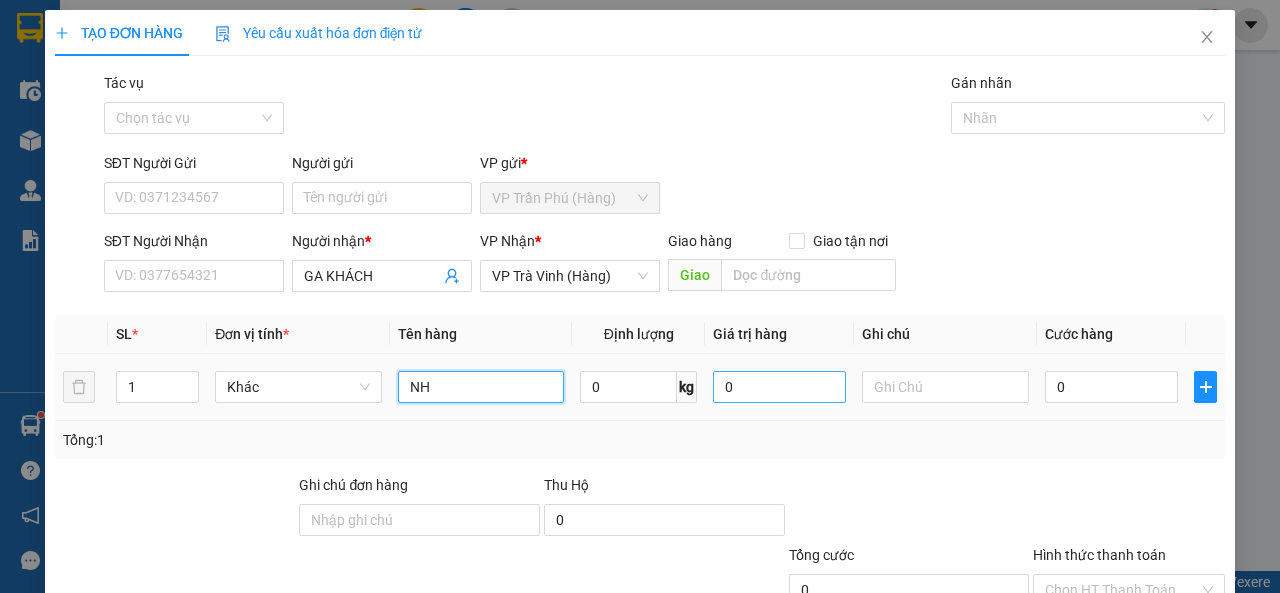 type on "N" 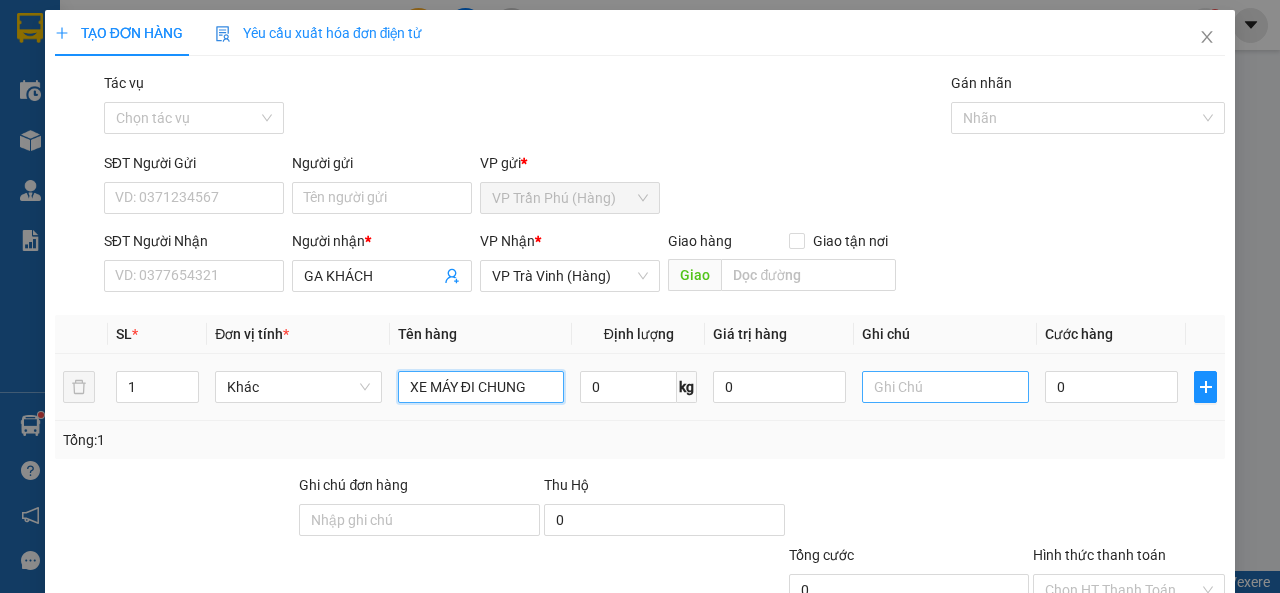 type on "XE MÁY ĐI CHUNG" 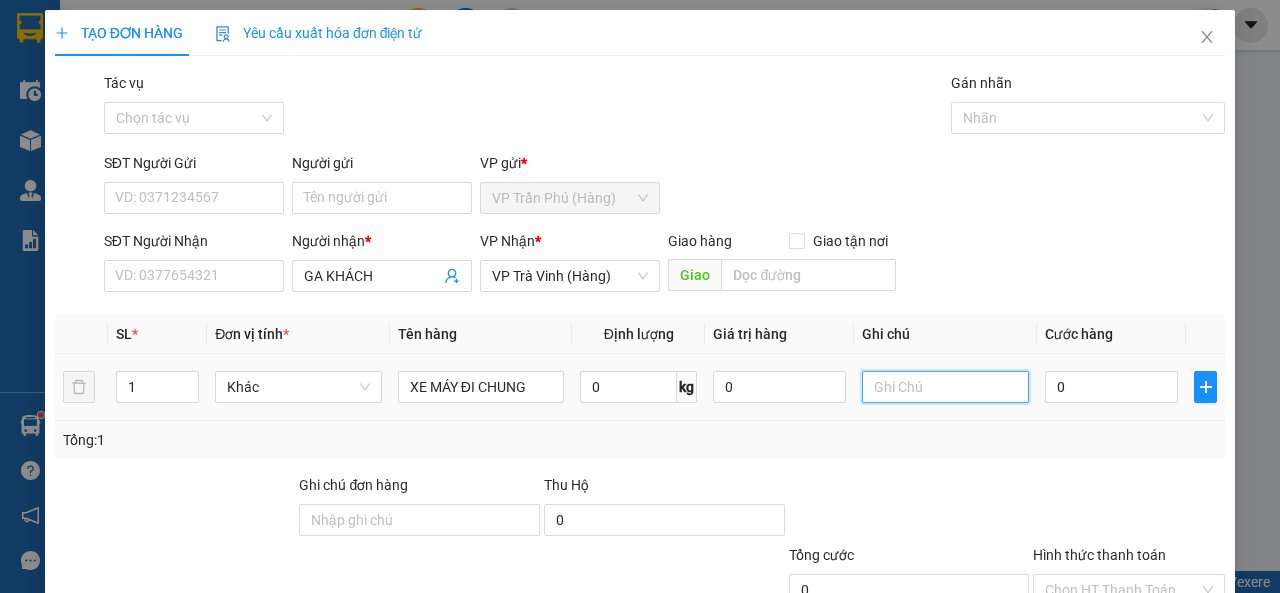 click at bounding box center [945, 387] 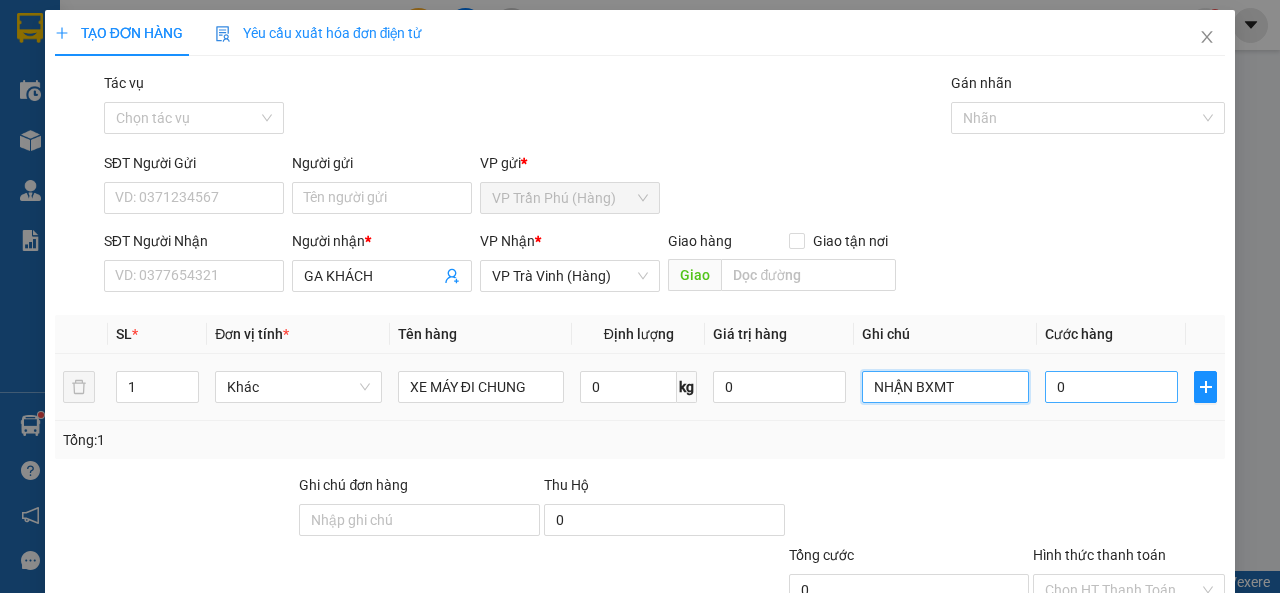 type on "NHẬN BXMT" 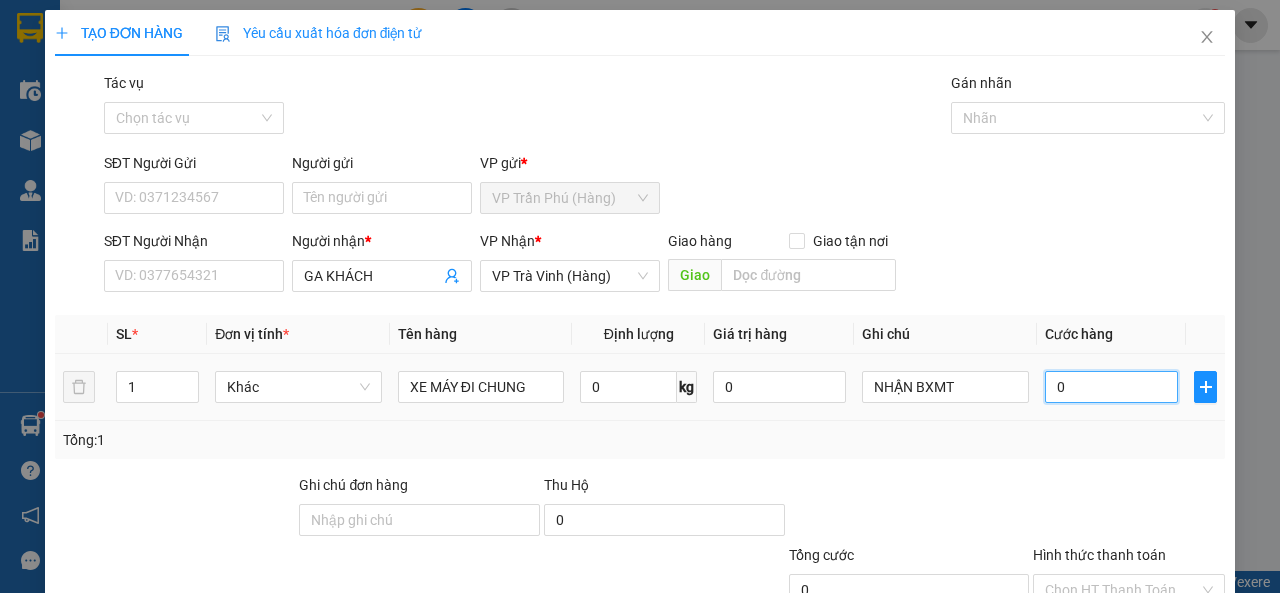 click on "0" at bounding box center (1111, 387) 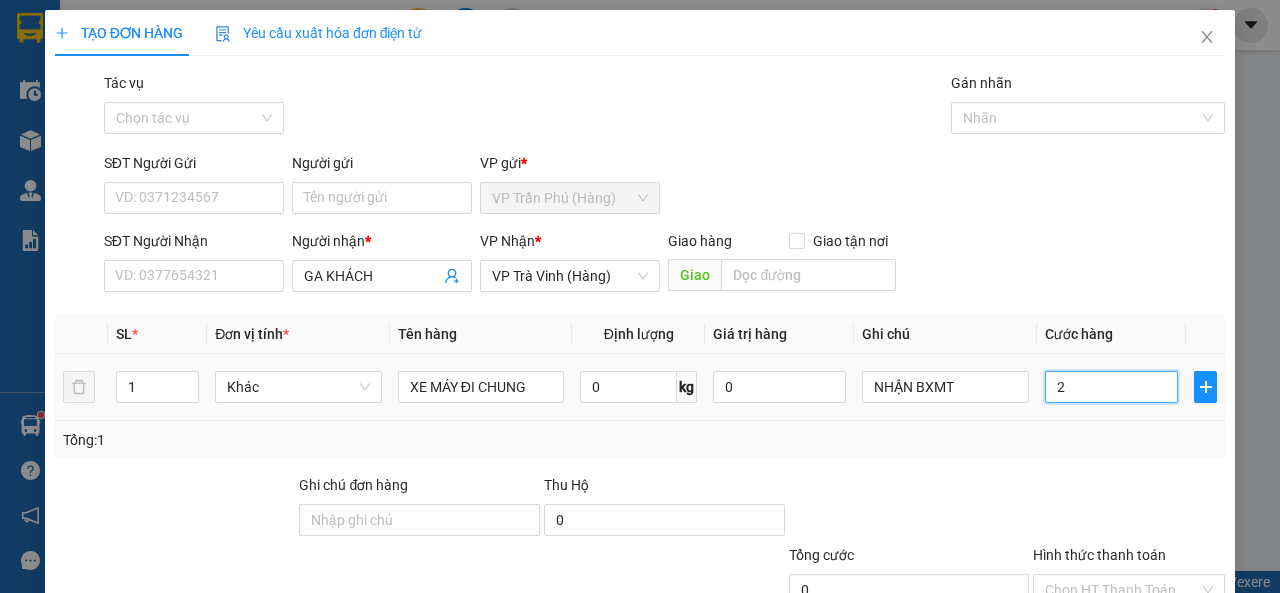 type on "2" 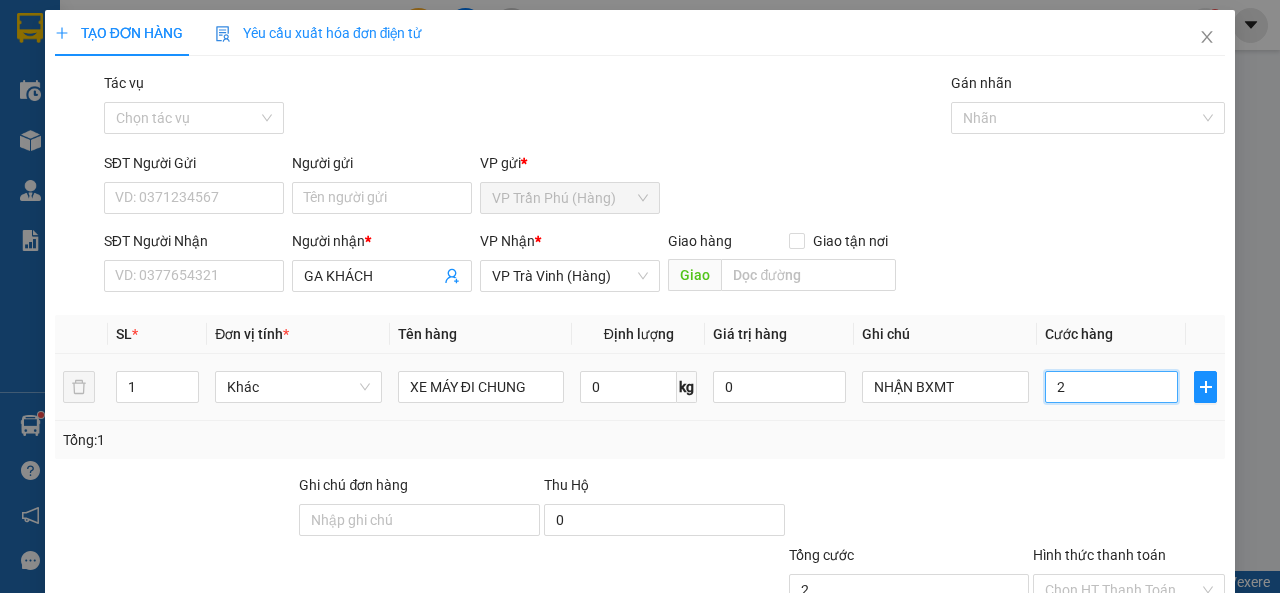 type on "25" 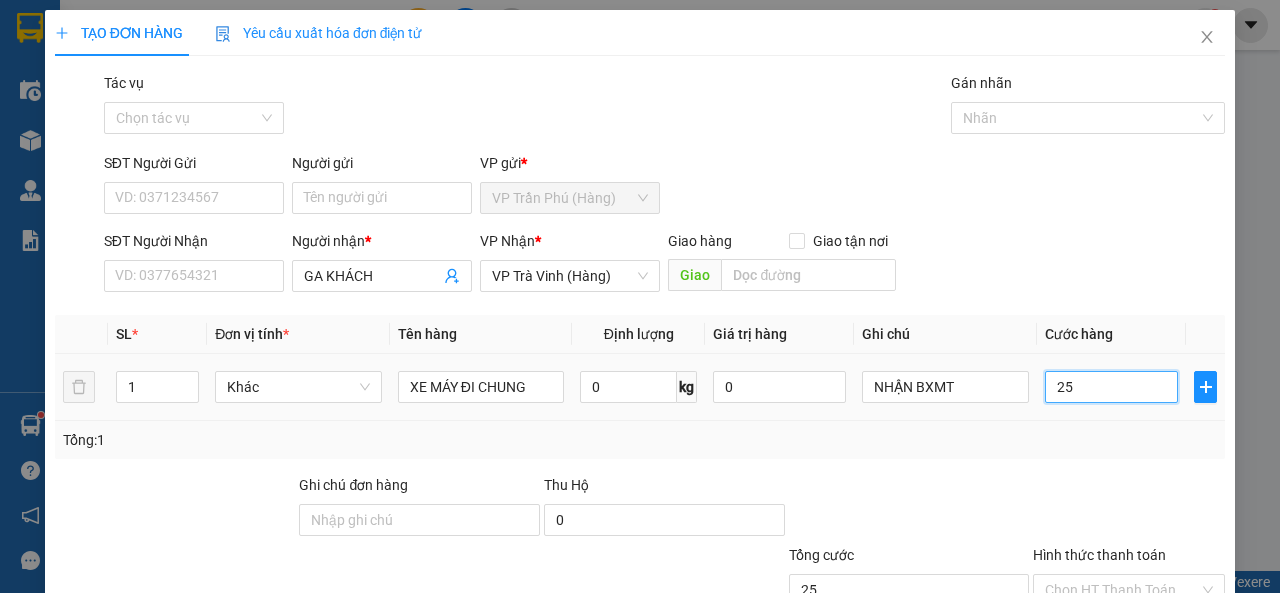 type on "250" 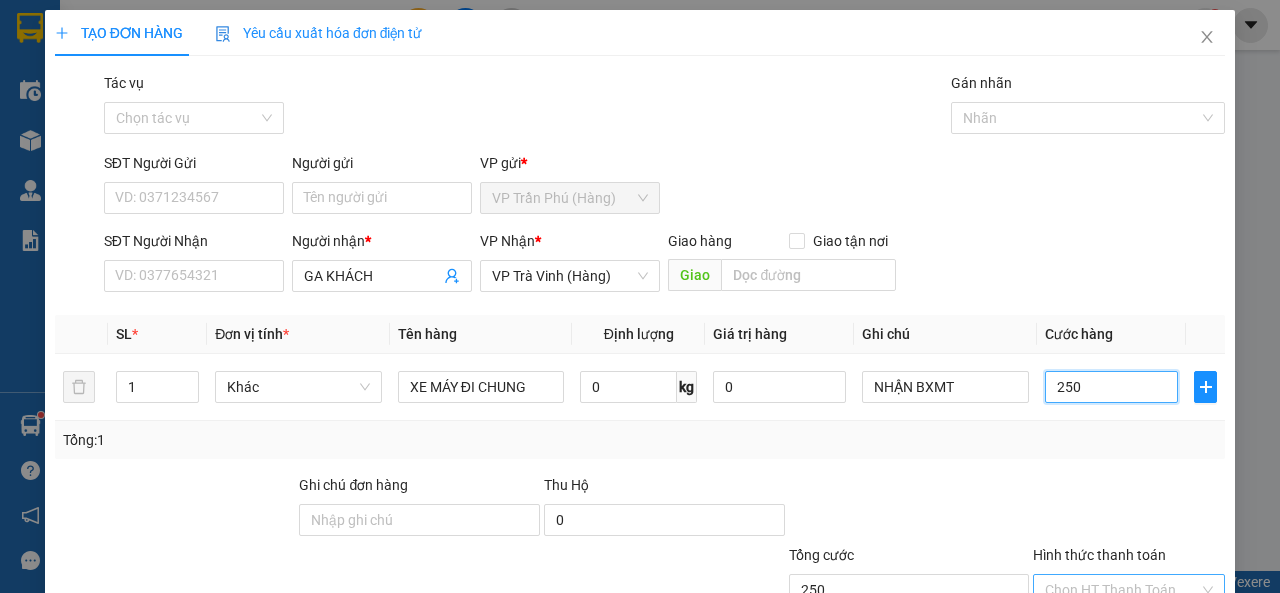 scroll, scrollTop: 147, scrollLeft: 0, axis: vertical 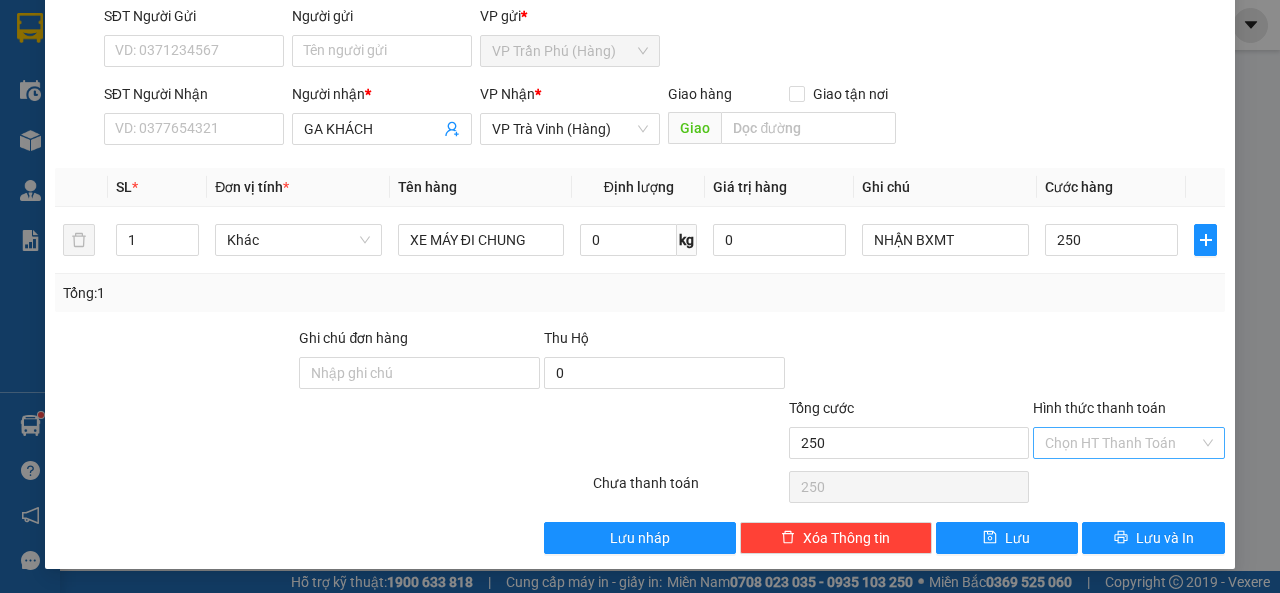 type on "250.000" 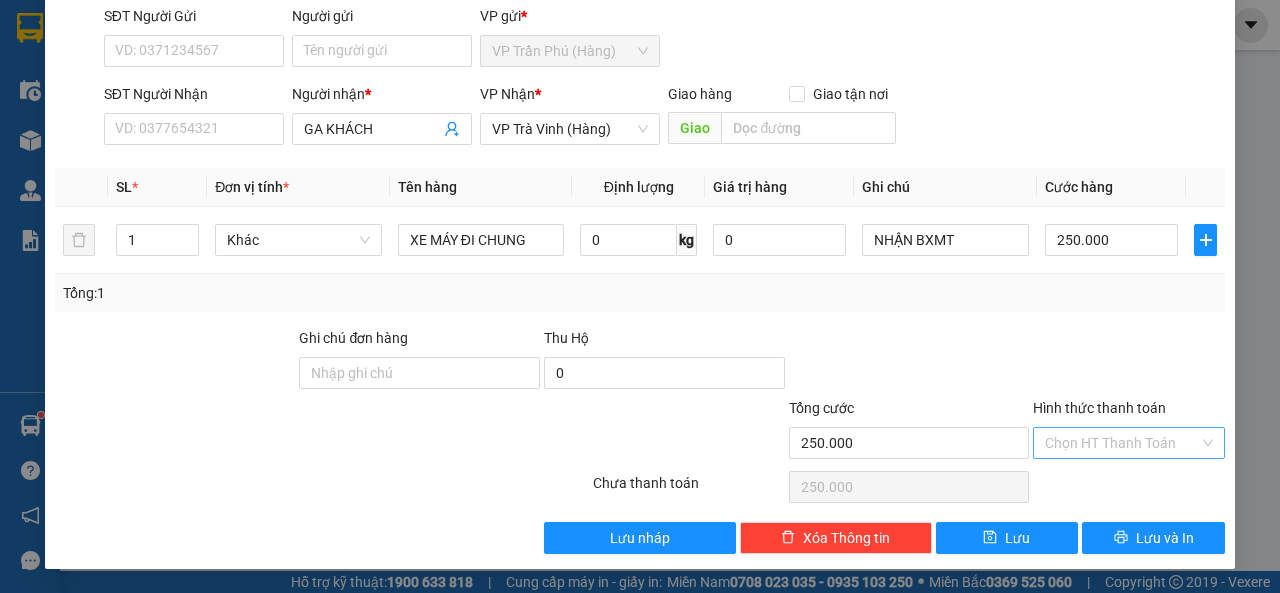 click on "Hình thức thanh toán" at bounding box center [1122, 443] 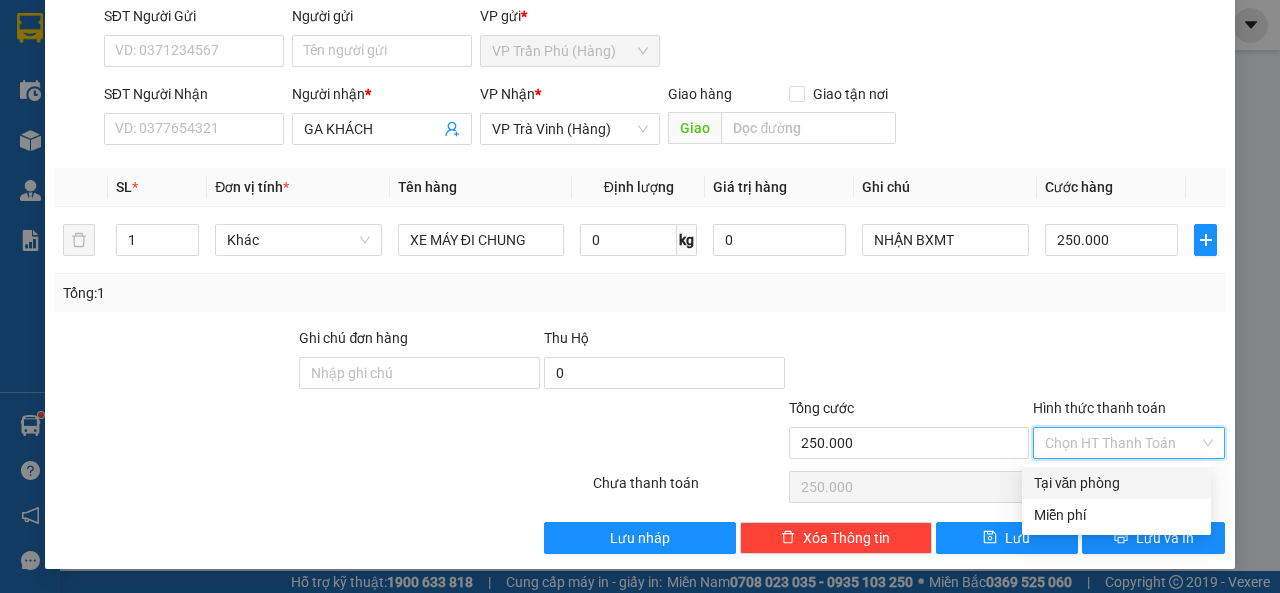 click on "Tại văn phòng" at bounding box center [1116, 483] 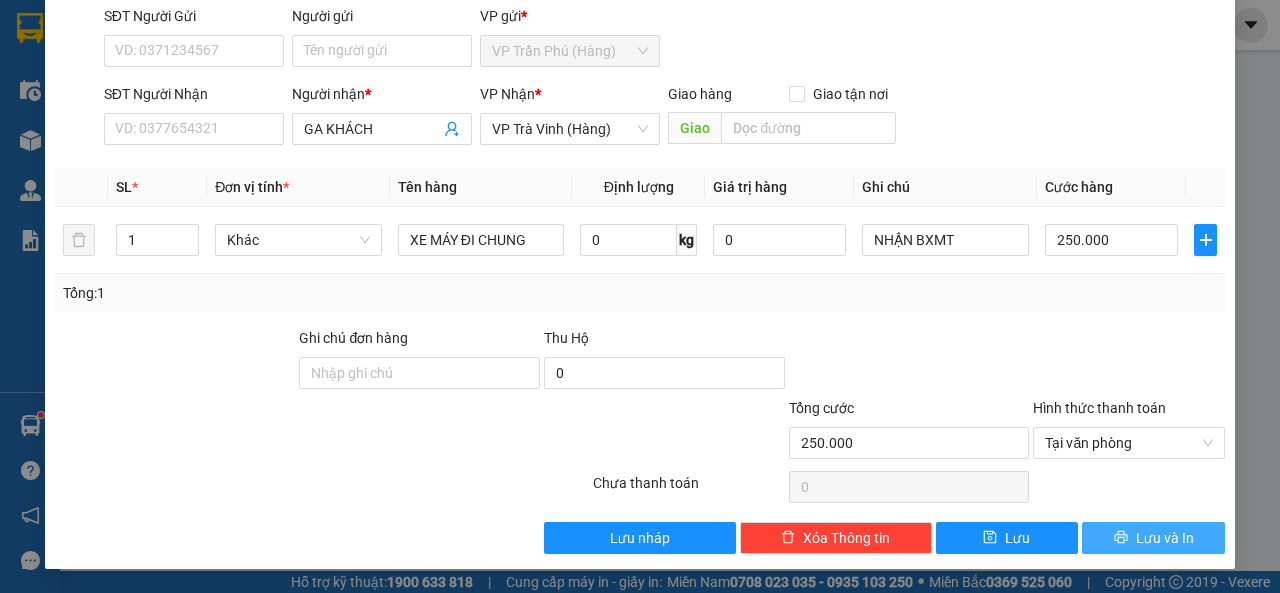click on "Lưu và In" at bounding box center (1165, 538) 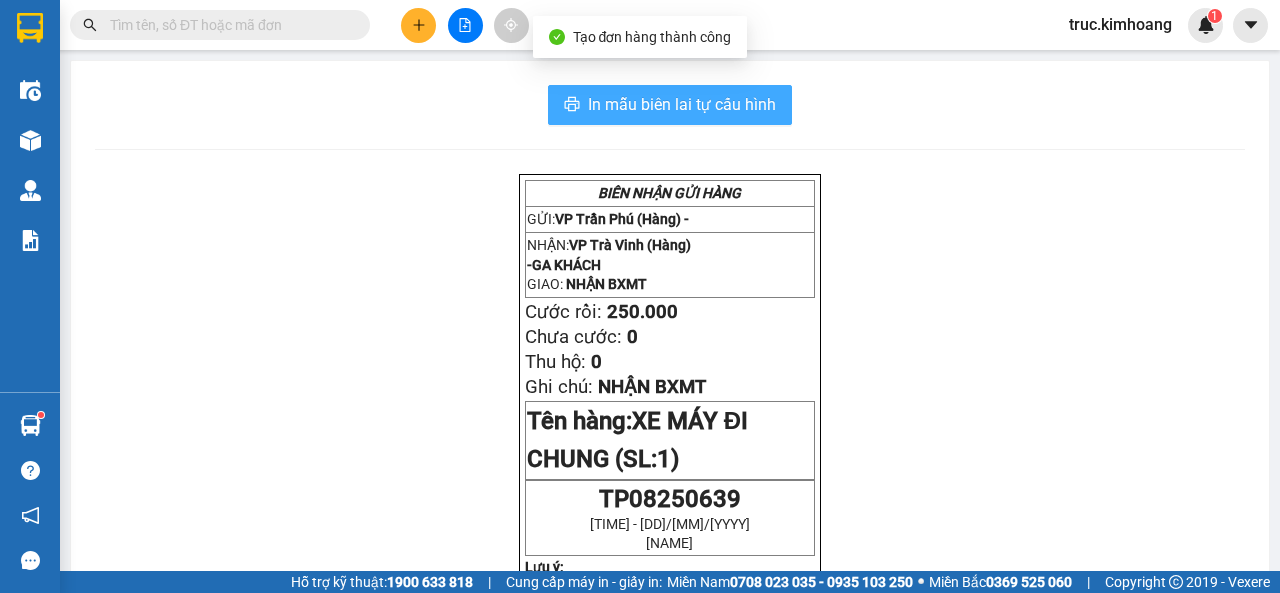 click on "In mẫu biên lai tự cấu hình" at bounding box center [682, 104] 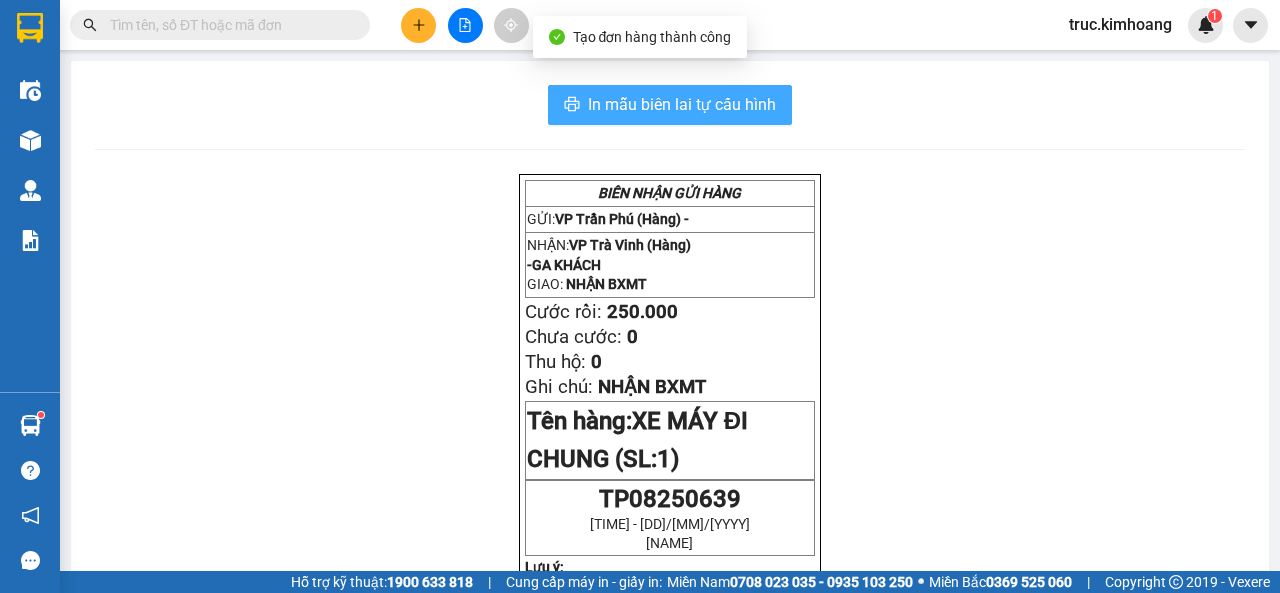 scroll, scrollTop: 0, scrollLeft: 0, axis: both 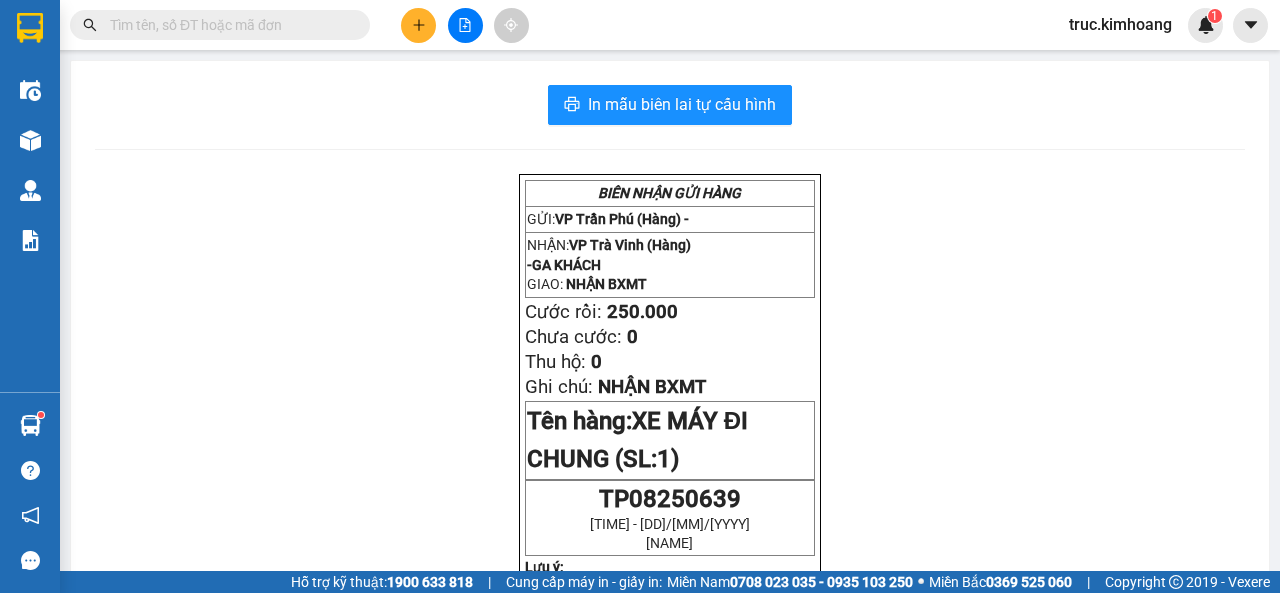 click 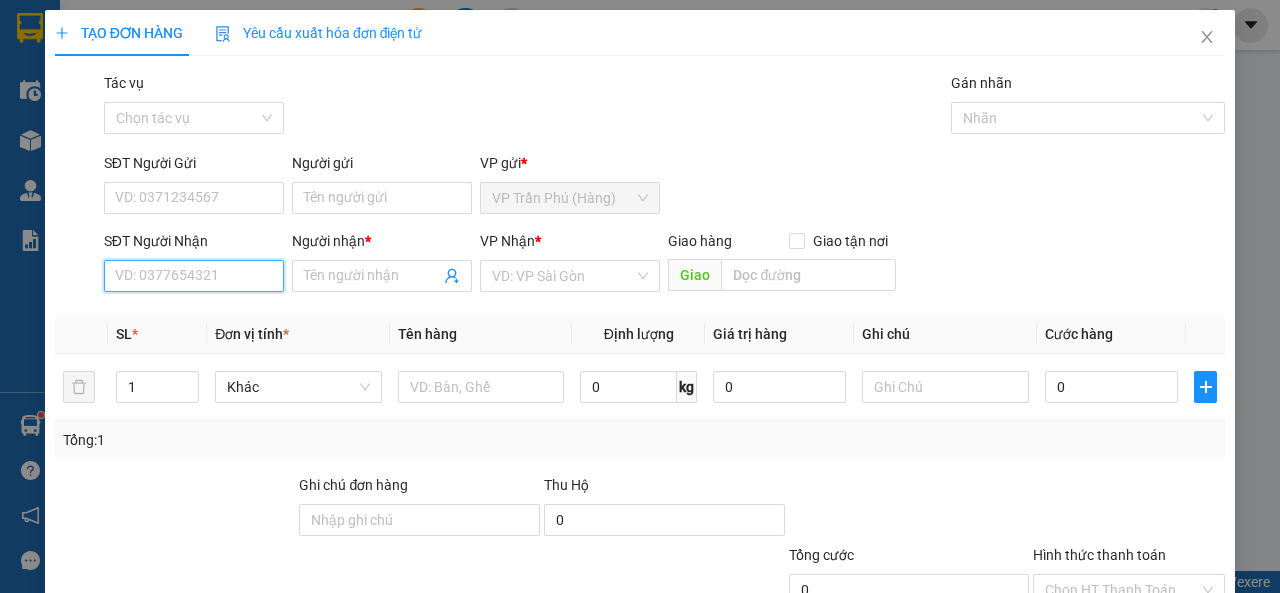 click on "SĐT Người Nhận" at bounding box center (194, 276) 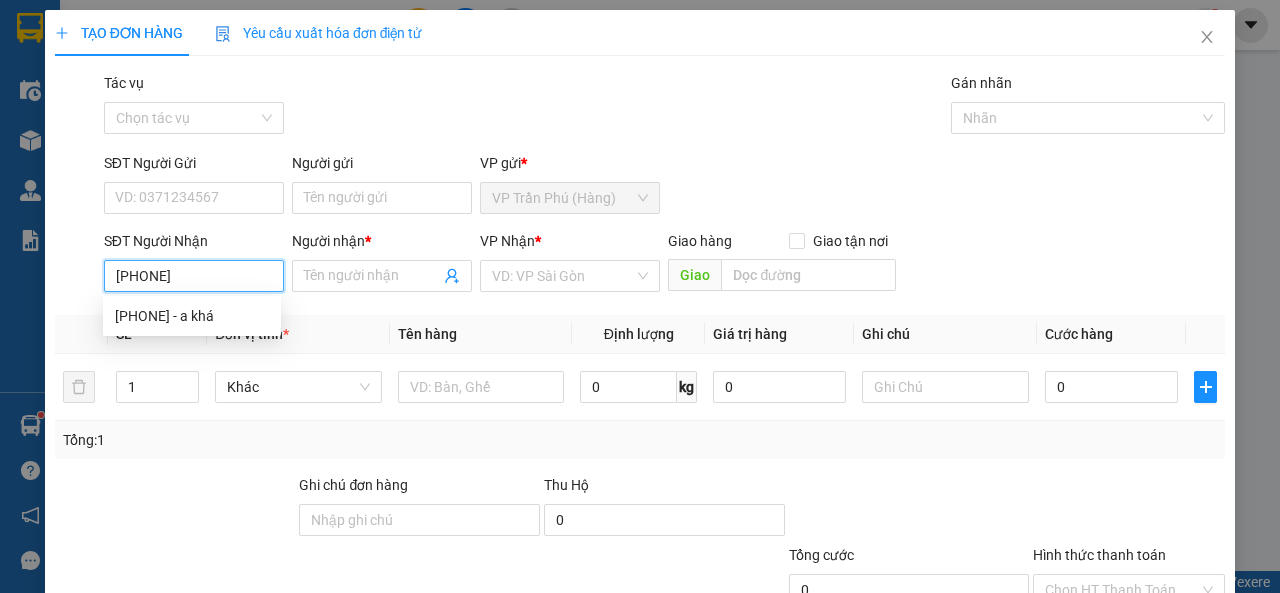 type on "0375312955" 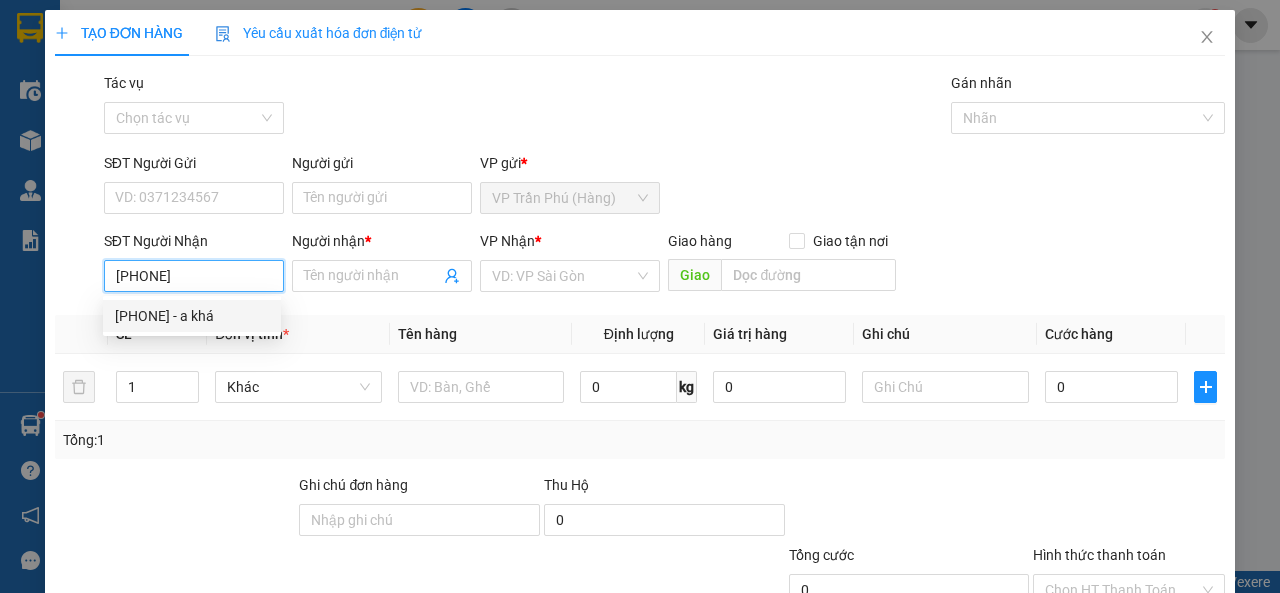click on "0375312955 - a khá" at bounding box center [192, 316] 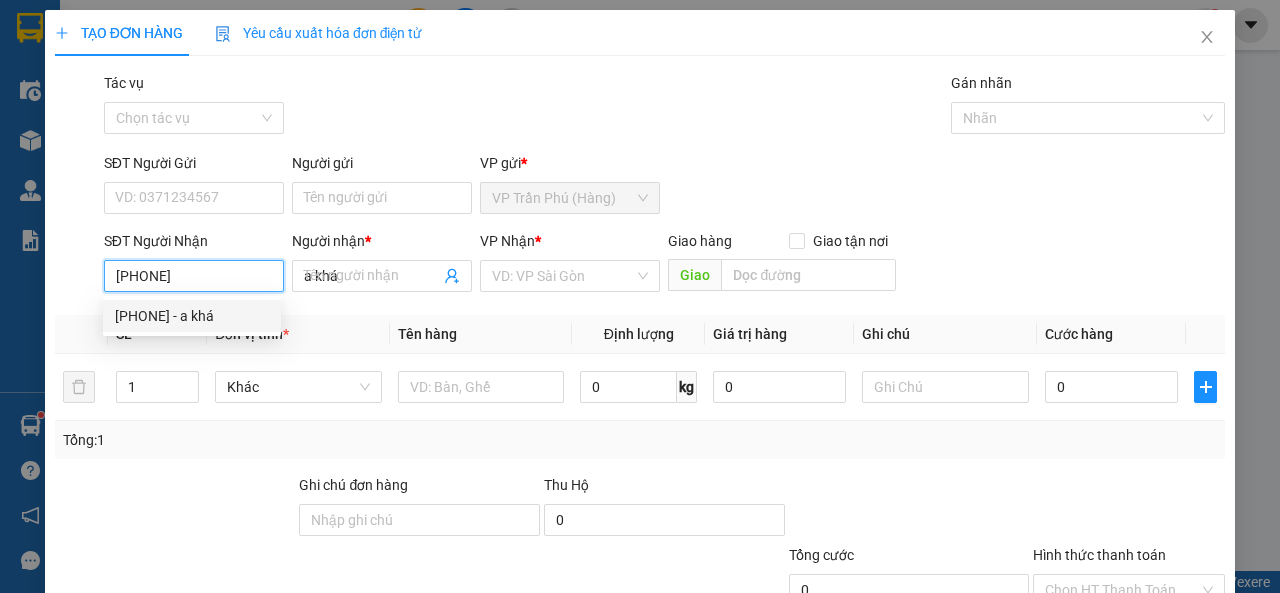 type on "40.000" 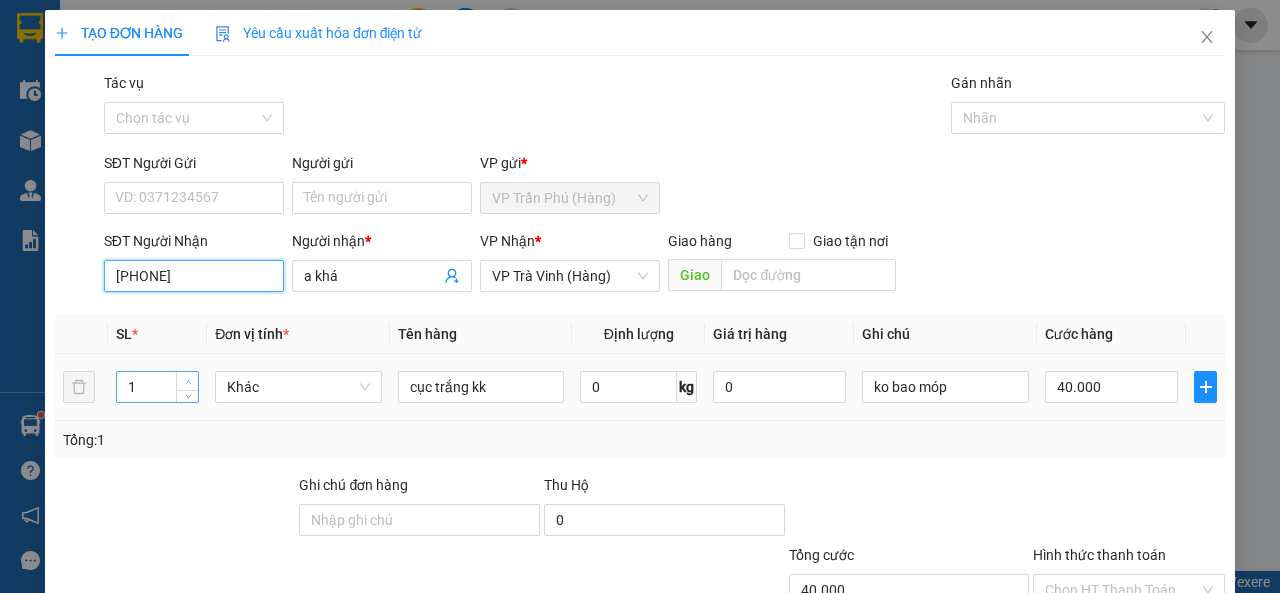 type on "0375312955" 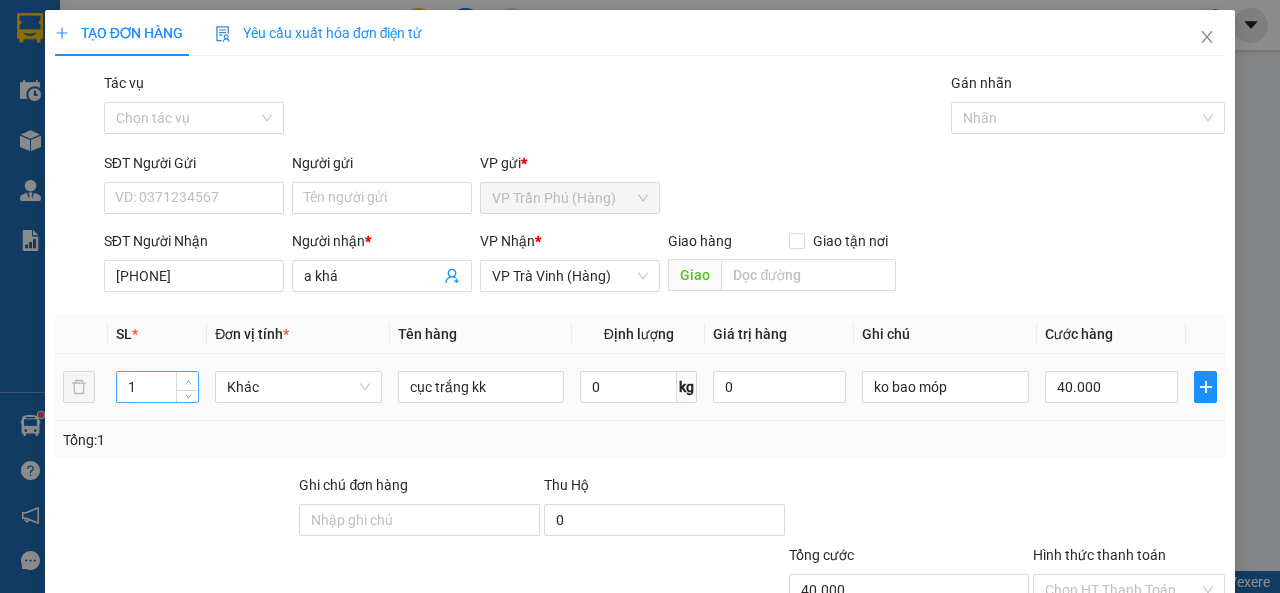 type on "2" 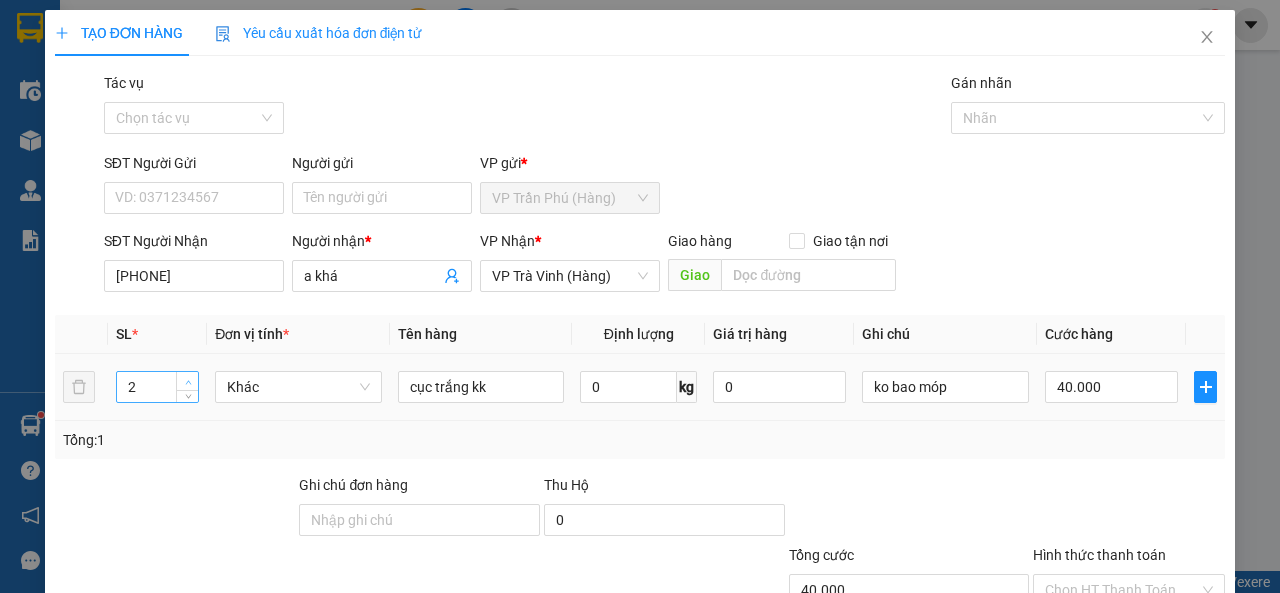 click at bounding box center [188, 382] 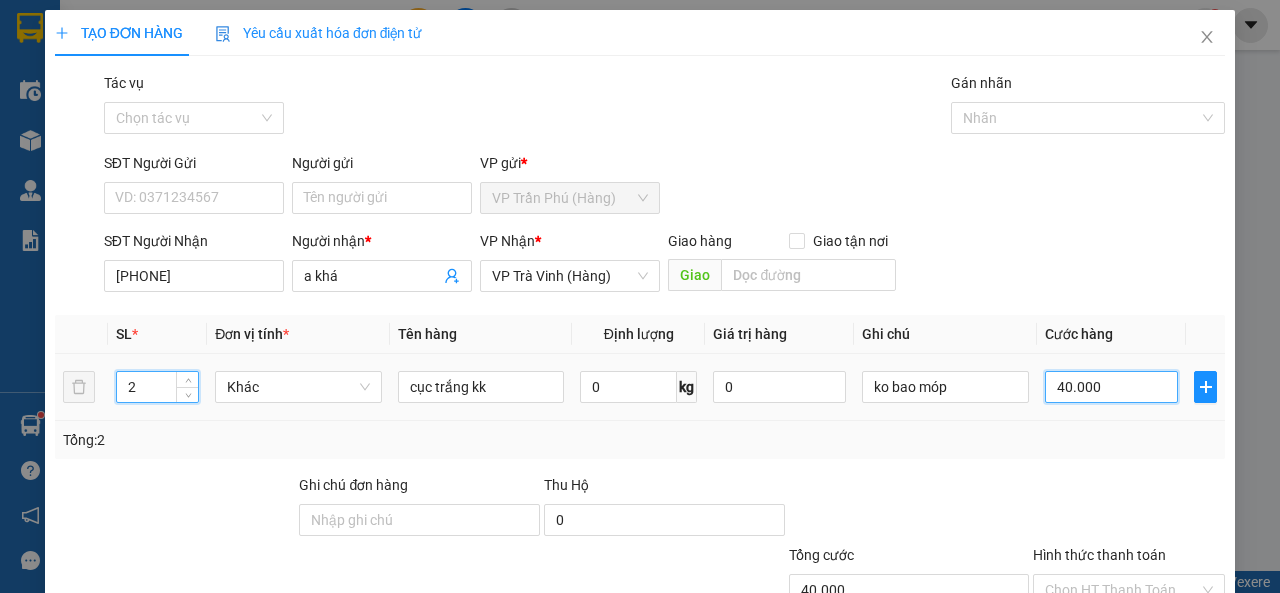 click on "40.000" at bounding box center [1111, 387] 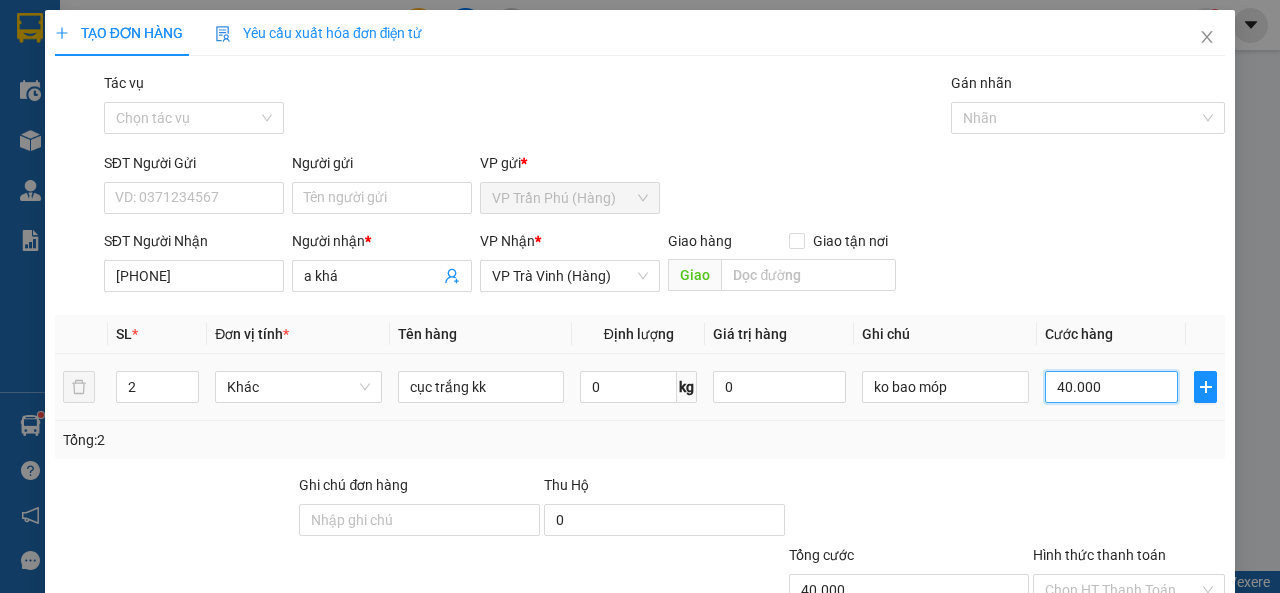 type on "8" 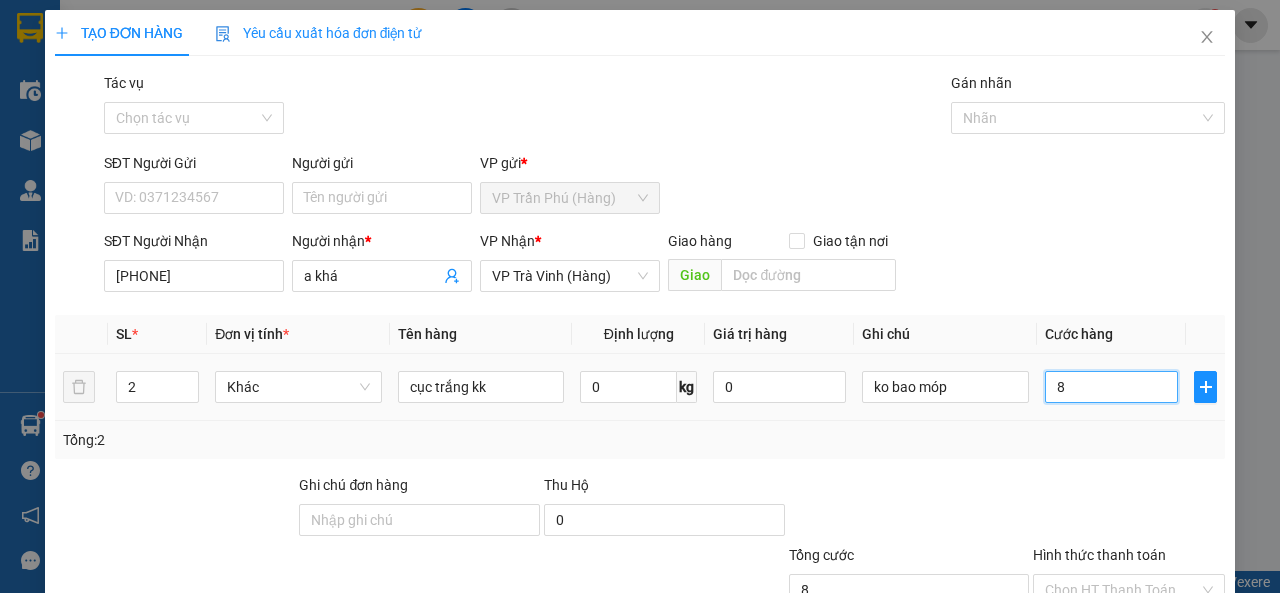 type on "80" 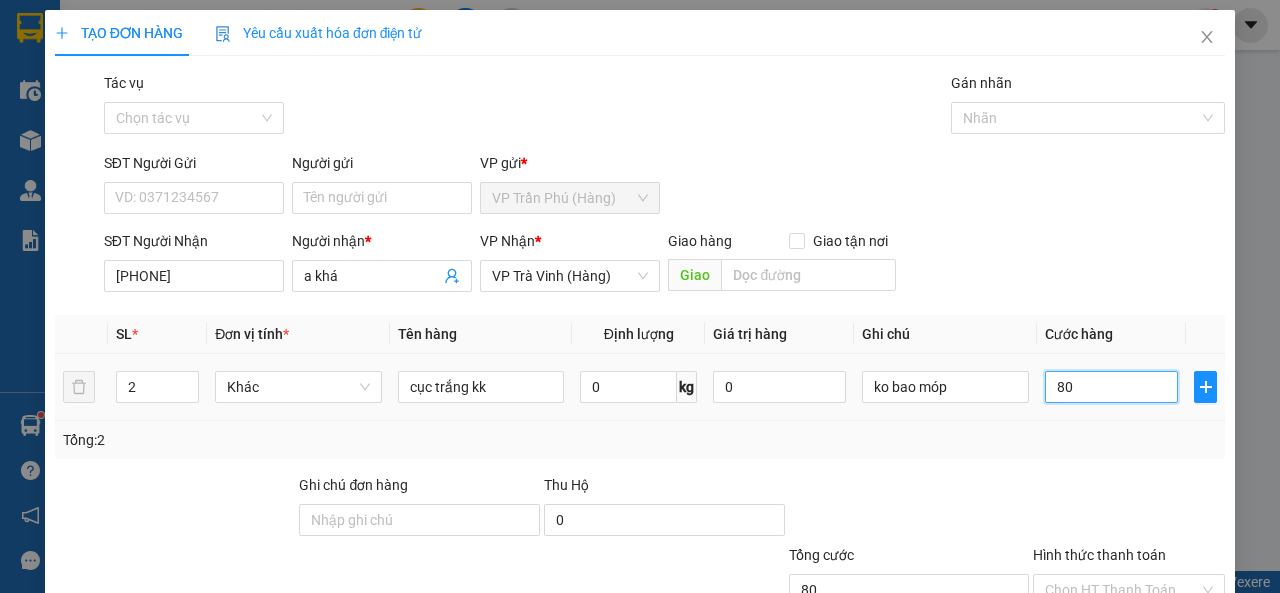 scroll, scrollTop: 147, scrollLeft: 0, axis: vertical 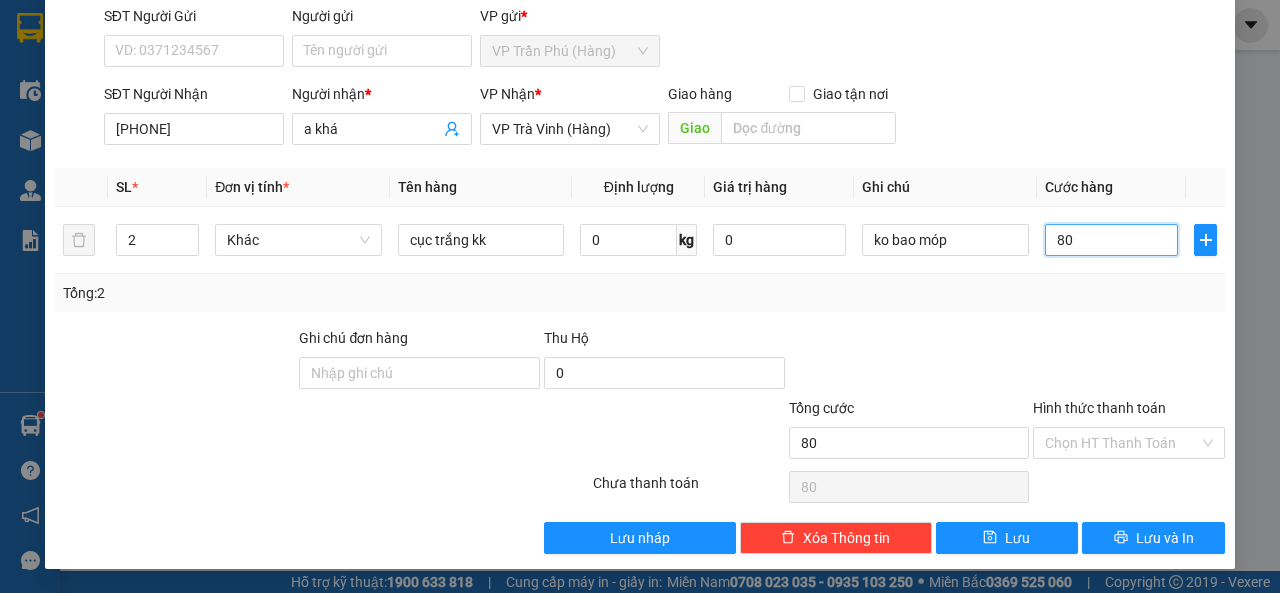 type on "80" 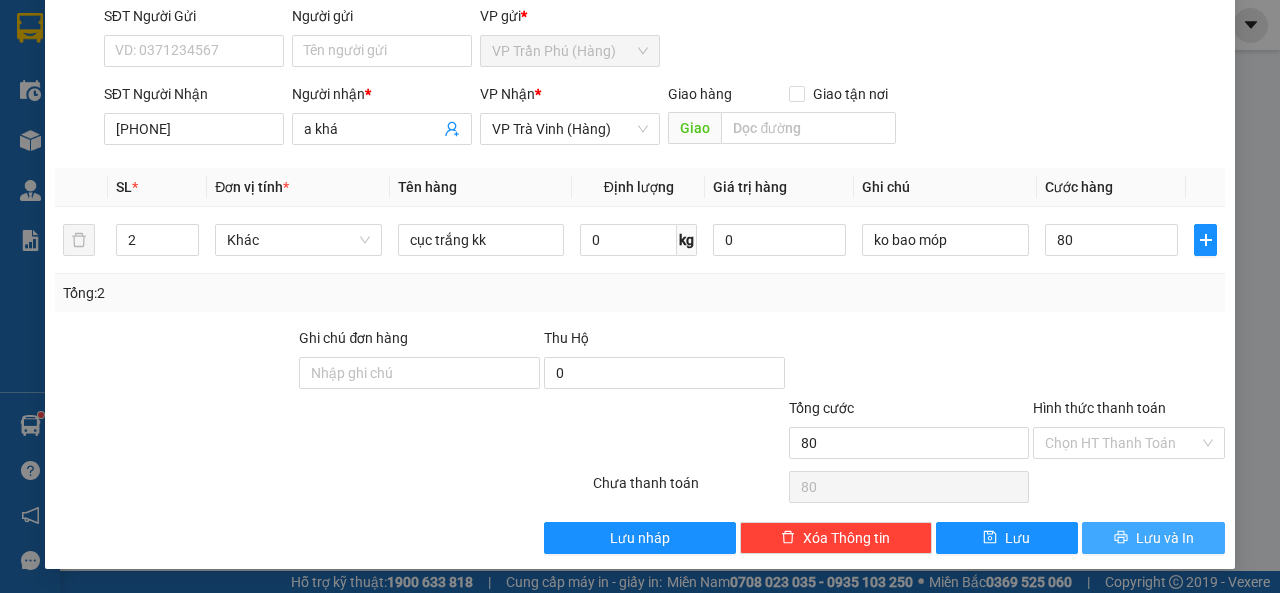 type on "80.000" 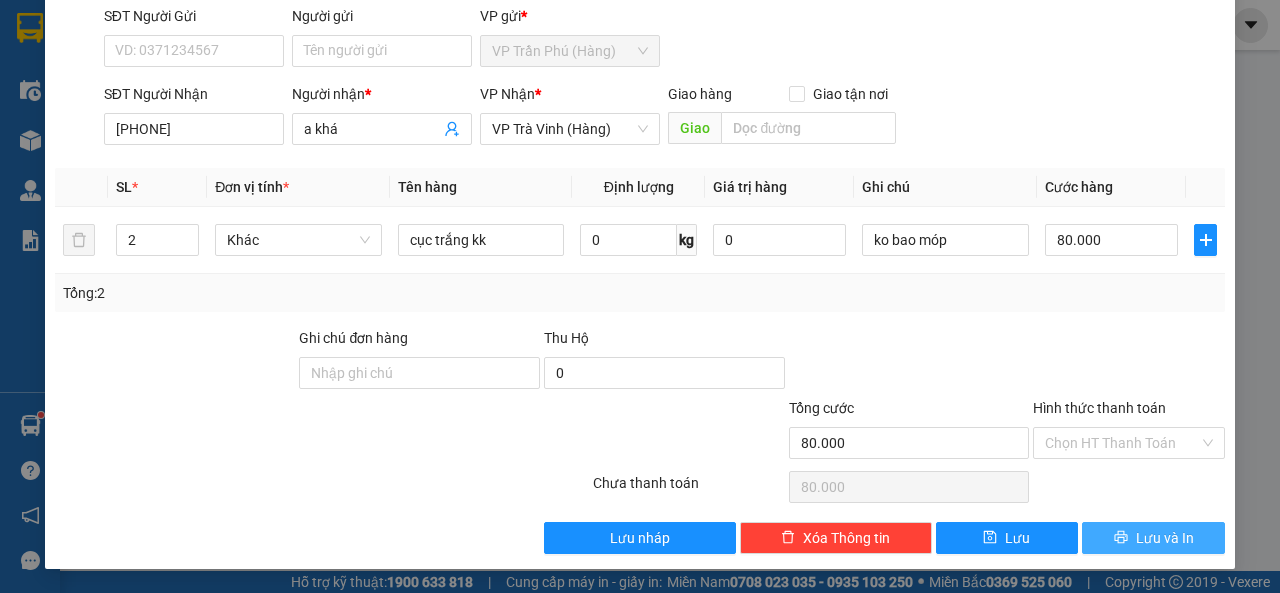 click on "Lưu và In" at bounding box center (1153, 538) 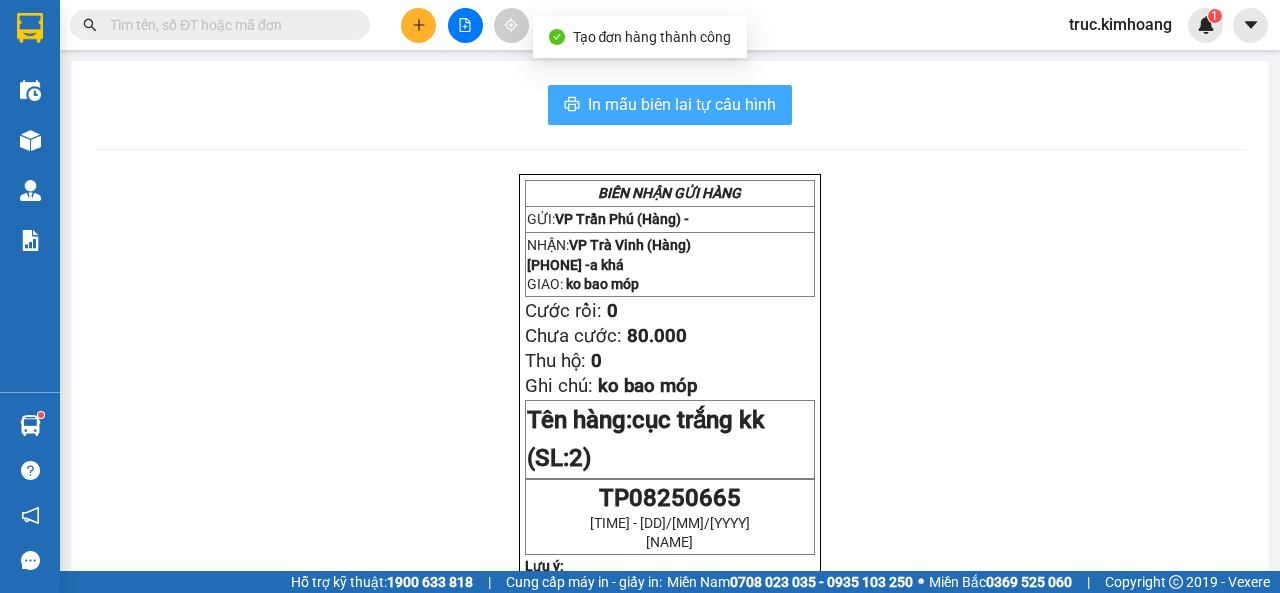 click on "In mẫu biên lai tự cấu hình" at bounding box center (682, 104) 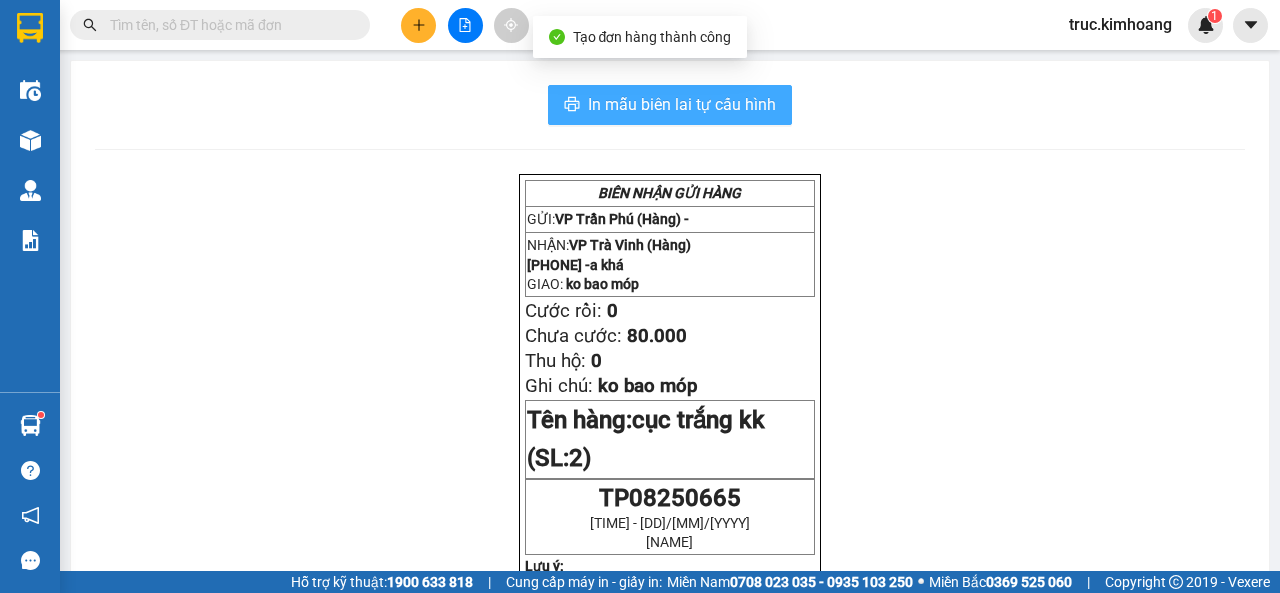 scroll, scrollTop: 0, scrollLeft: 0, axis: both 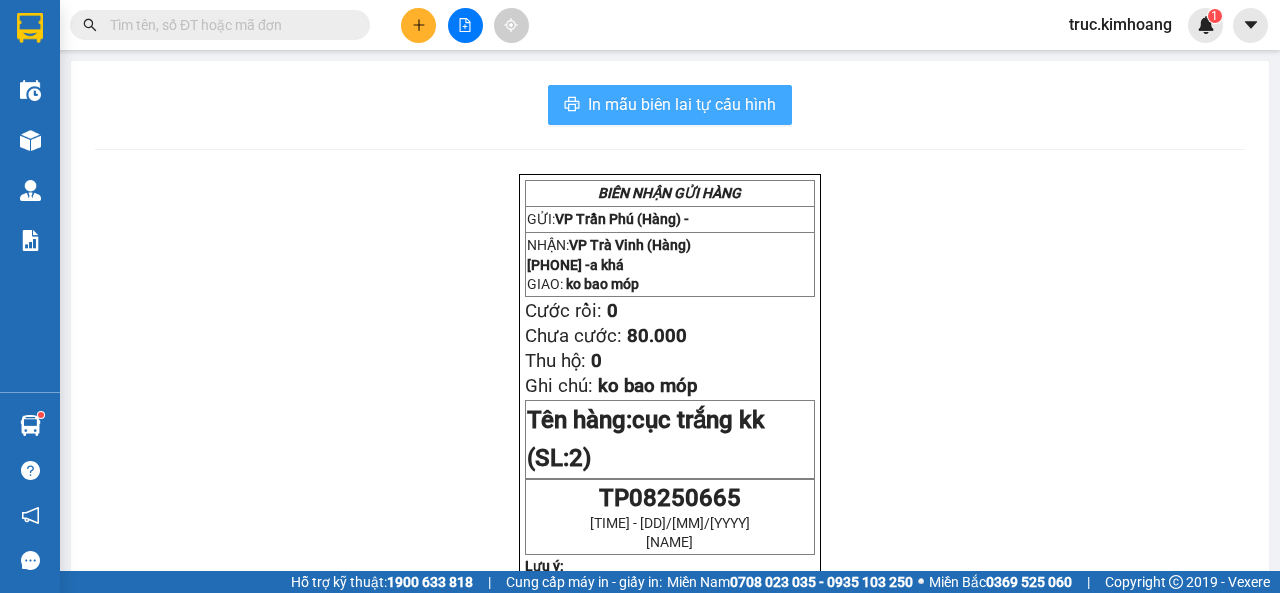 click on "In mẫu biên lai tự cấu hình" at bounding box center (682, 104) 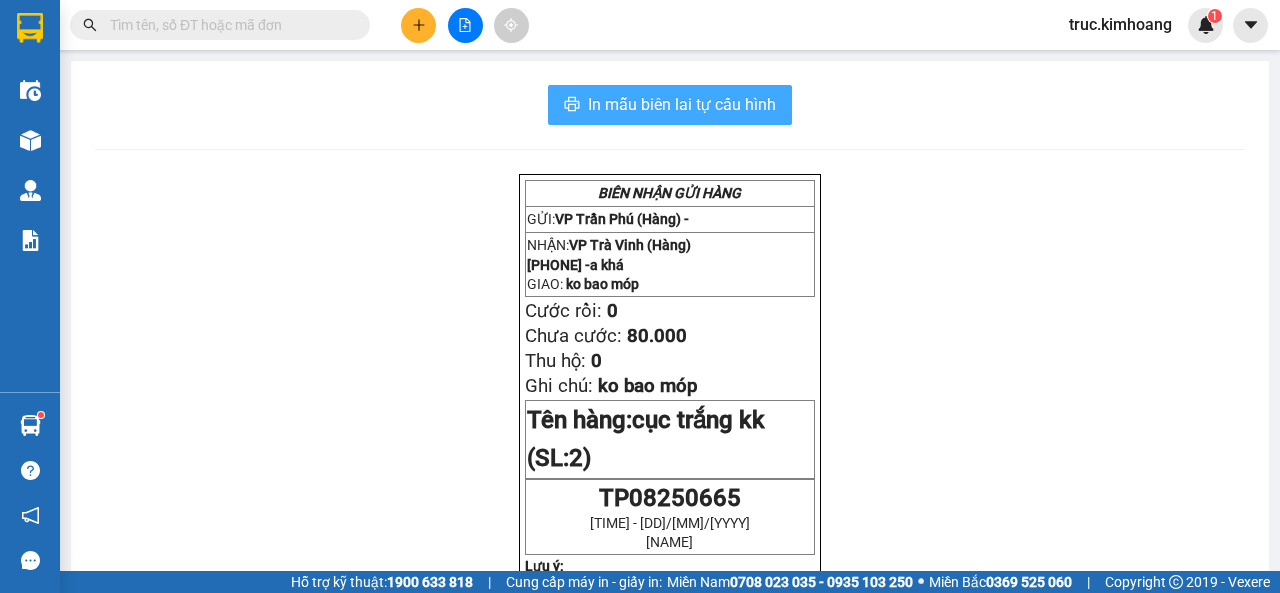 scroll, scrollTop: 0, scrollLeft: 0, axis: both 